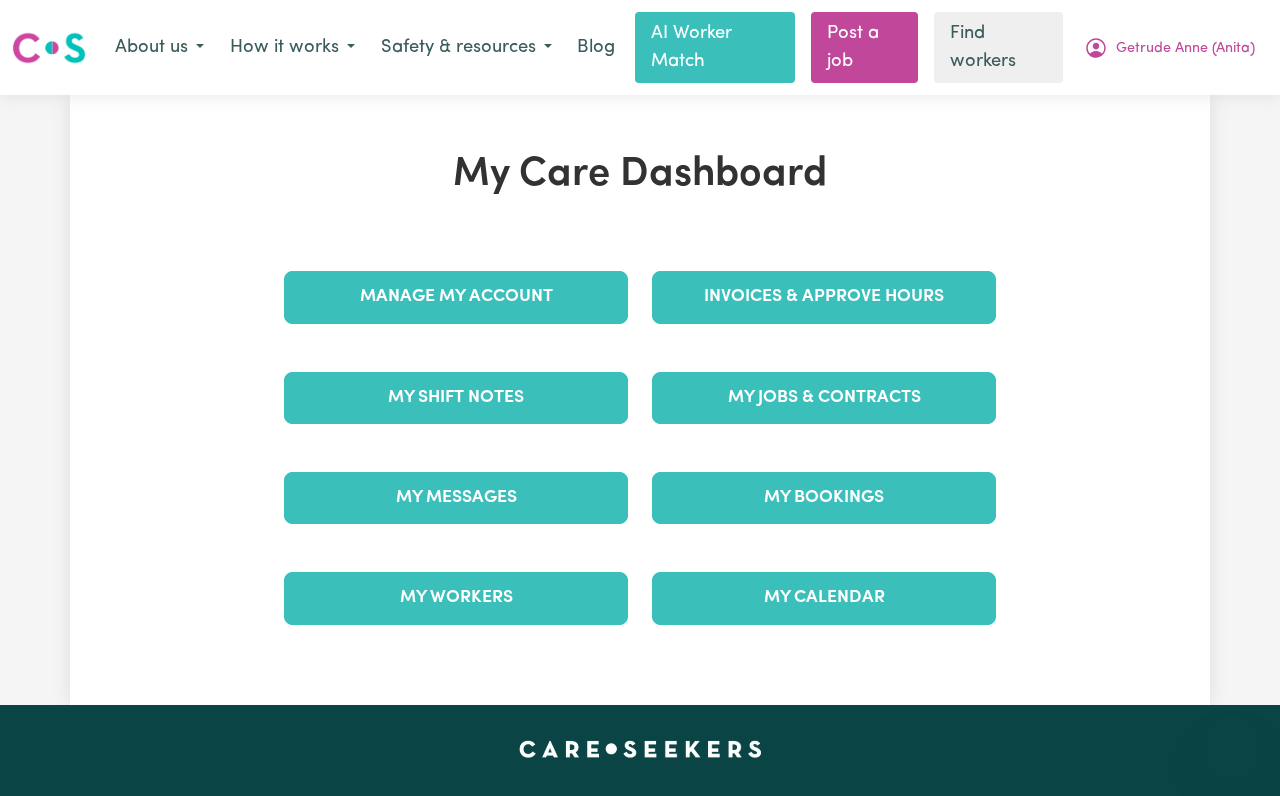 scroll, scrollTop: 0, scrollLeft: 0, axis: both 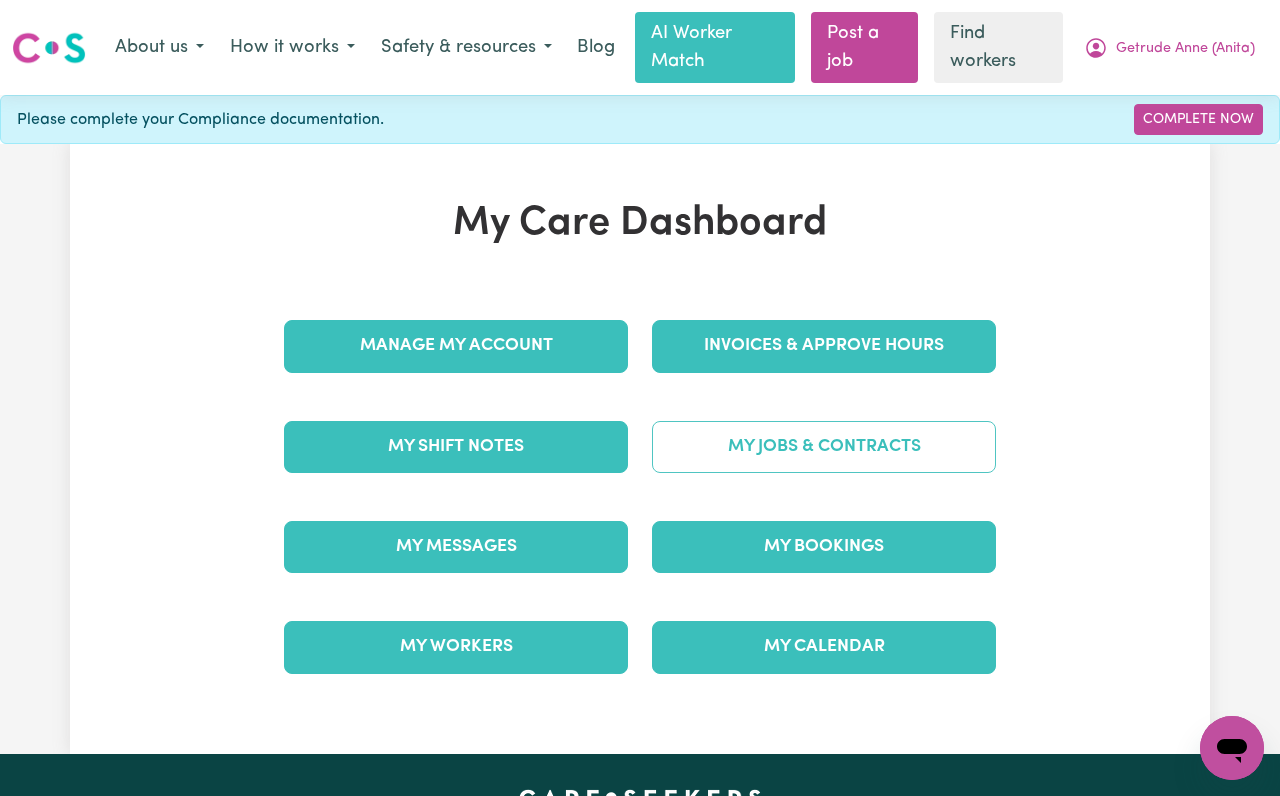click on "My Jobs & Contracts" at bounding box center [824, 447] 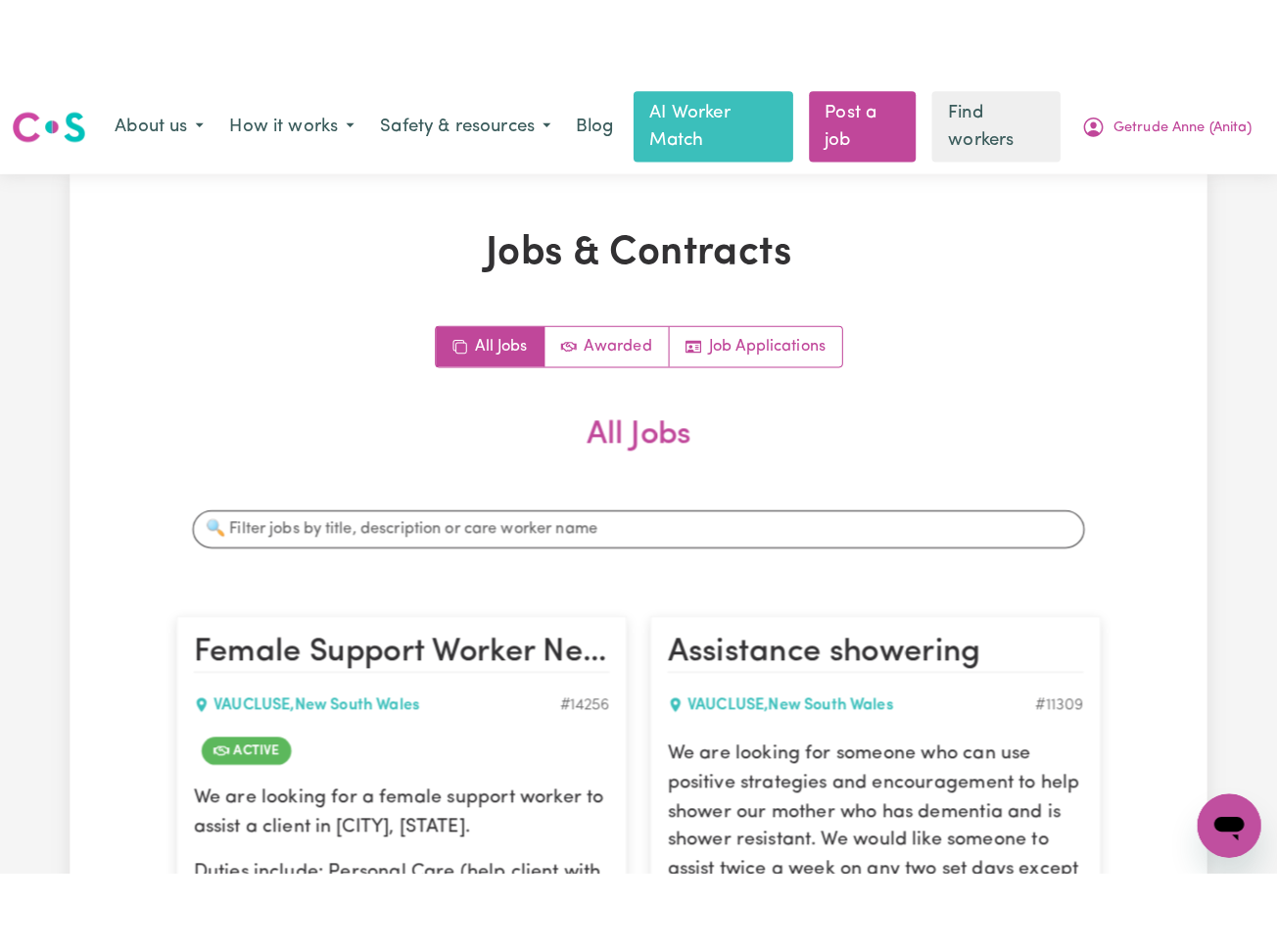 scroll, scrollTop: 522, scrollLeft: 0, axis: vertical 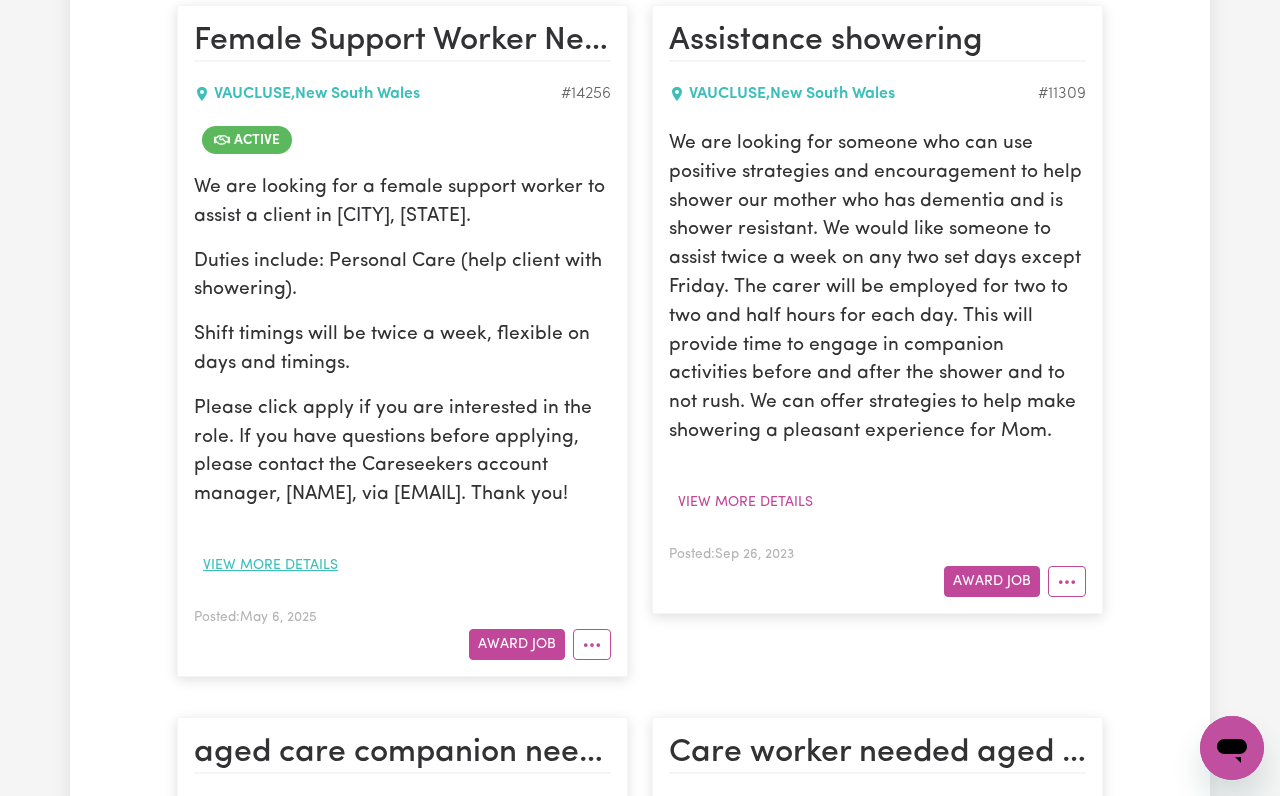 click on "View more details" at bounding box center [270, 565] 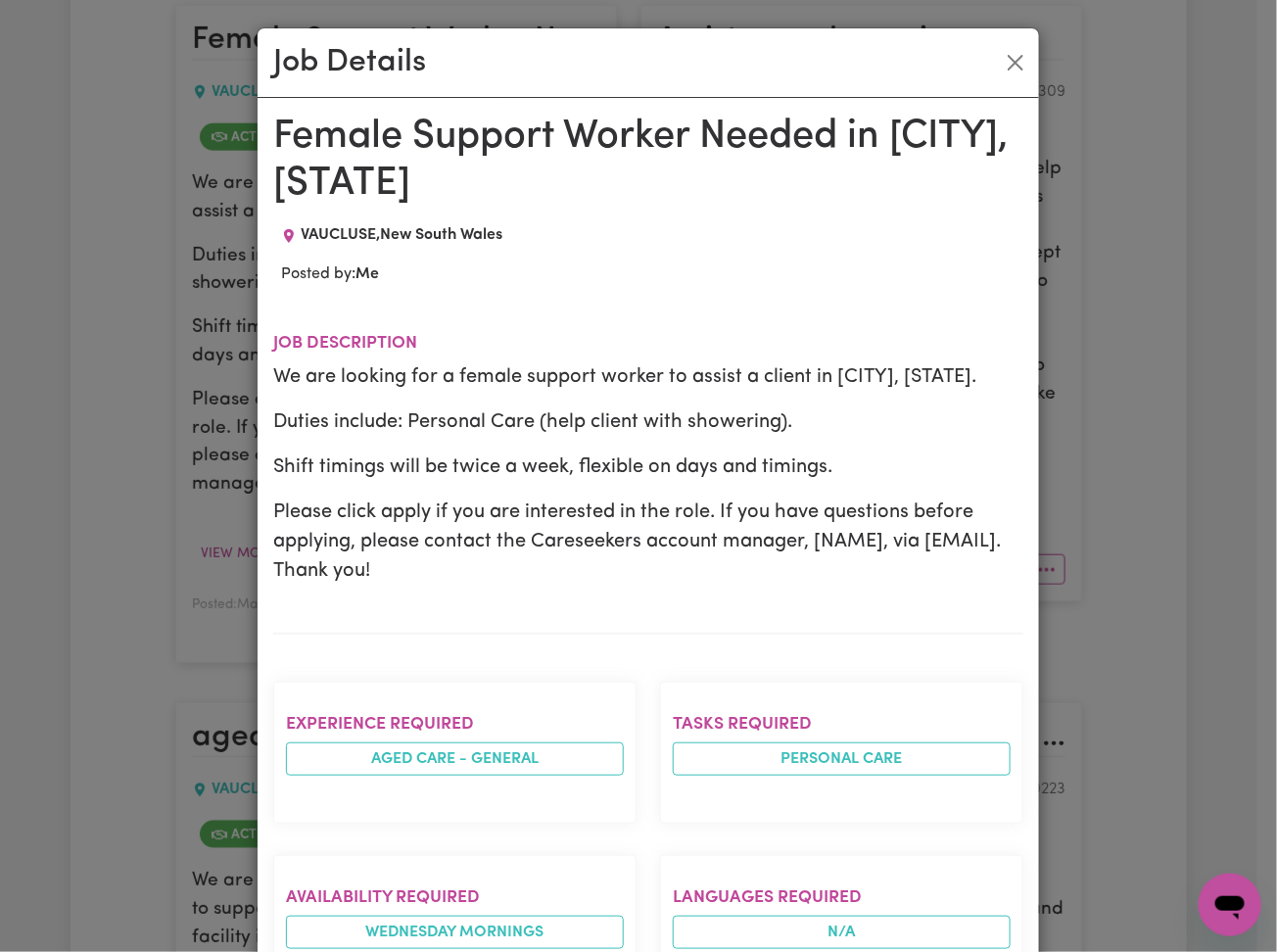 click on "Female Support Worker Needed in [CITY], [STATE]" at bounding box center [648, 161] 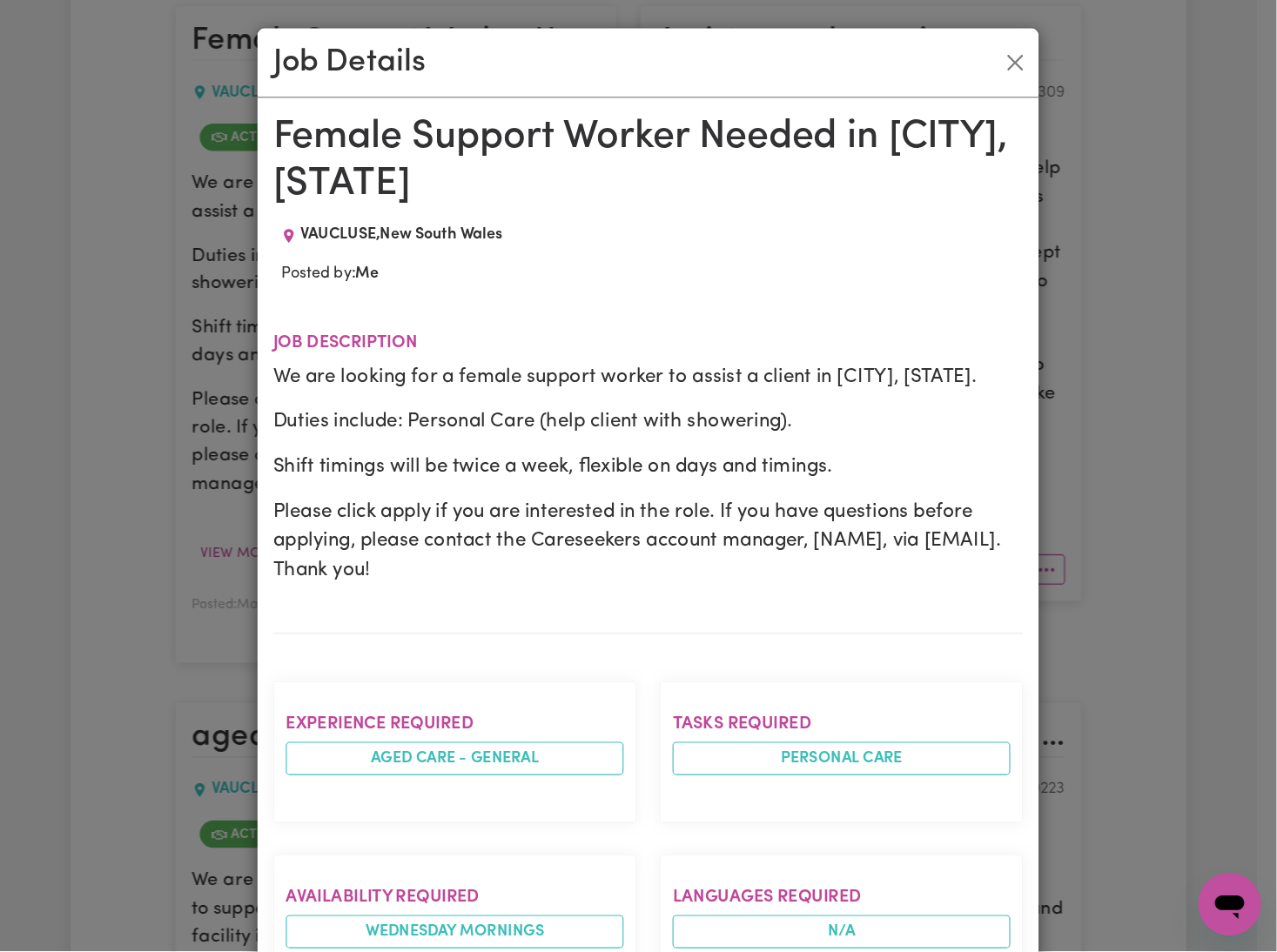 scroll, scrollTop: 463, scrollLeft: 0, axis: vertical 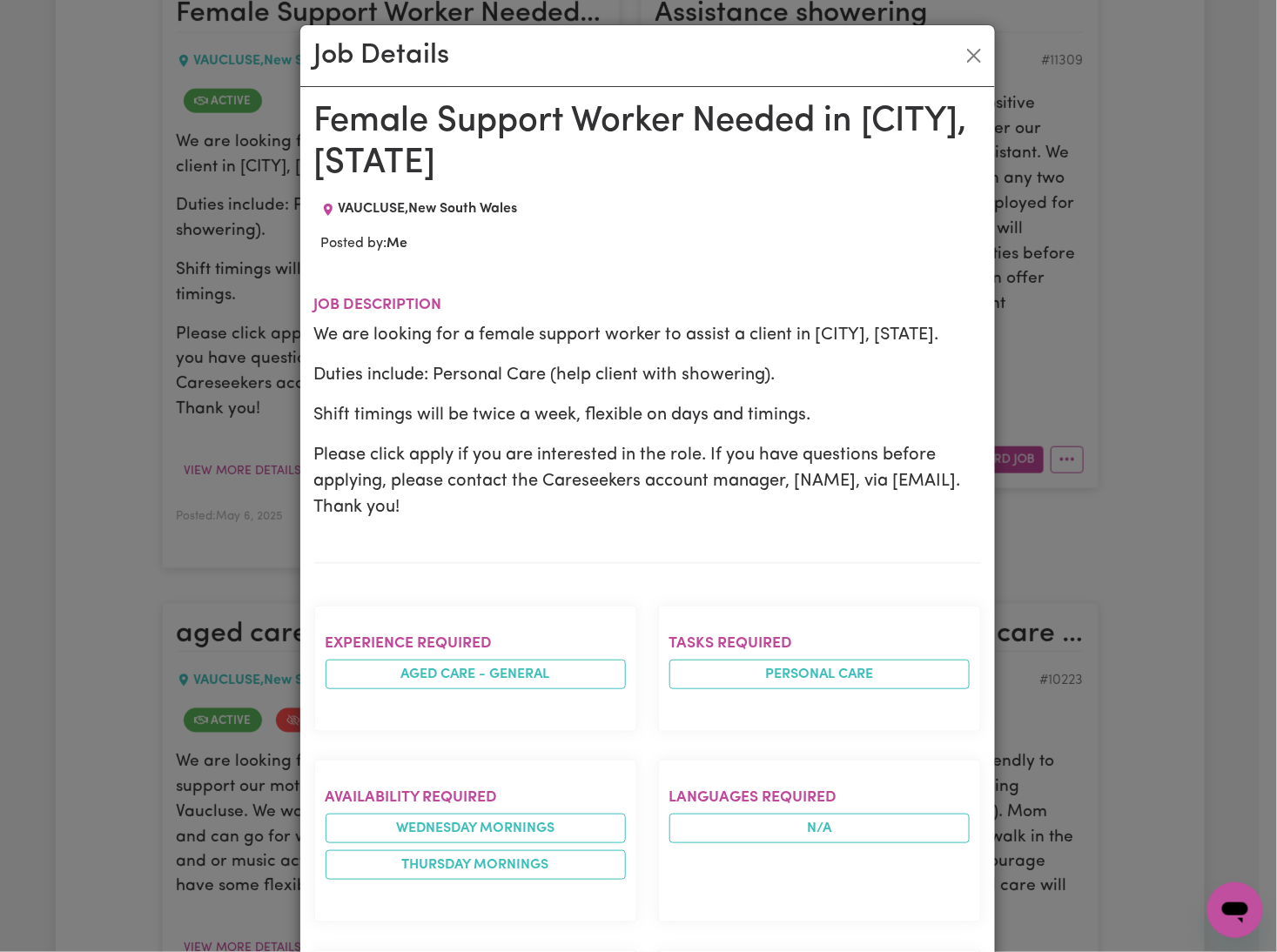 click on "Female Support Worker Needed in Vaucluse, NSW  VAUCLUSE ,  New South Wales Posted by:  Me Job description We are looking for a female support worker to assist a client in Vaucluse, NSW. Duties include: Personal Care (help client with showering). Shift timings will be twice a week, flexible on days and timings.  Please click apply if you are interested in the role. If you have questions before applying, please contact the Careseekers account manager, Ethan, via ethan@careseekers.com.au. Thank you! Experience required Aged care - General Tasks required Personal care Availability required wednesday mornings thursday mornings Languages required N/A Medication Support Required Not specified Carer gender requirements FEMALE  preferred Worker location requirements All workers willing to travel to my area can apply Qualification requirements N/A Other requirements N/A Notify Workers Yes Post to Jobs Board Yes Invoice description Care for Anita Libesman ( Getrude Ann Libesman) Invoices addressed to" at bounding box center (648, 894) 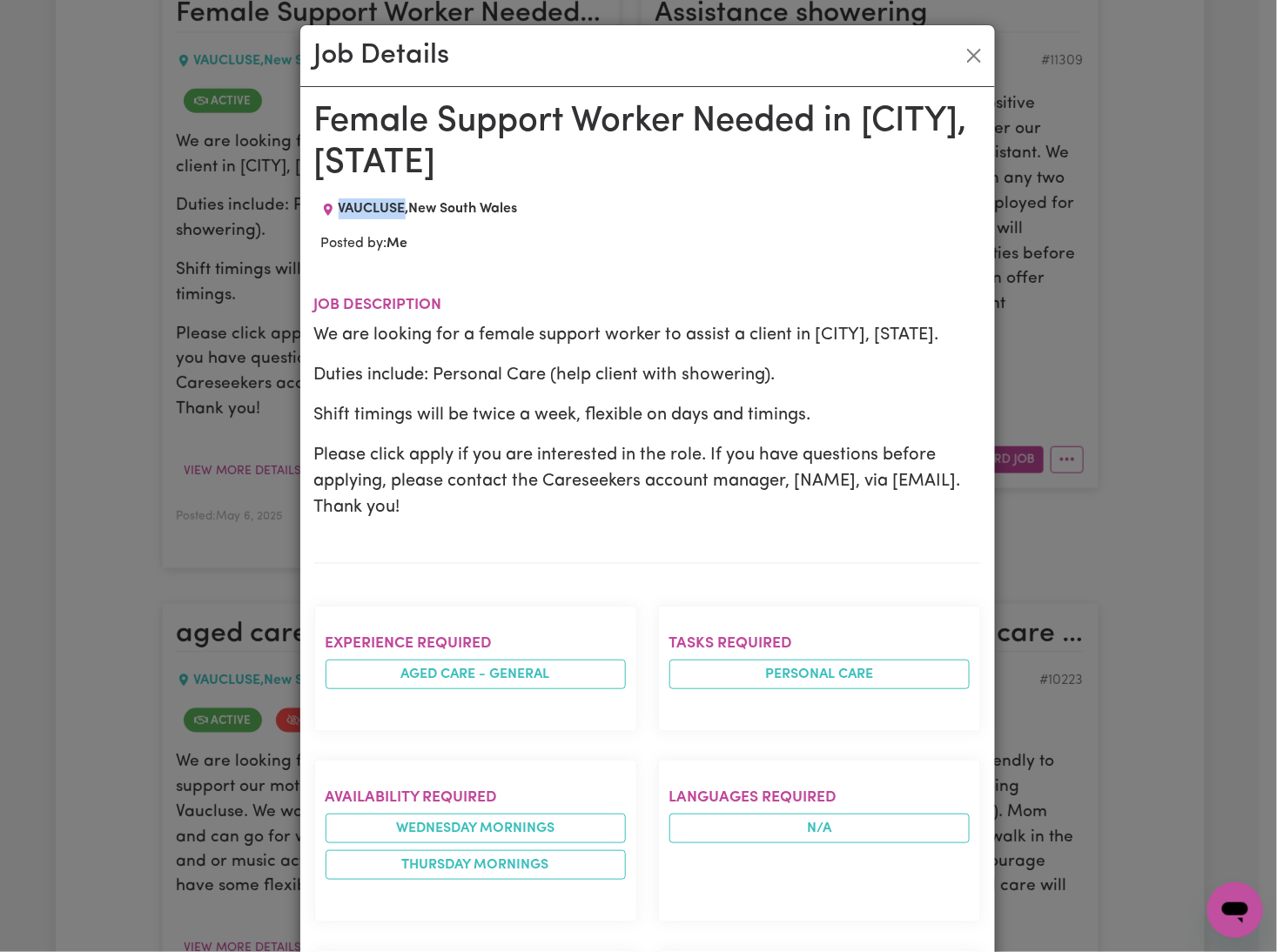 click on "Female Support Worker Needed in Vaucluse, NSW  VAUCLUSE ,  New South Wales Posted by:  Me Job description We are looking for a female support worker to assist a client in Vaucluse, NSW. Duties include: Personal Care (help client with showering). Shift timings will be twice a week, flexible on days and timings.  Please click apply if you are interested in the role. If you have questions before applying, please contact the Careseekers account manager, Ethan, via ethan@careseekers.com.au. Thank you! Experience required Aged care - General Tasks required Personal care Availability required wednesday mornings thursday mornings Languages required N/A Medication Support Required Not specified Carer gender requirements FEMALE  preferred Worker location requirements All workers willing to travel to my area can apply Qualification requirements N/A Other requirements N/A Notify Workers Yes Post to Jobs Board Yes Invoice description Care for Anita Libesman ( Getrude Ann Libesman) Invoices addressed to" at bounding box center [648, 894] 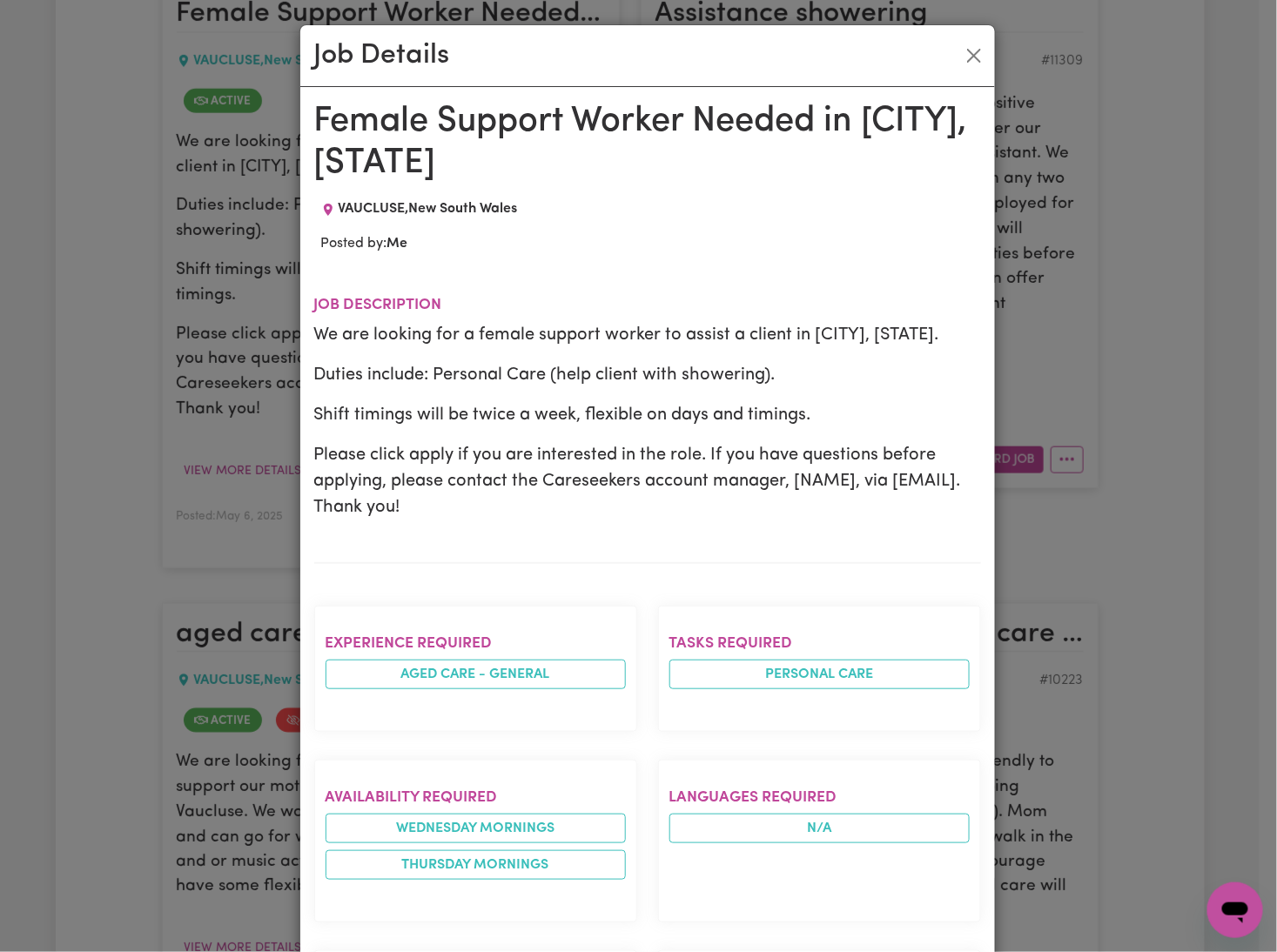 click on "Please click apply if you are interested in the role. If you have questions before applying, please contact the Careseekers account manager, [FIRST], via [EMAIL]. Thank you!" at bounding box center [648, 481] 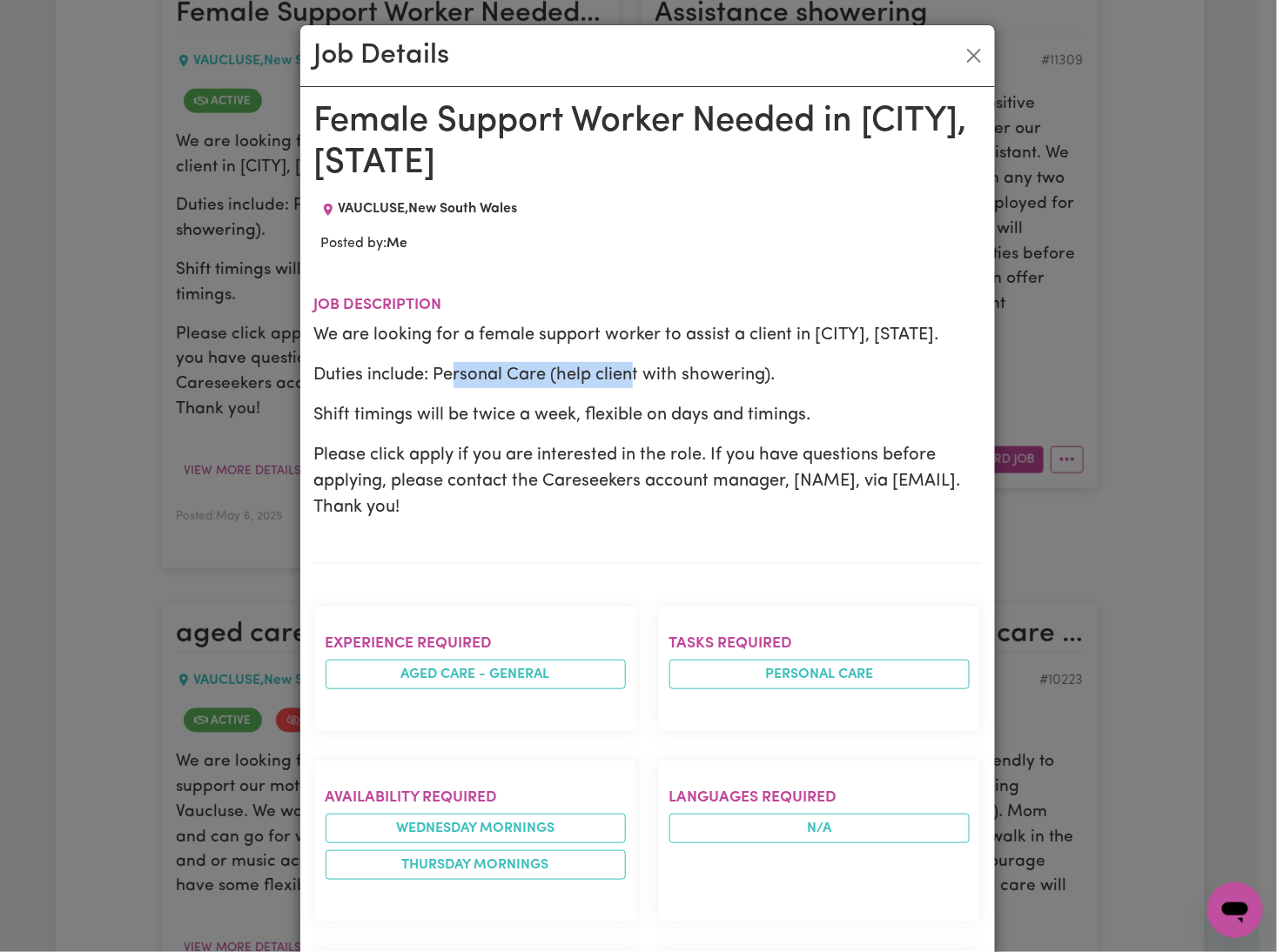 drag, startPoint x: 437, startPoint y: 379, endPoint x: 676, endPoint y: 389, distance: 239.2091 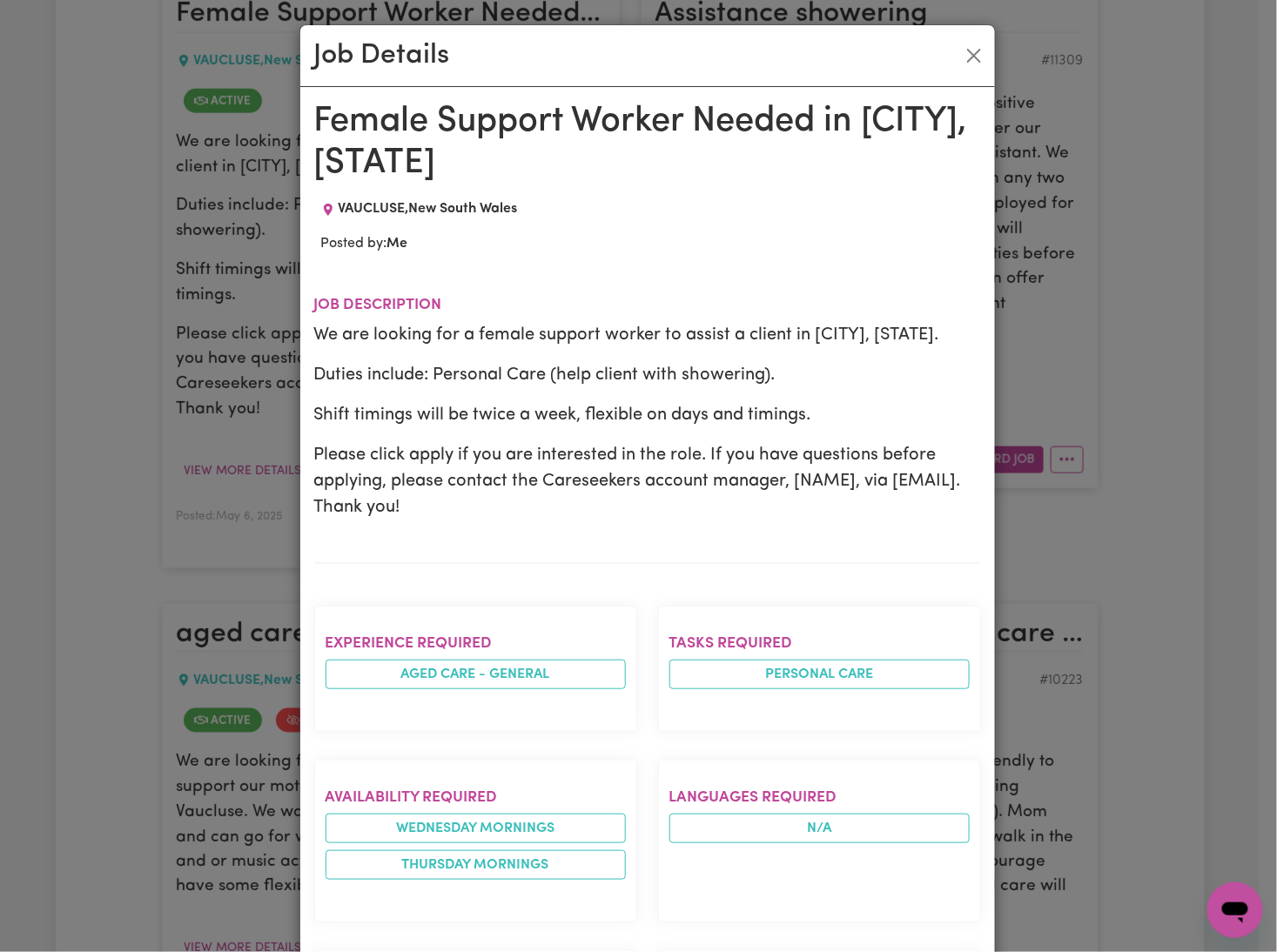 click on "Shift timings will be twice a week, flexible on days and timings." at bounding box center (648, 415) 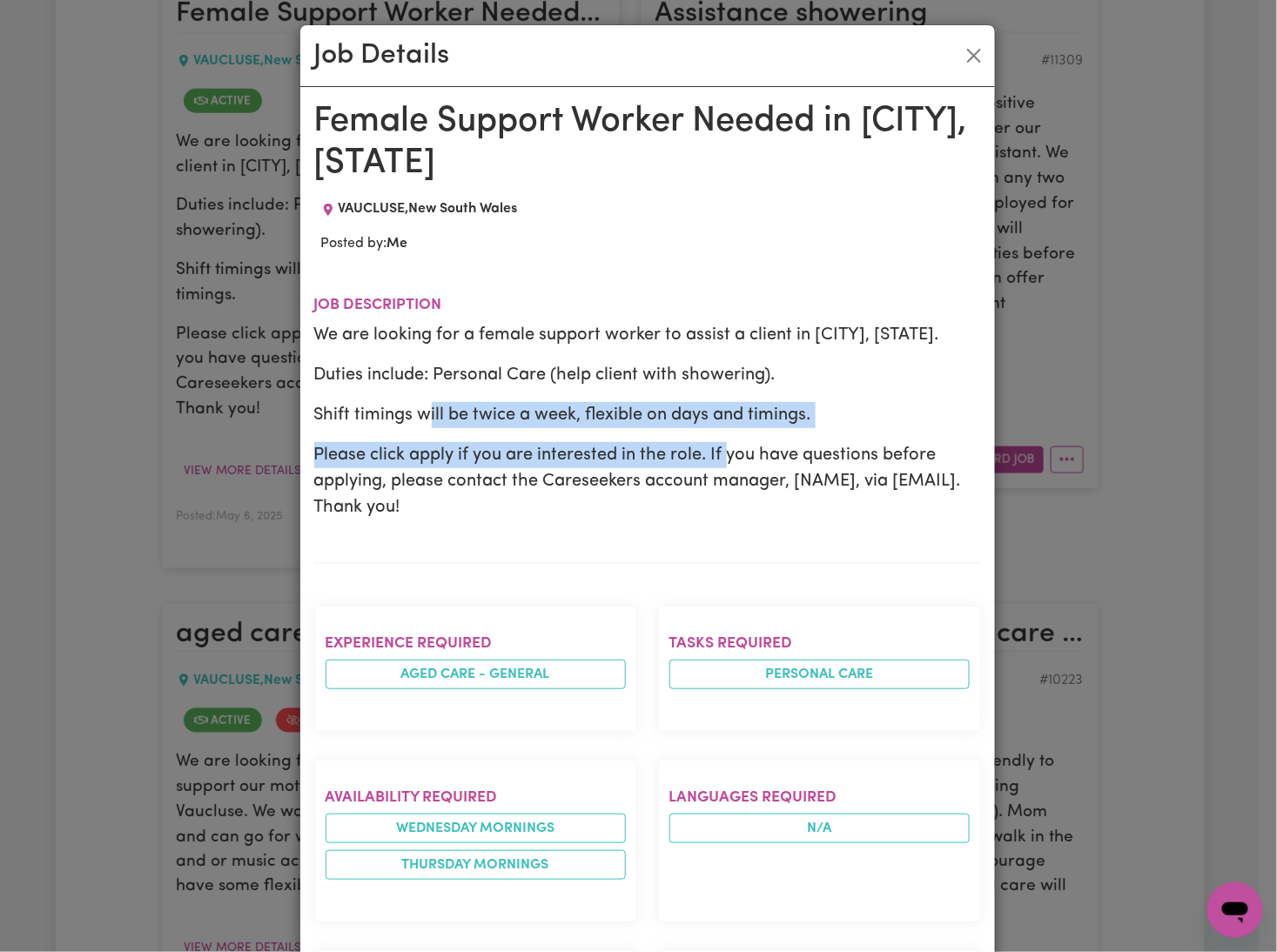 drag, startPoint x: 420, startPoint y: 412, endPoint x: 759, endPoint y: 474, distance: 344.62298 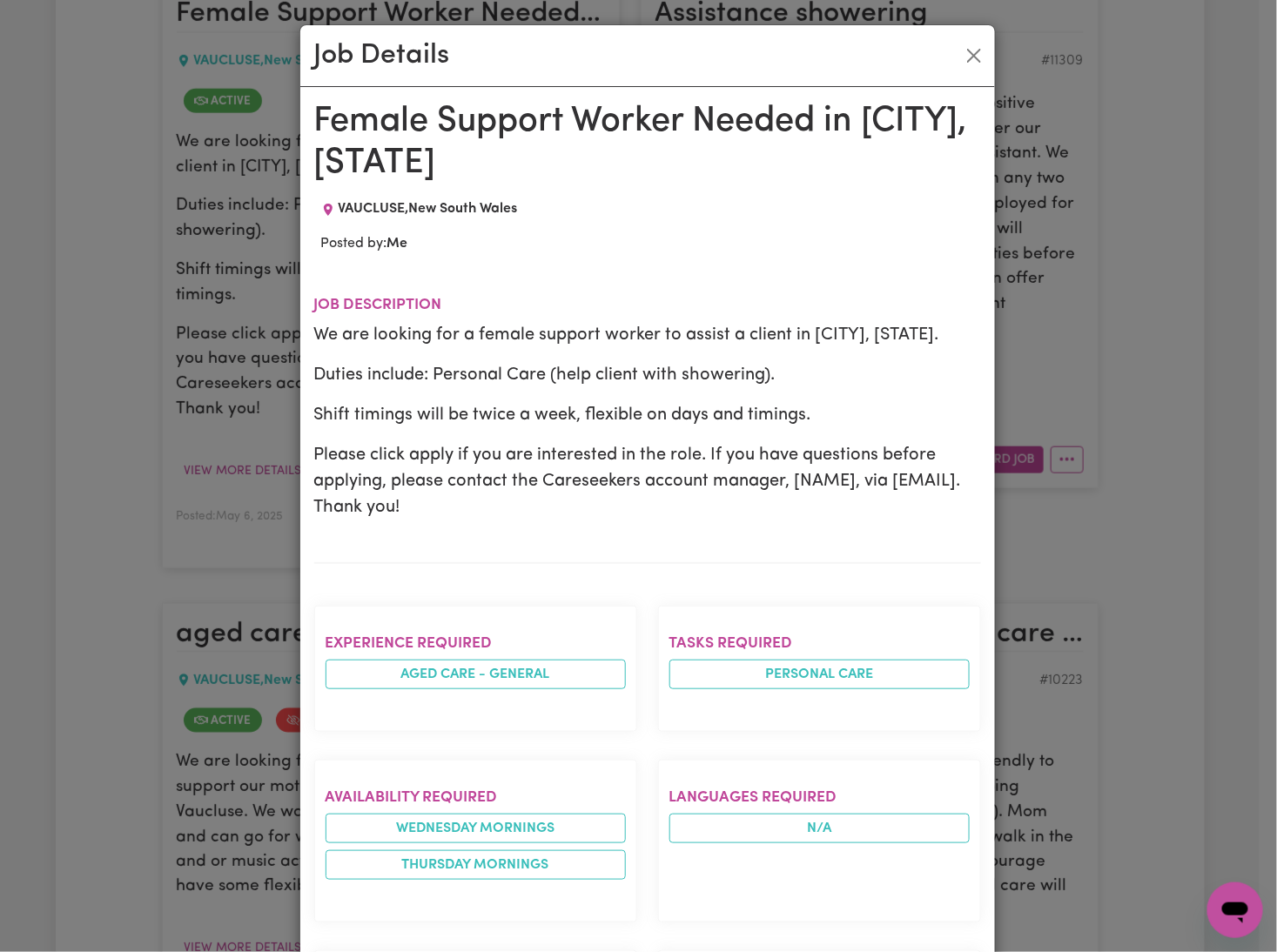 click on "Please click apply if you are interested in the role. If you have questions before applying, please contact the Careseekers account manager, [FIRST], via [EMAIL]. Thank you!" at bounding box center [648, 481] 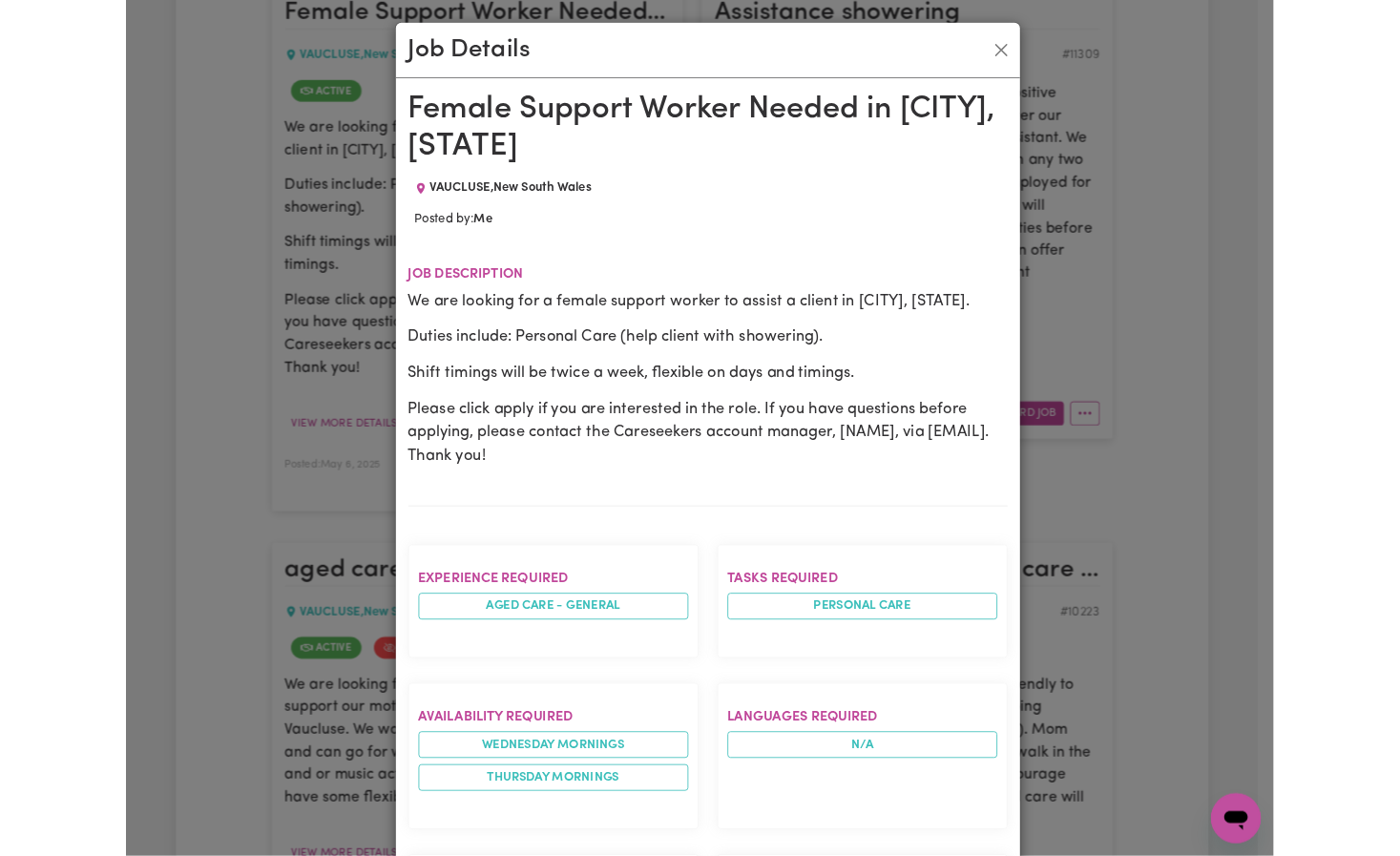 scroll, scrollTop: 143, scrollLeft: 0, axis: vertical 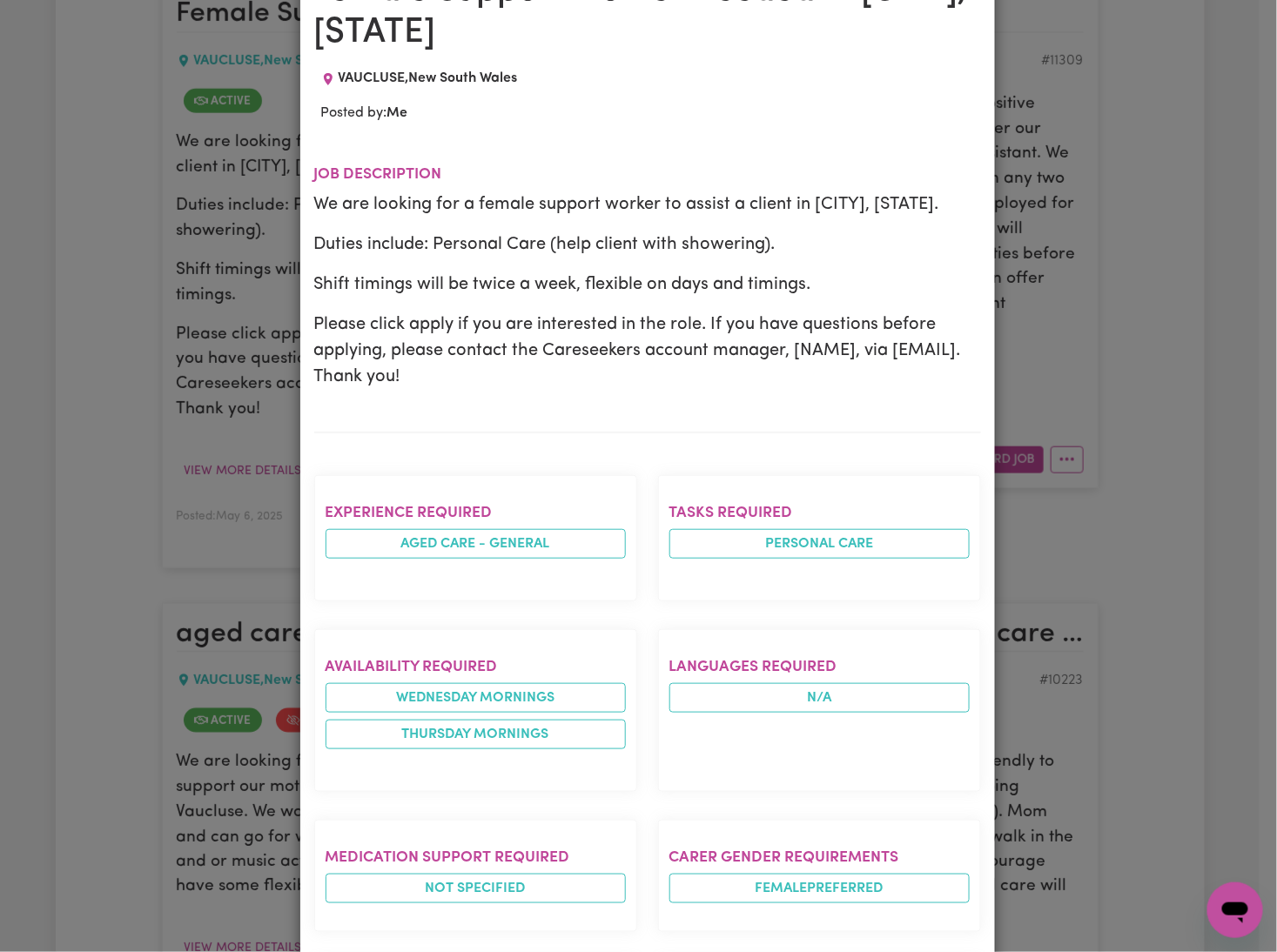 click on "Please click apply if you are interested in the role. If you have questions before applying, please contact the Careseekers account manager, [FIRST], via [EMAIL]. Thank you!" at bounding box center [648, 351] 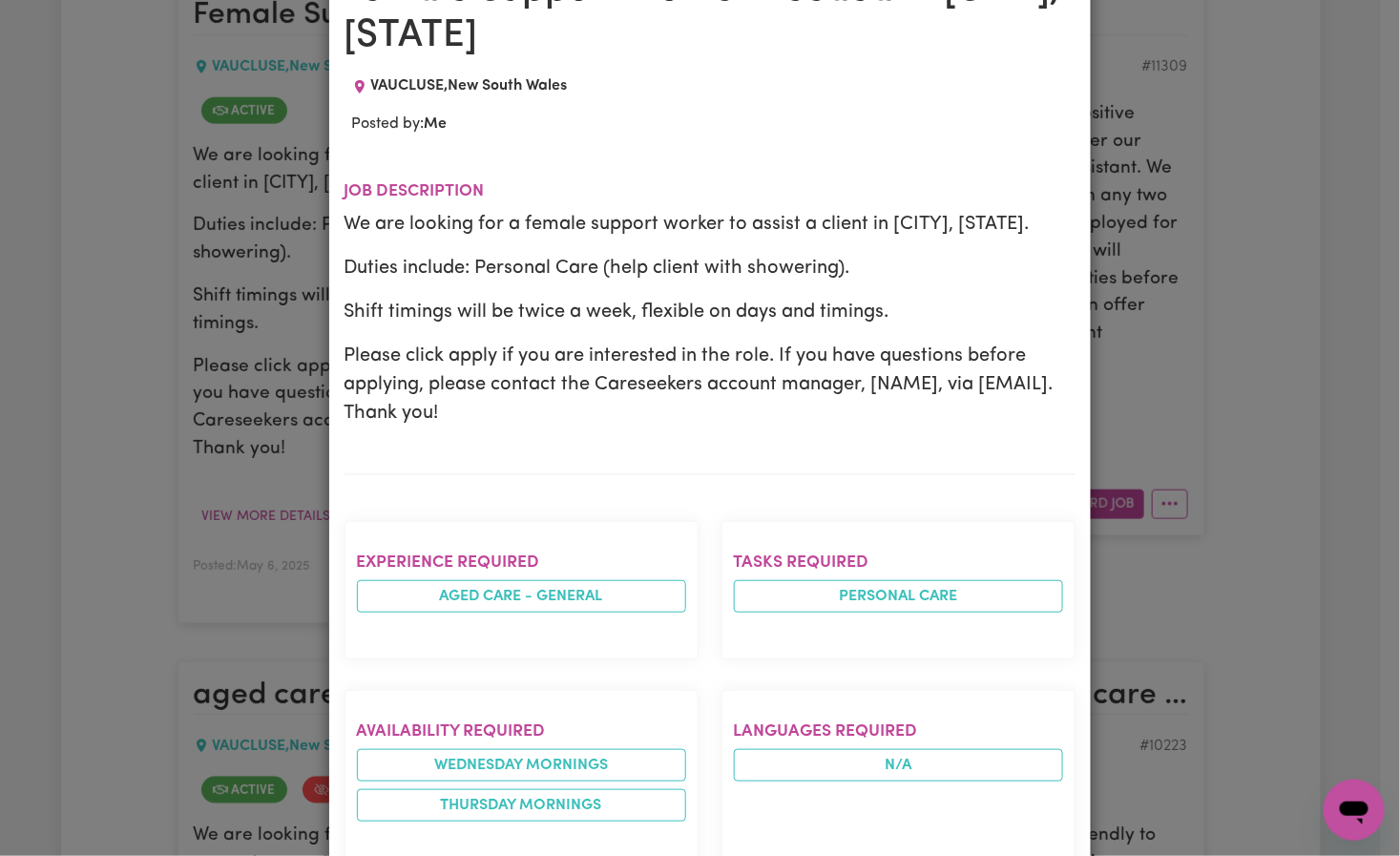 click on "We are looking for a female support worker to assist a client in [CITY], [STATE]." at bounding box center (710, 224) 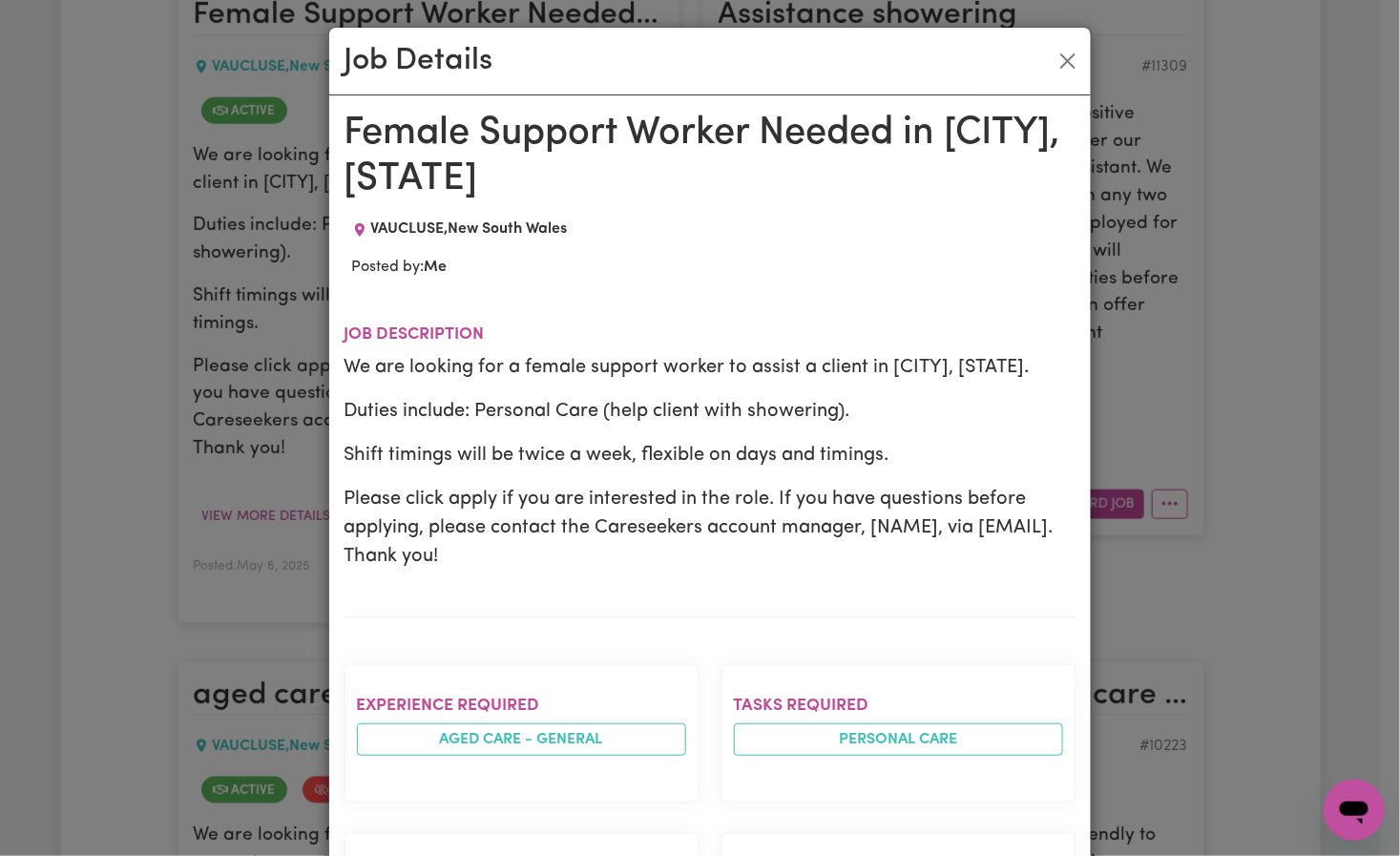 click on "Female Support Worker Needed in [CITY], [STATE]" at bounding box center [710, 157] 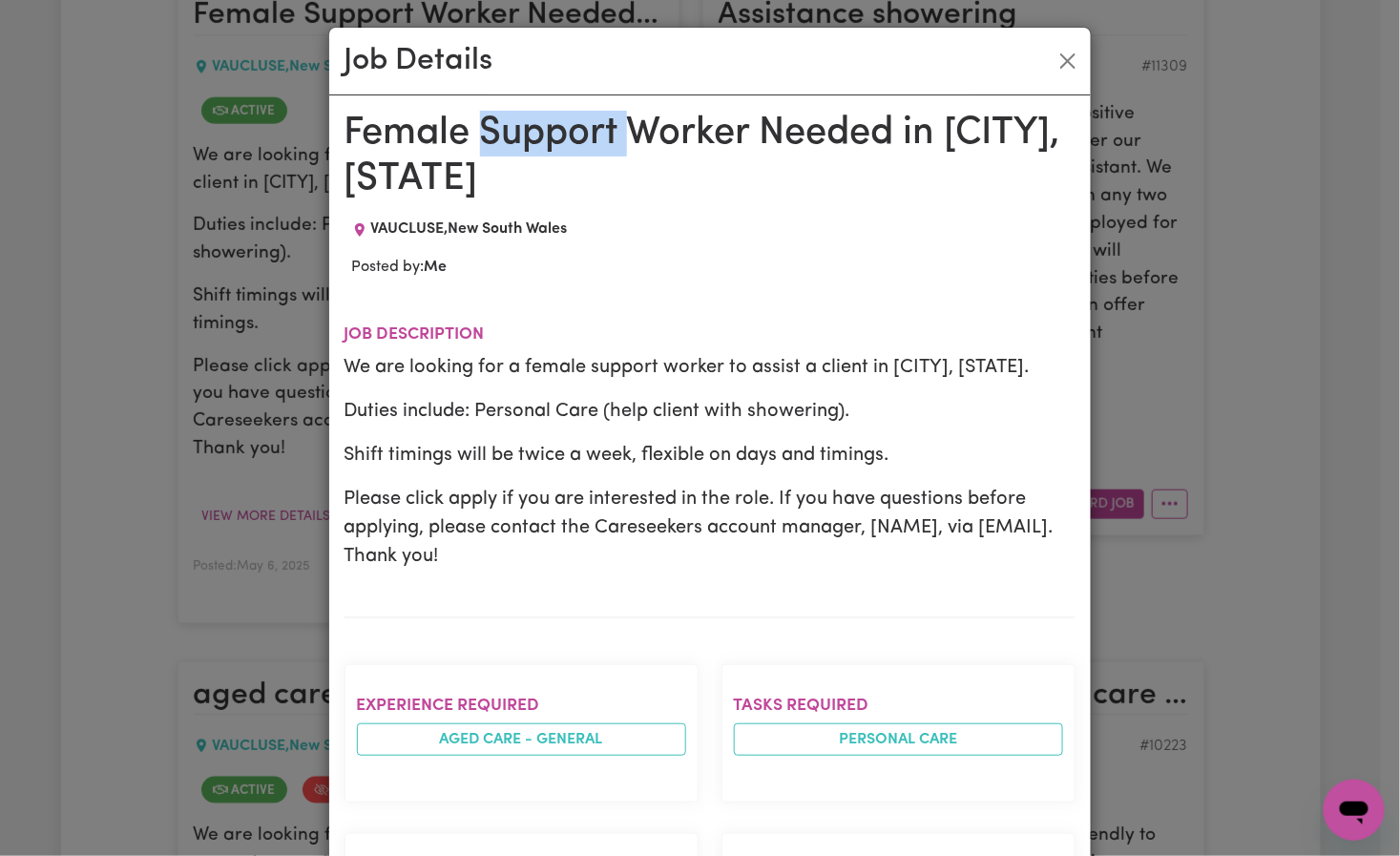 click on "Female Support Worker Needed in [CITY], [STATE]" at bounding box center (710, 157) 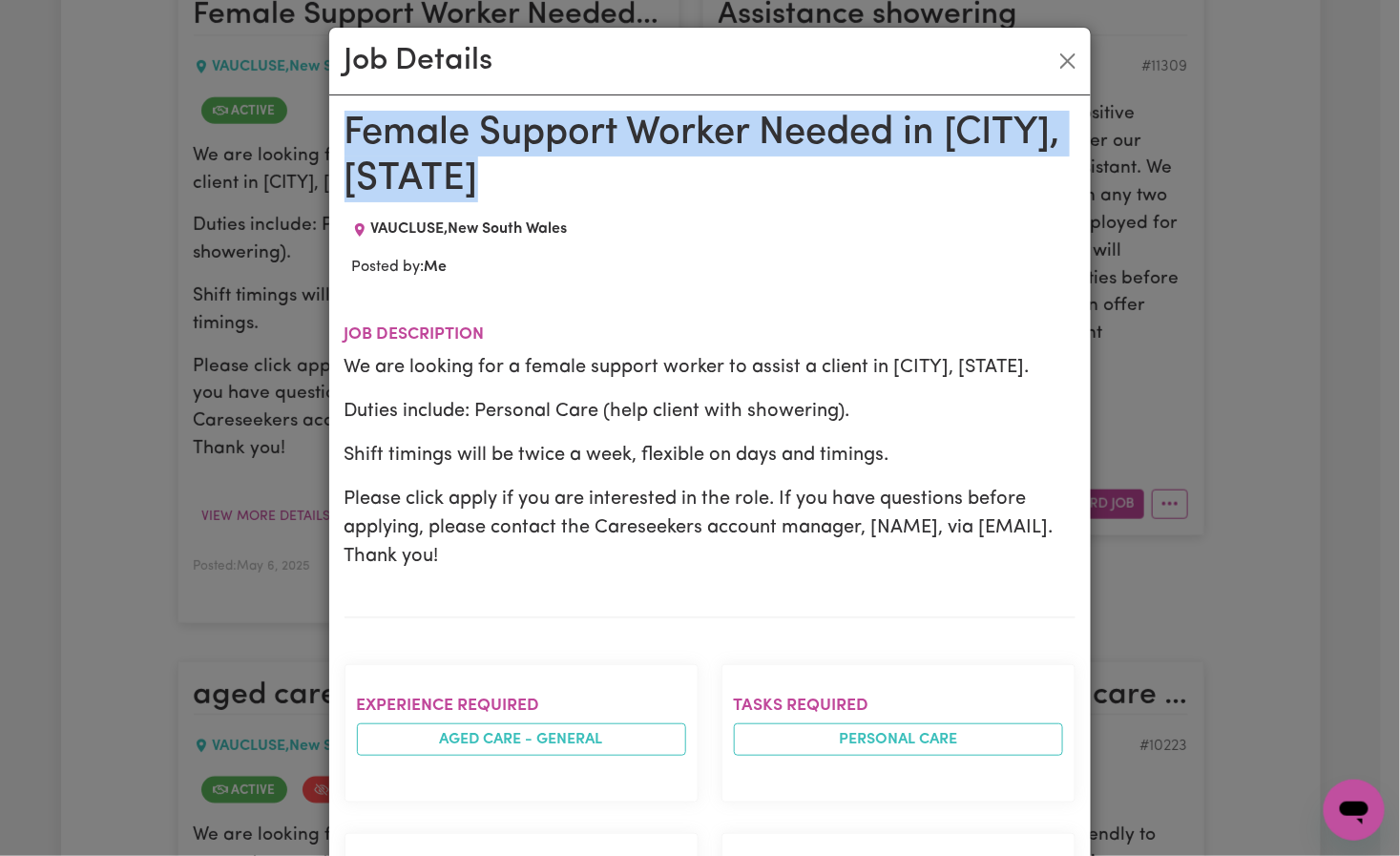 click on "Female Support Worker Needed in [CITY], [STATE]" at bounding box center (710, 157) 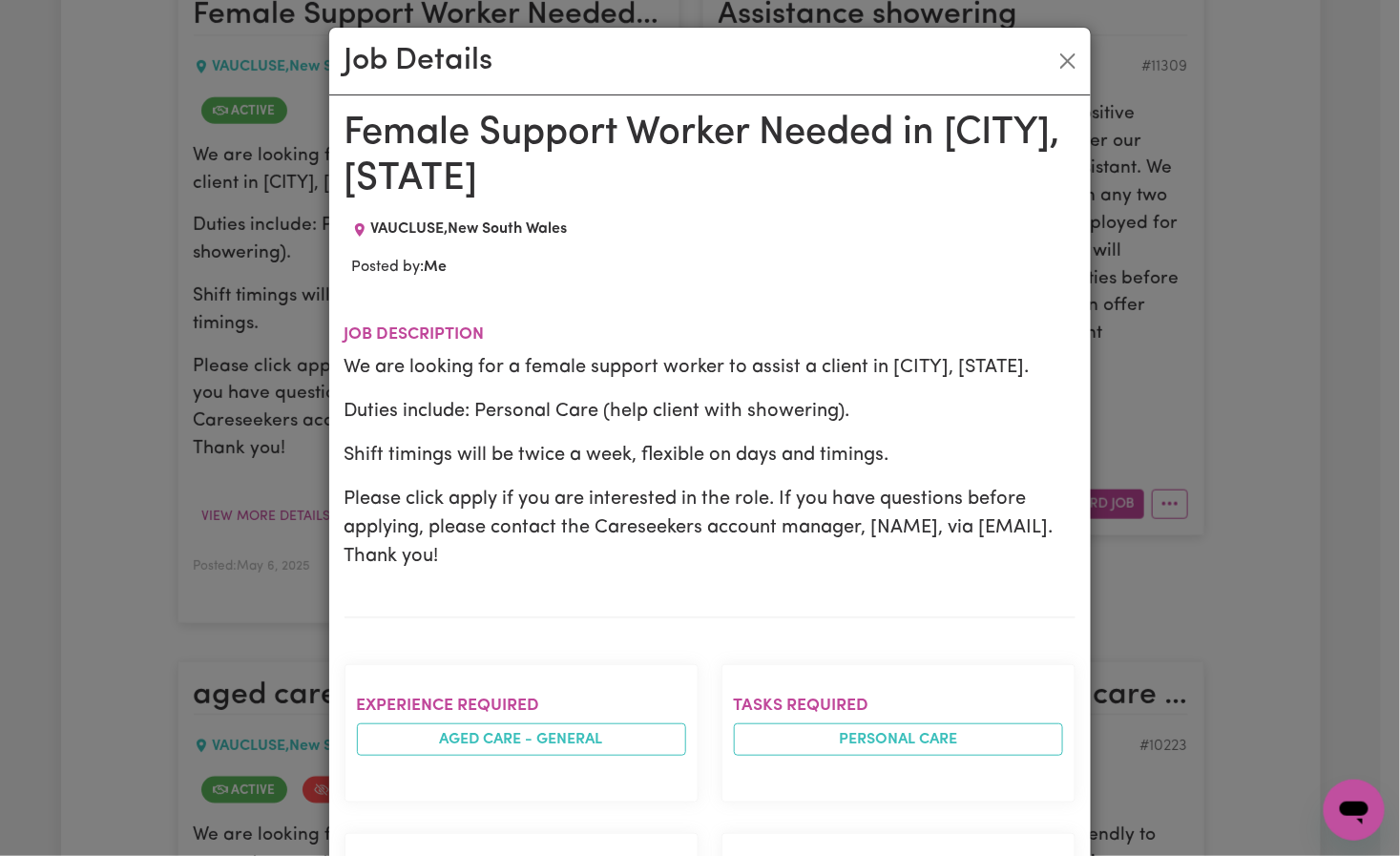 click on "Duties include: Personal Care (help client with showering)." at bounding box center (710, 411) 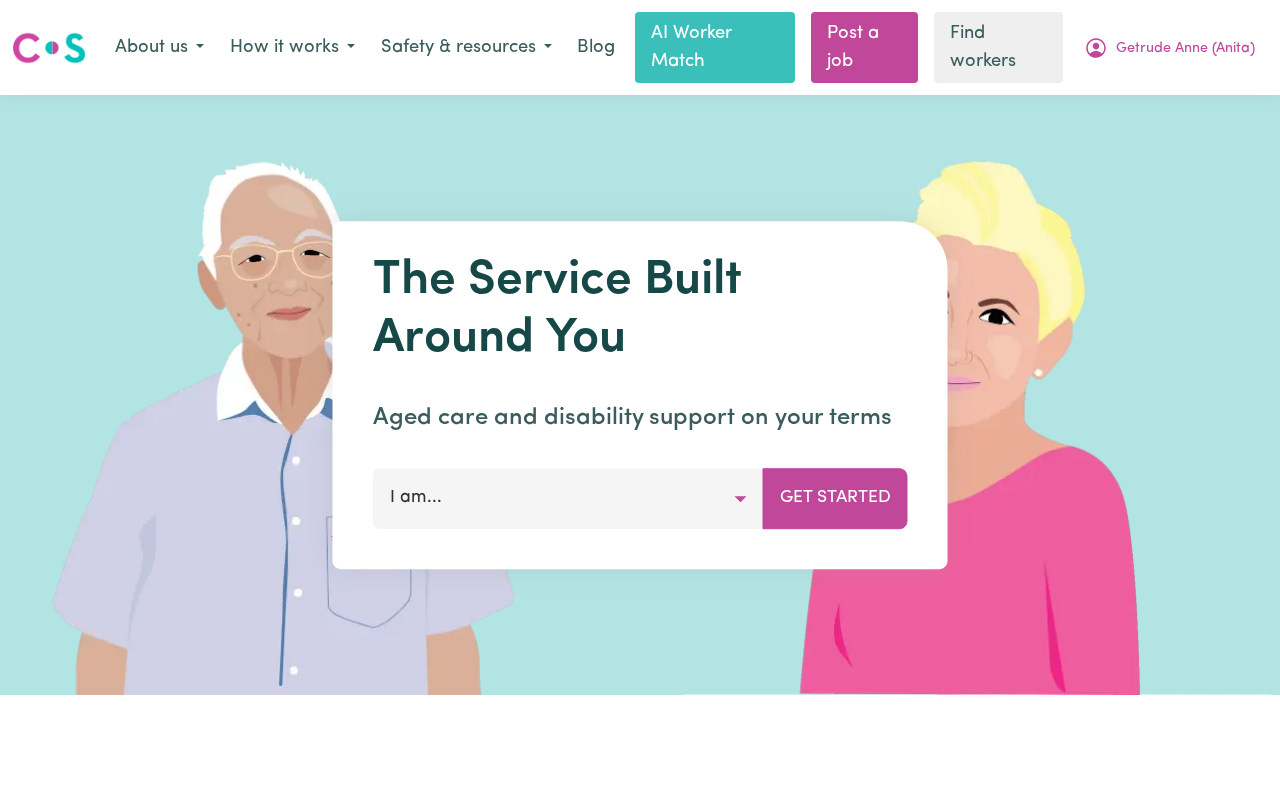 scroll, scrollTop: 0, scrollLeft: 0, axis: both 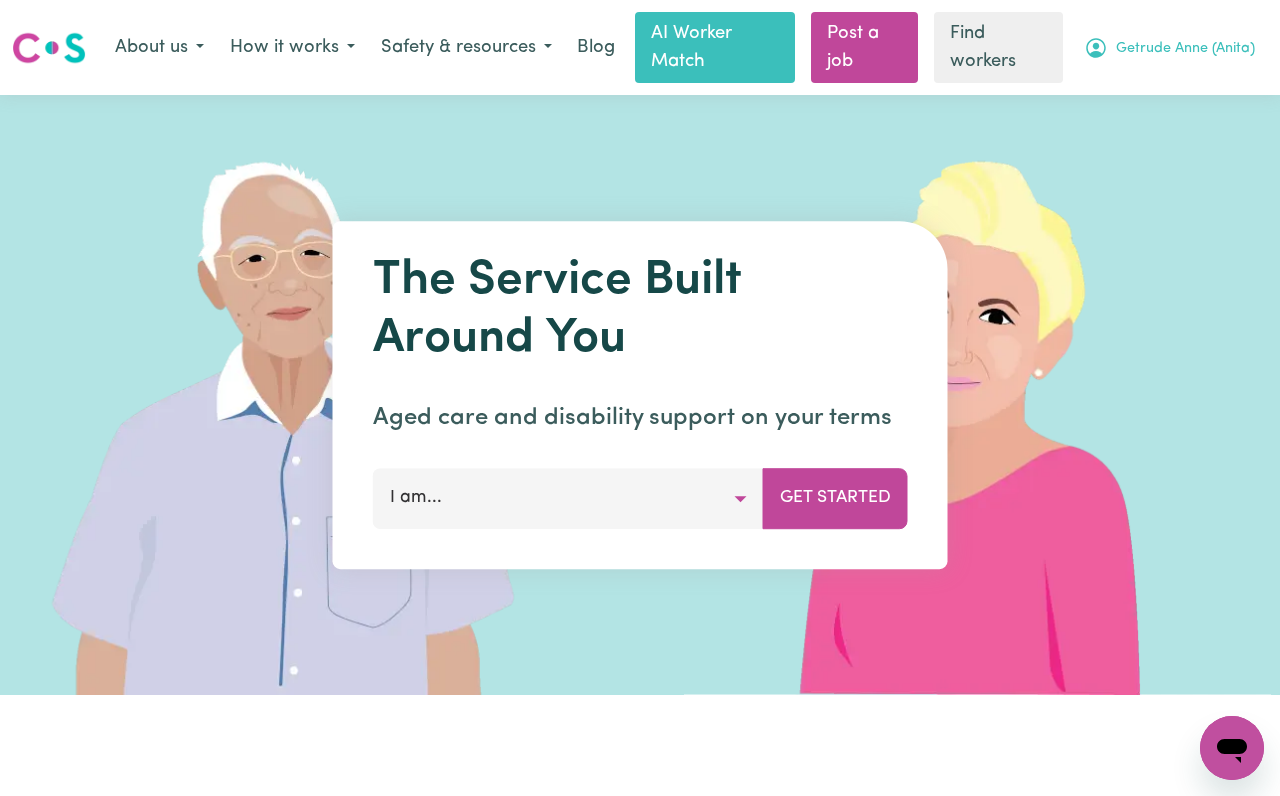 click on "Getrude Anne (Anita)" at bounding box center [1169, 48] 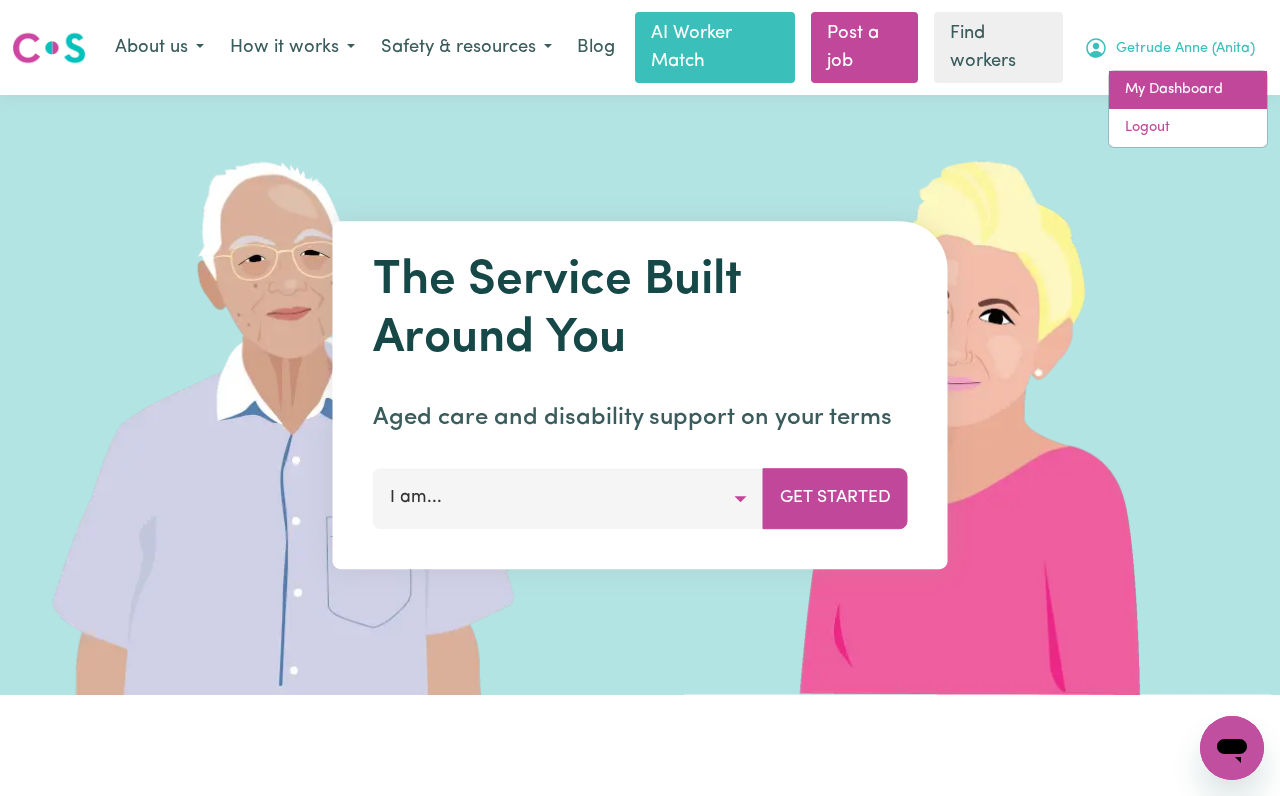 click on "My Dashboard" at bounding box center (1188, 90) 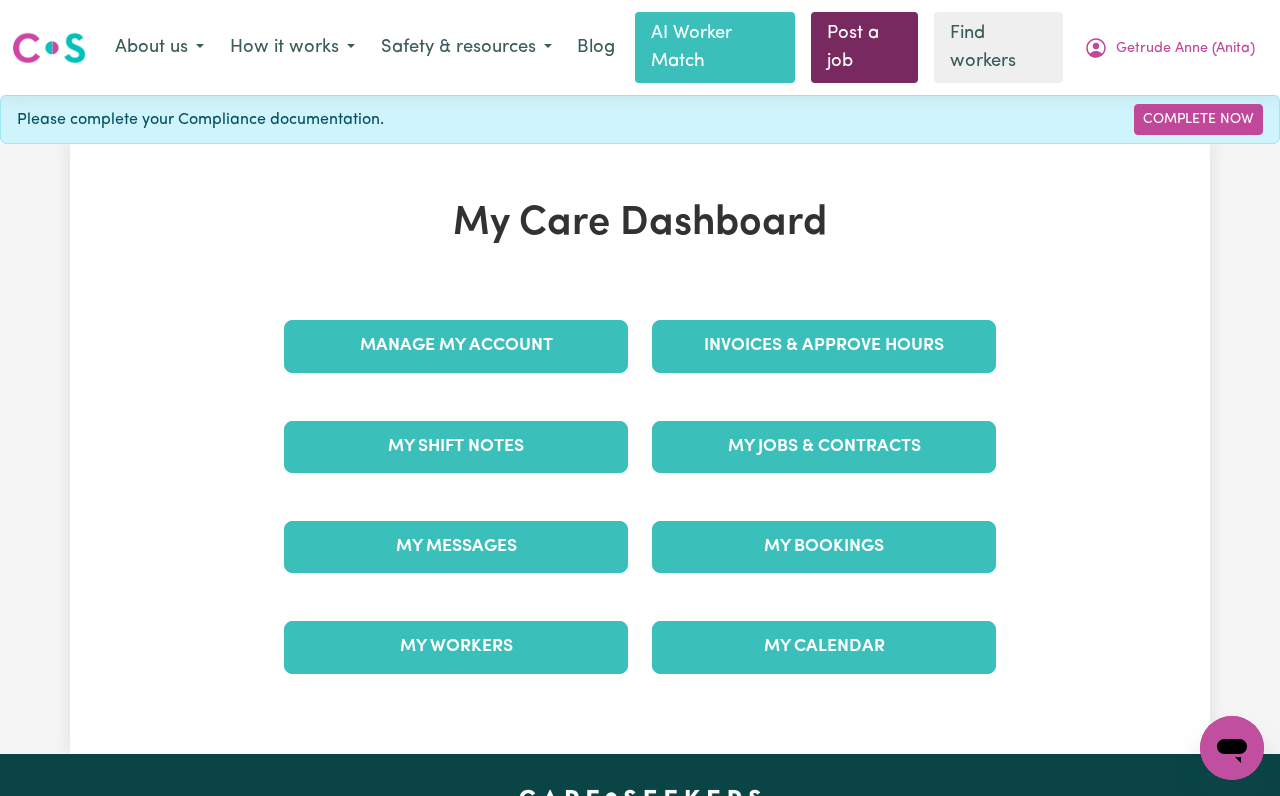 click on "Post a job" at bounding box center [865, 47] 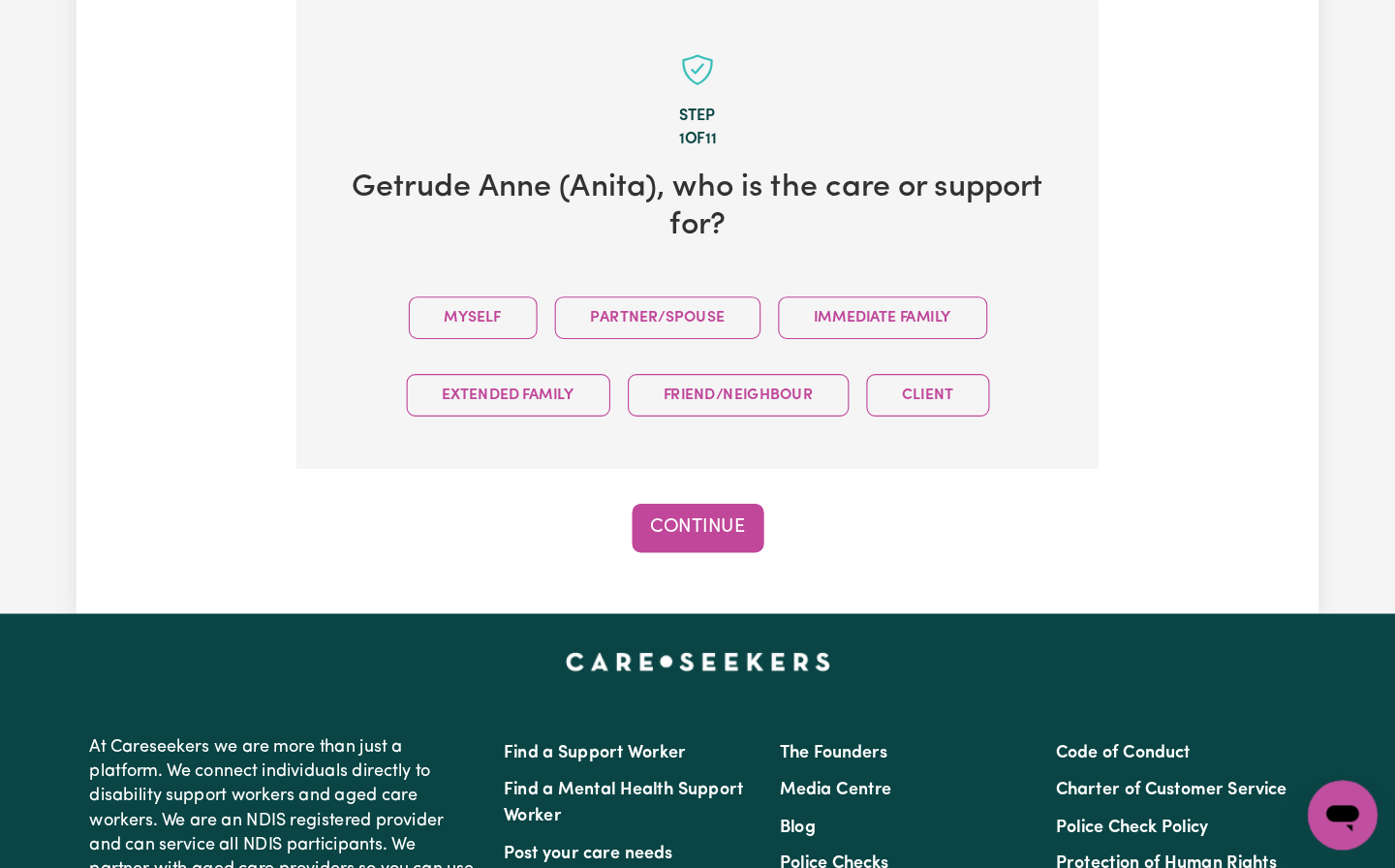 scroll, scrollTop: 527, scrollLeft: 0, axis: vertical 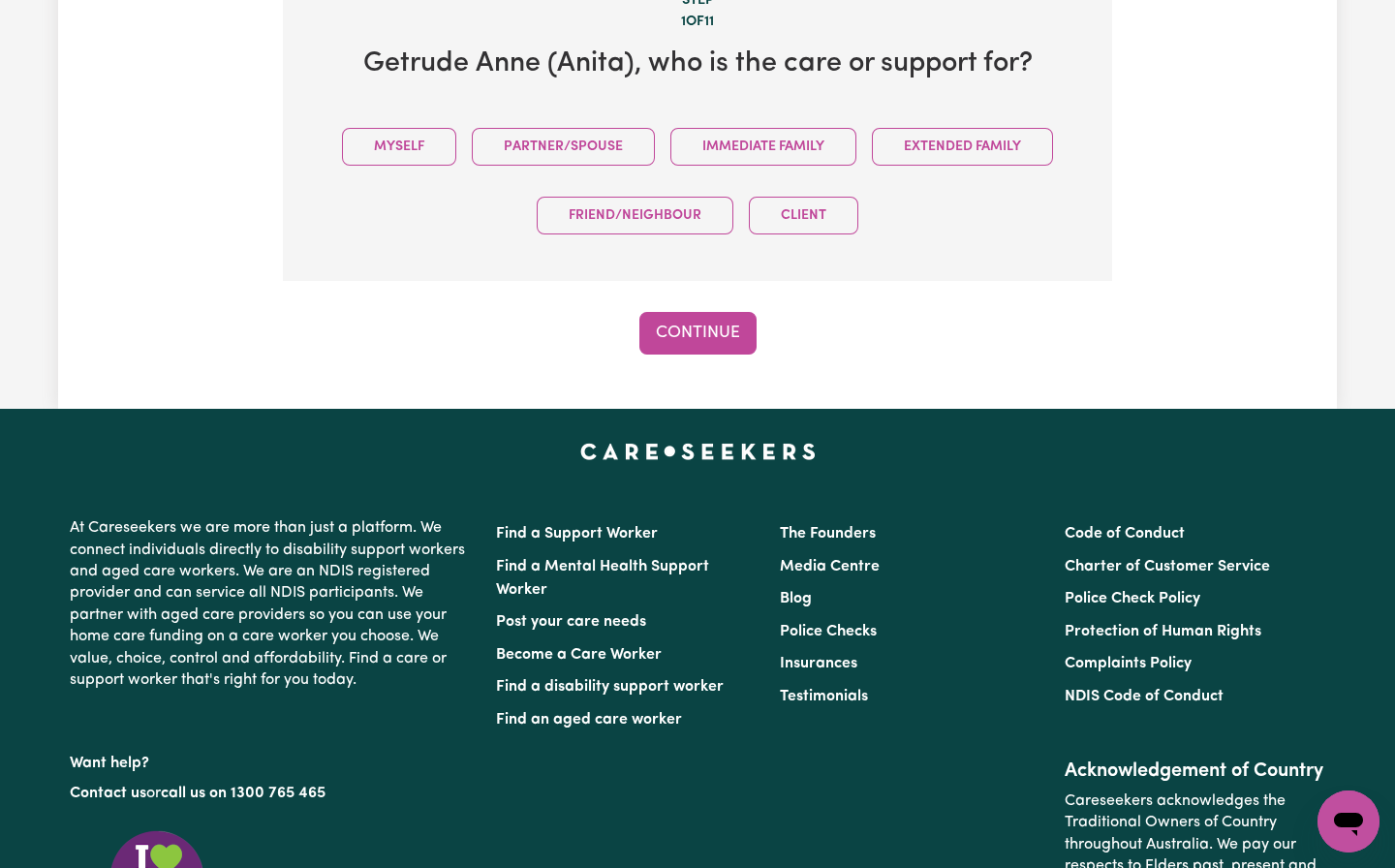 click on "Step 1 of 11 [FIRST] [LAST] ([NICKNAME]), who is the care or support for? Myself Partner/Spouse Immediate Family Extended Family Friend/Neighbour Client Continue" at bounding box center [698, 126] 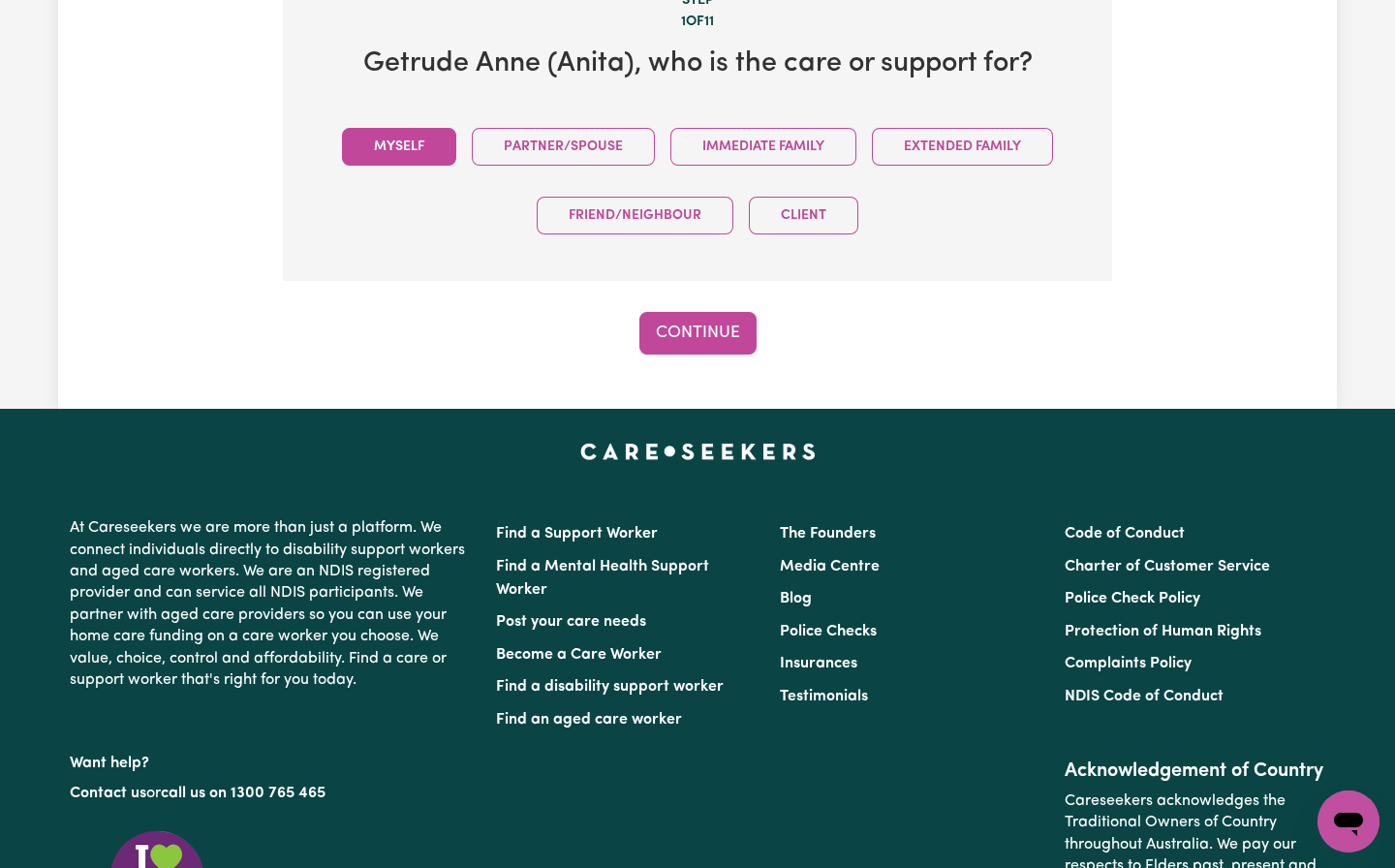 drag, startPoint x: 390, startPoint y: 136, endPoint x: 589, endPoint y: 313, distance: 266.3269 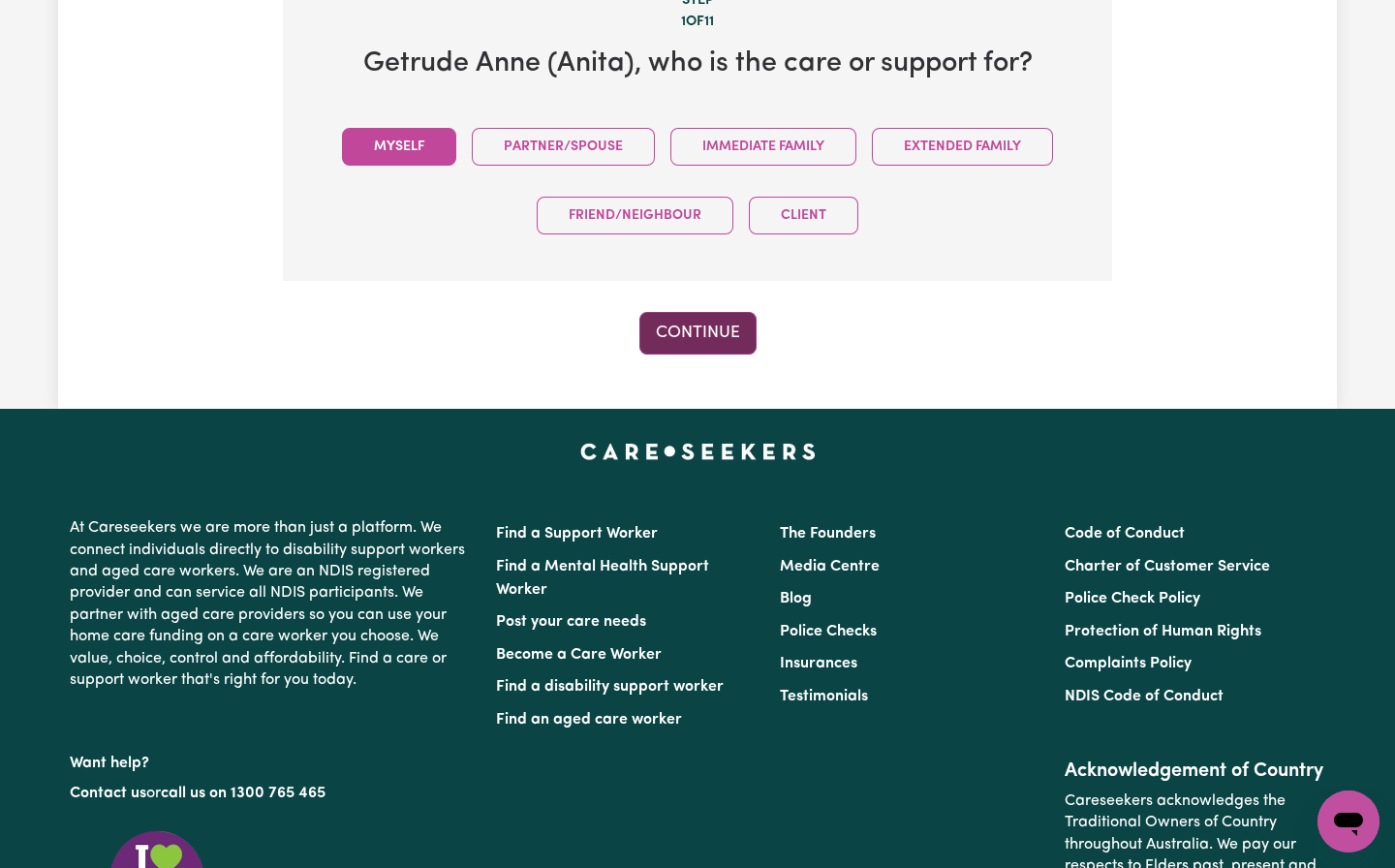 click on "Continue" at bounding box center [698, 333] 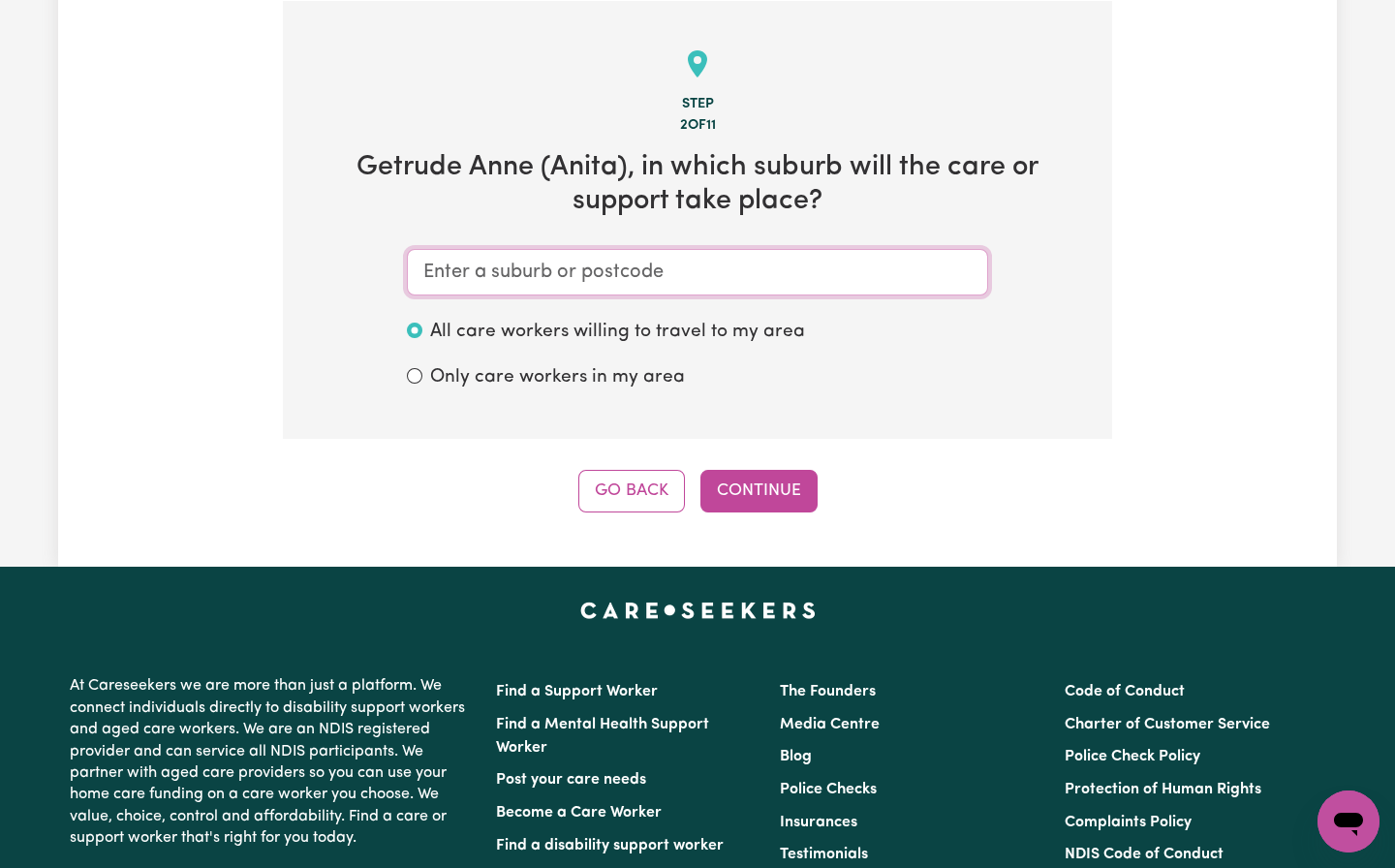 click at bounding box center (698, 272) 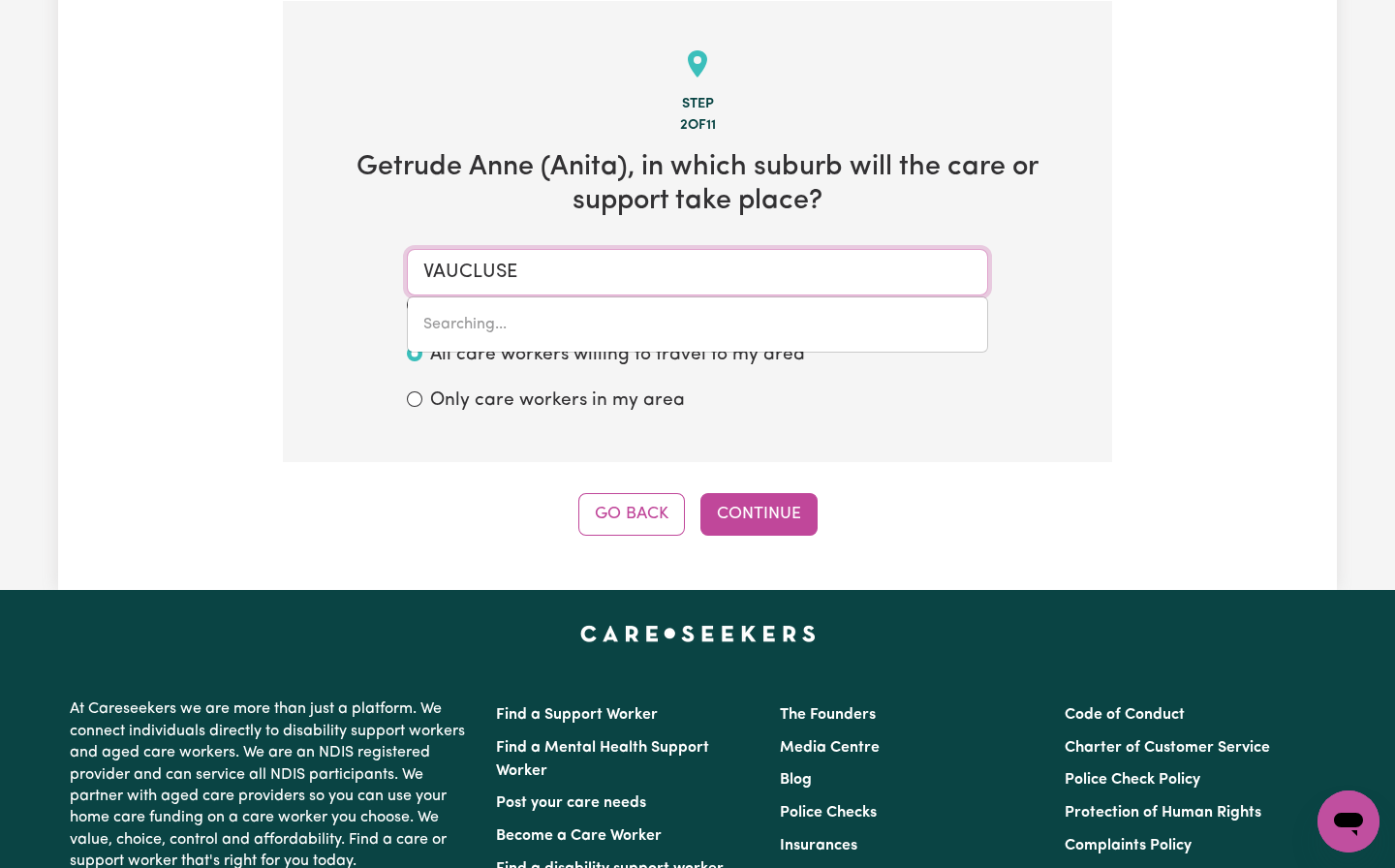 type on "[CITY], [STATE], [POSTAL_CODE]" 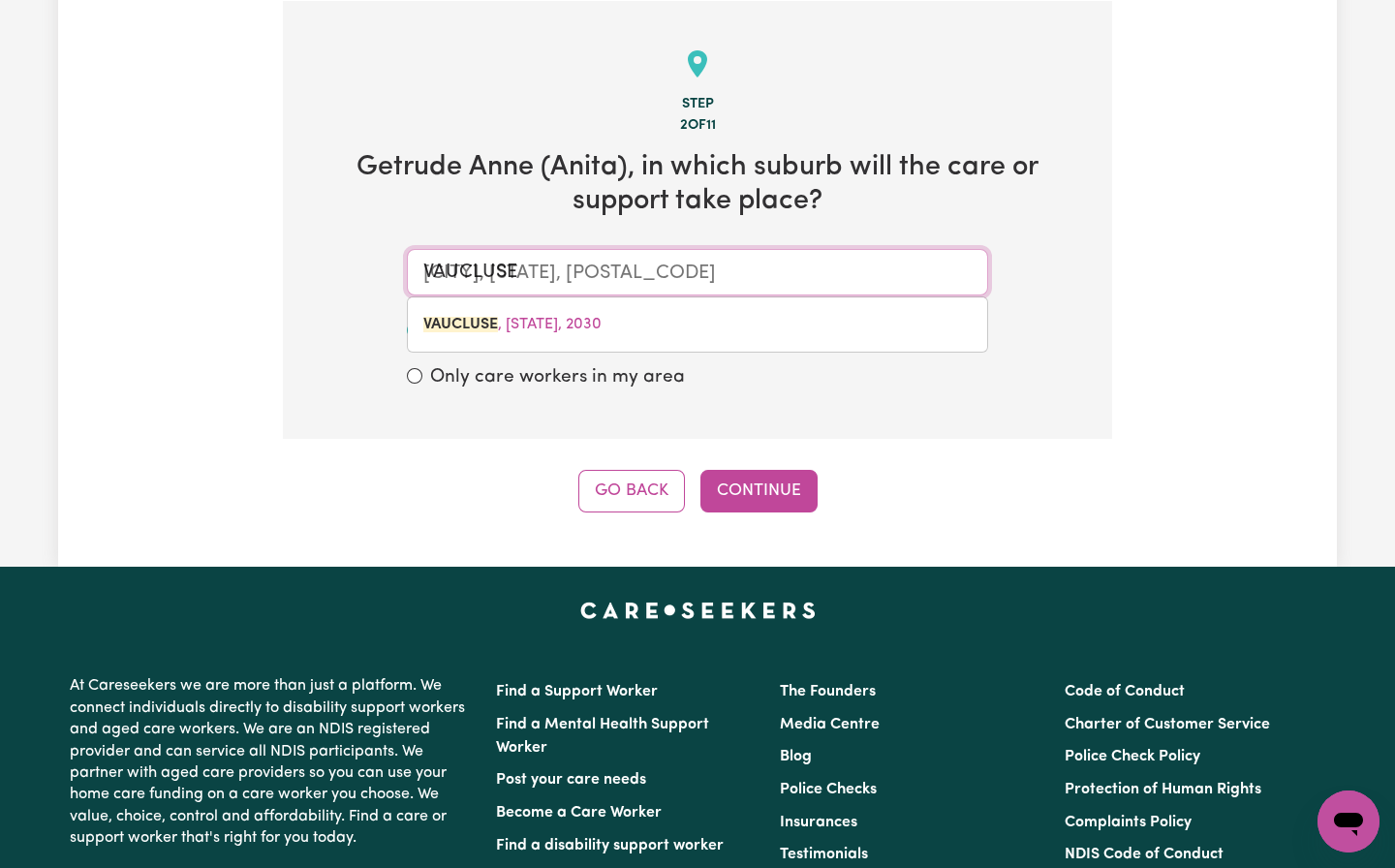 click on "[CITY], [STATE], [POSTAL_CODE]" at bounding box center (698, 325) 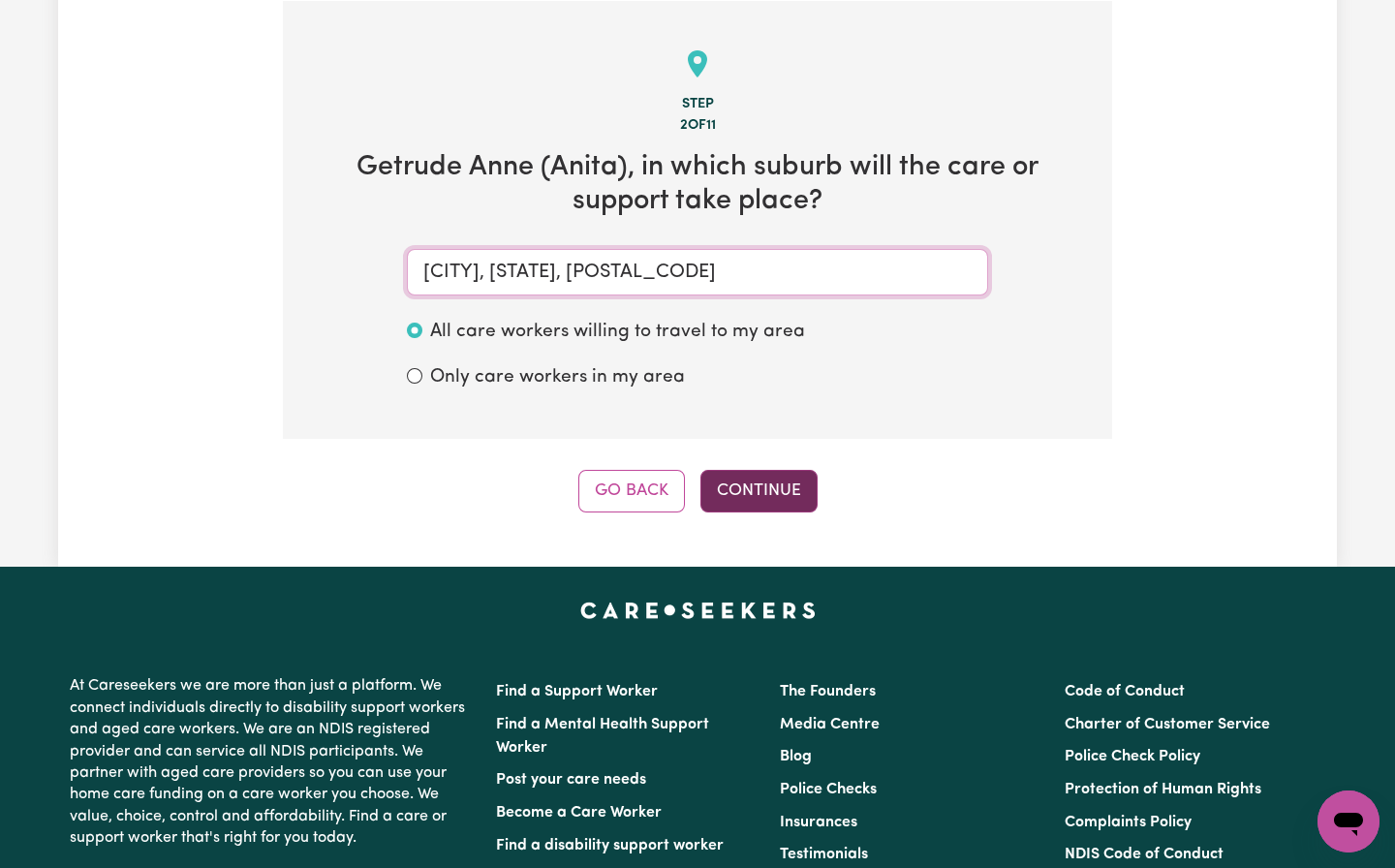 type on "[CITY], [STATE], [POSTAL_CODE]" 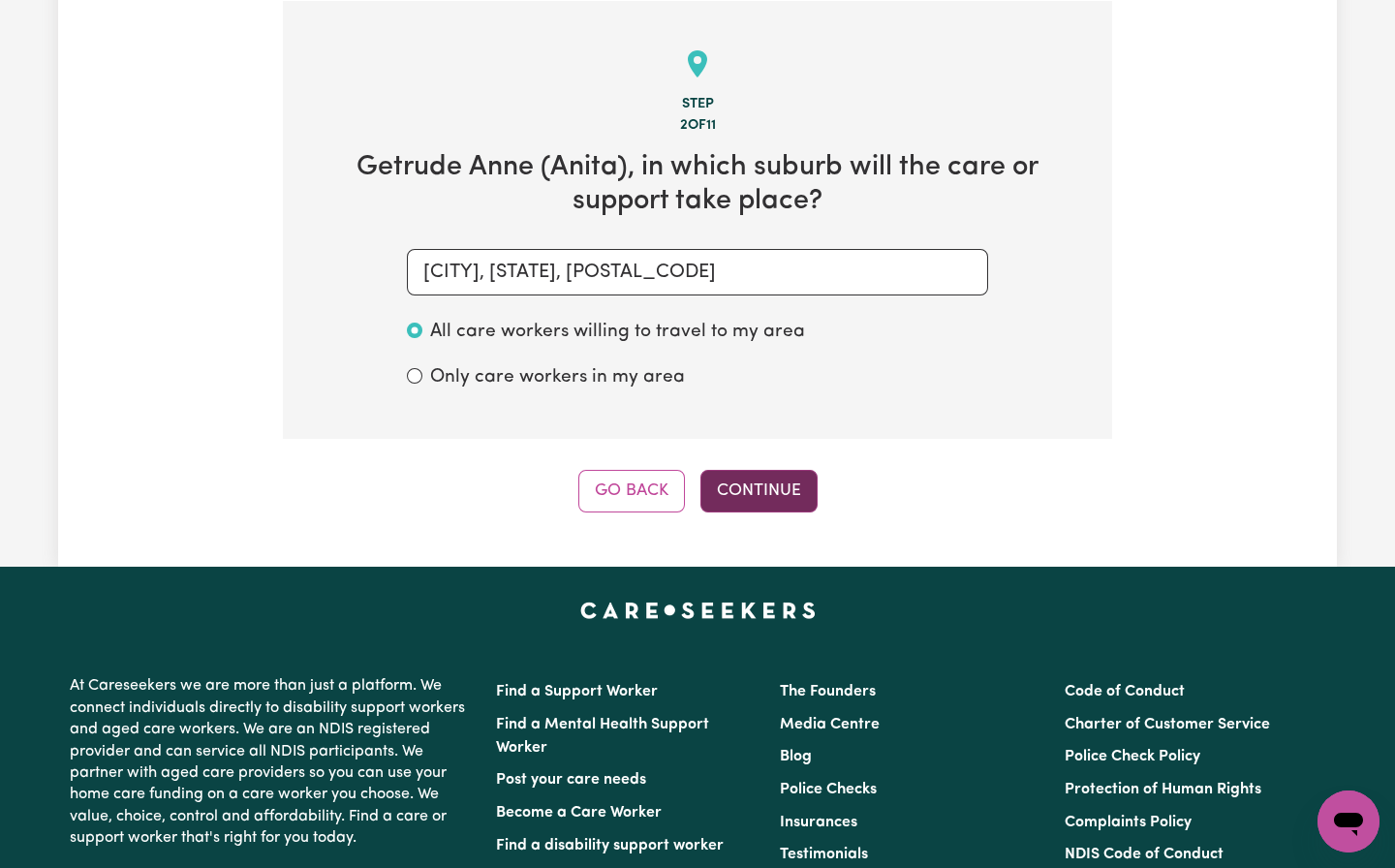 click on "Continue" at bounding box center (759, 491) 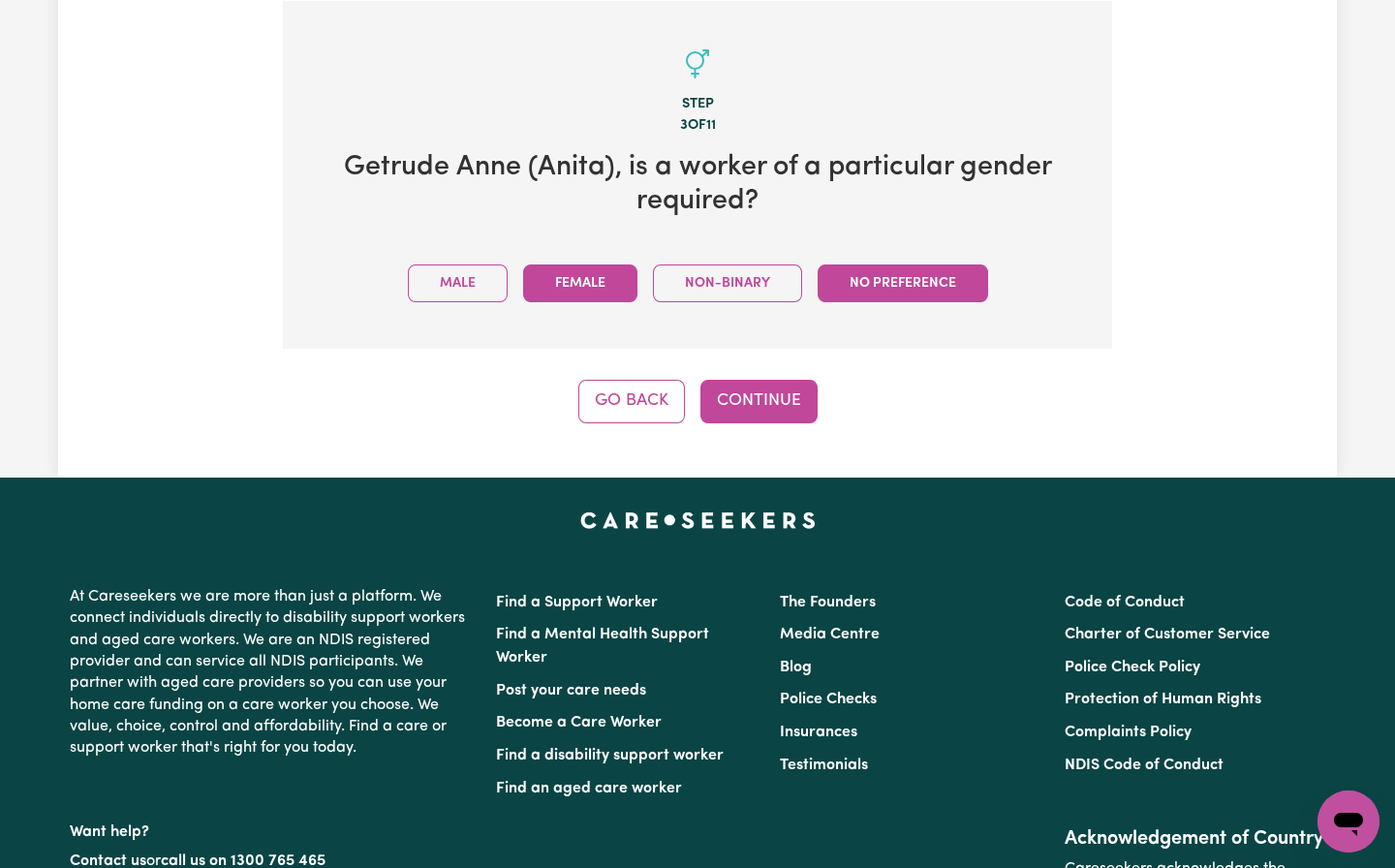 click on "Female" at bounding box center (580, 283) 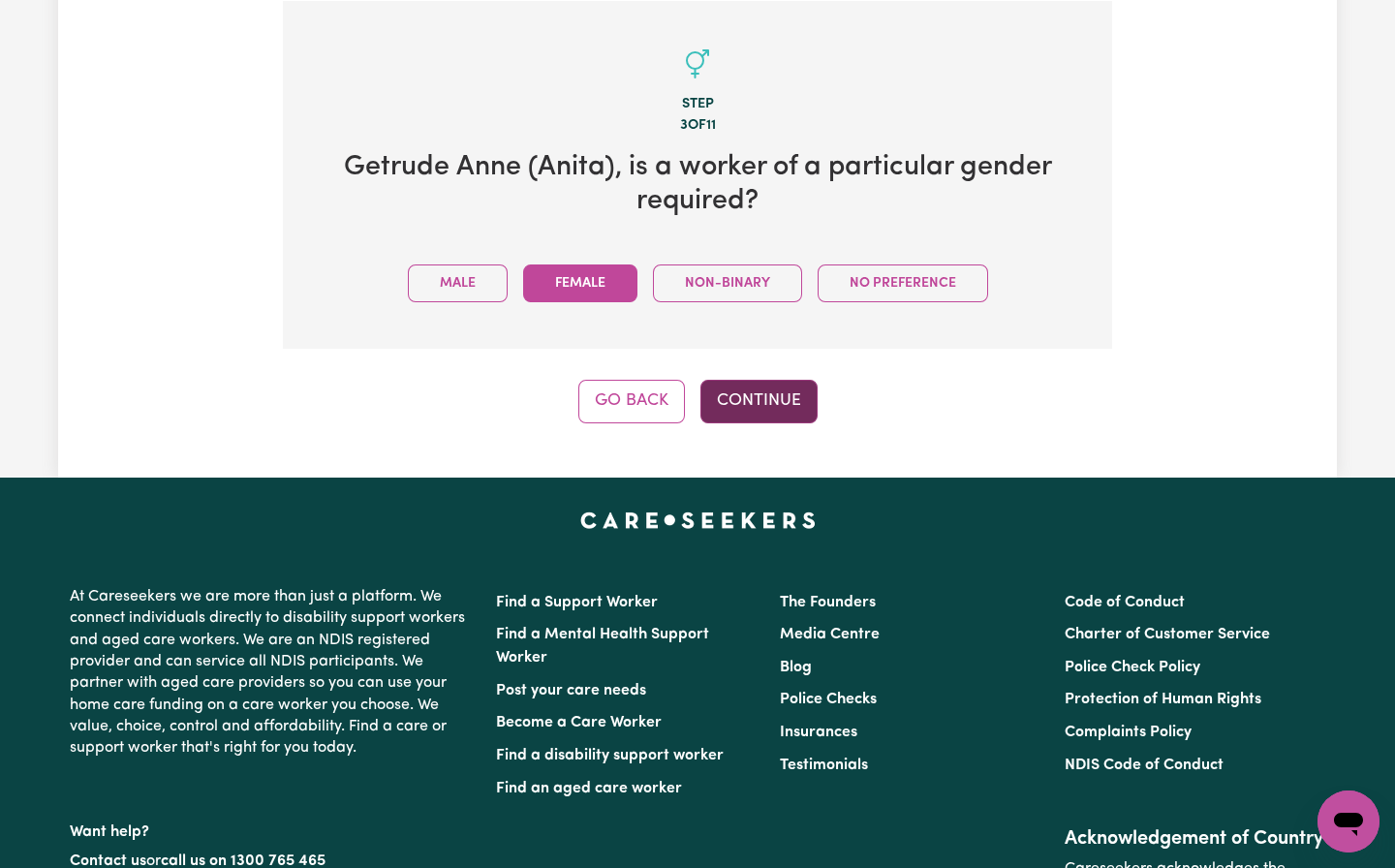 click on "Continue" at bounding box center [759, 401] 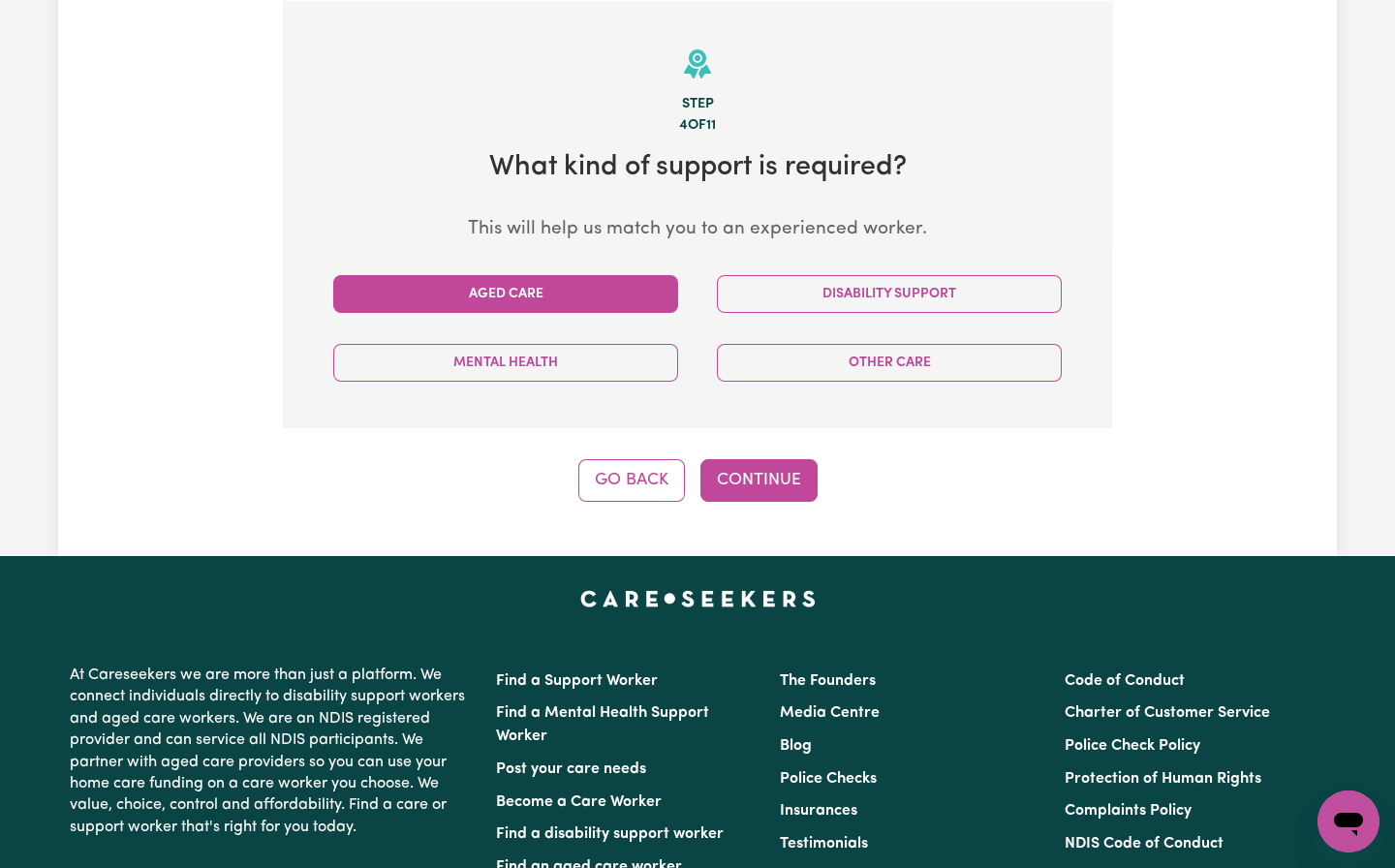 click on "Aged Care" at bounding box center [506, 294] 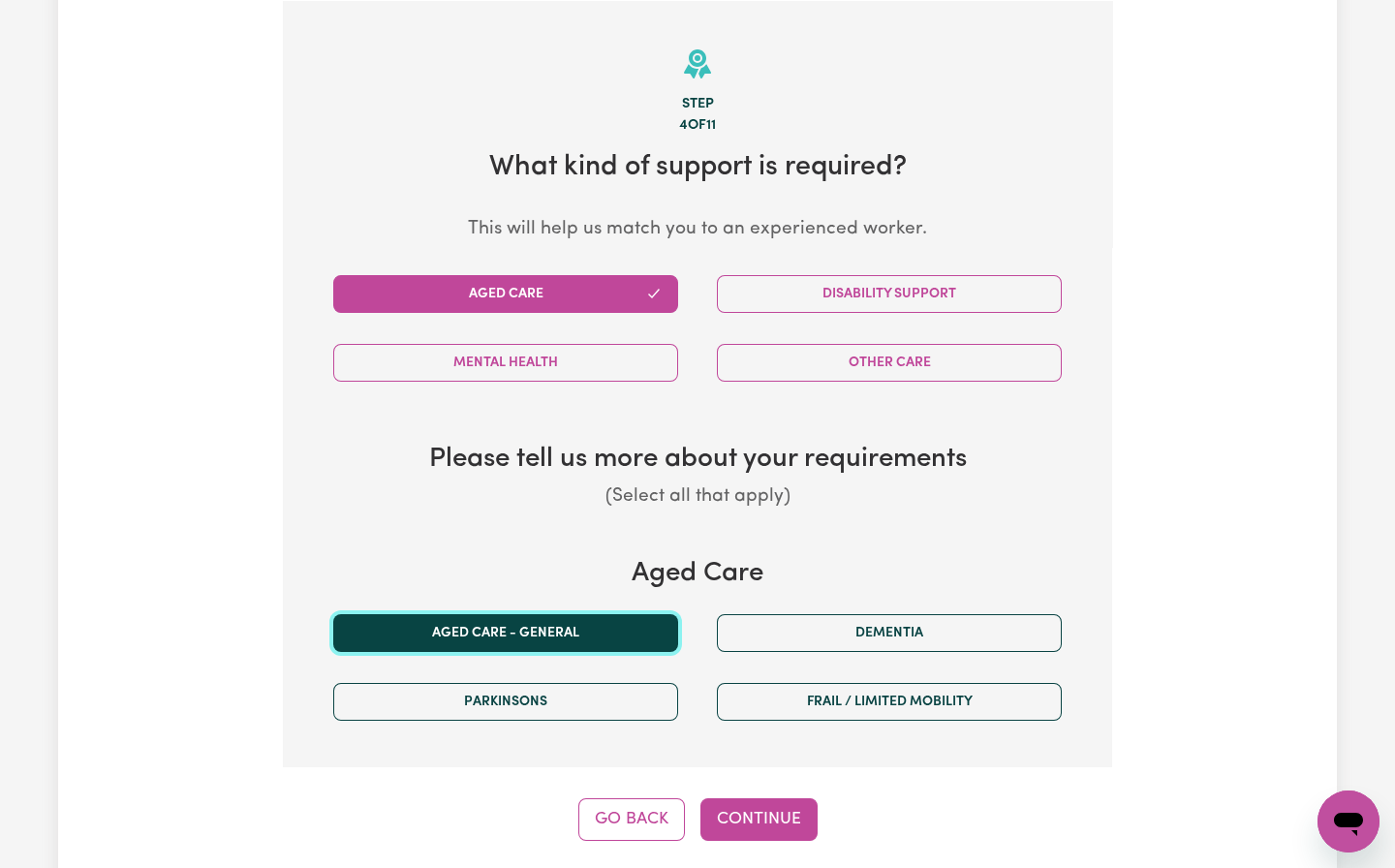click on "Aged care - General" at bounding box center (506, 633) 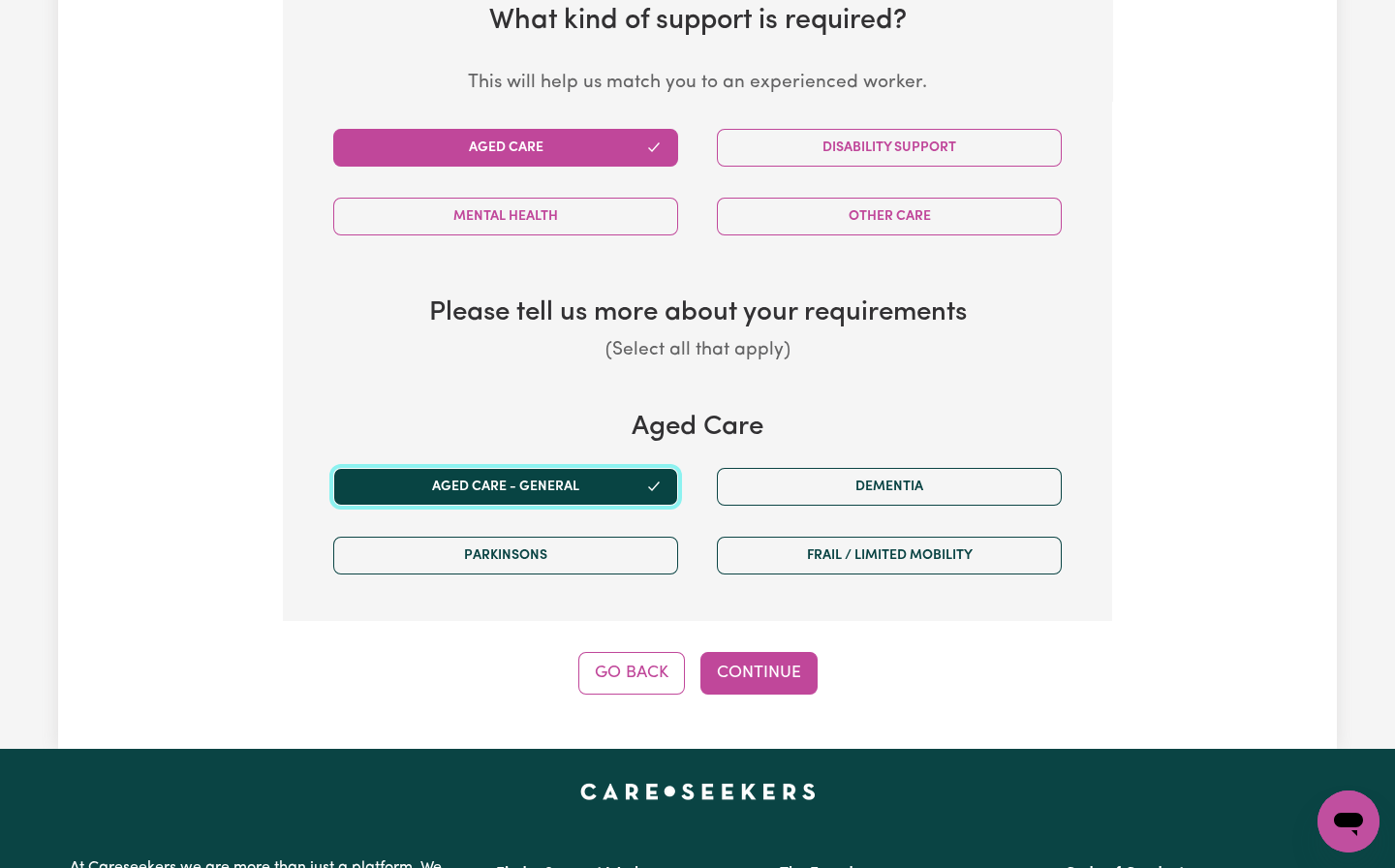 scroll, scrollTop: 714, scrollLeft: 0, axis: vertical 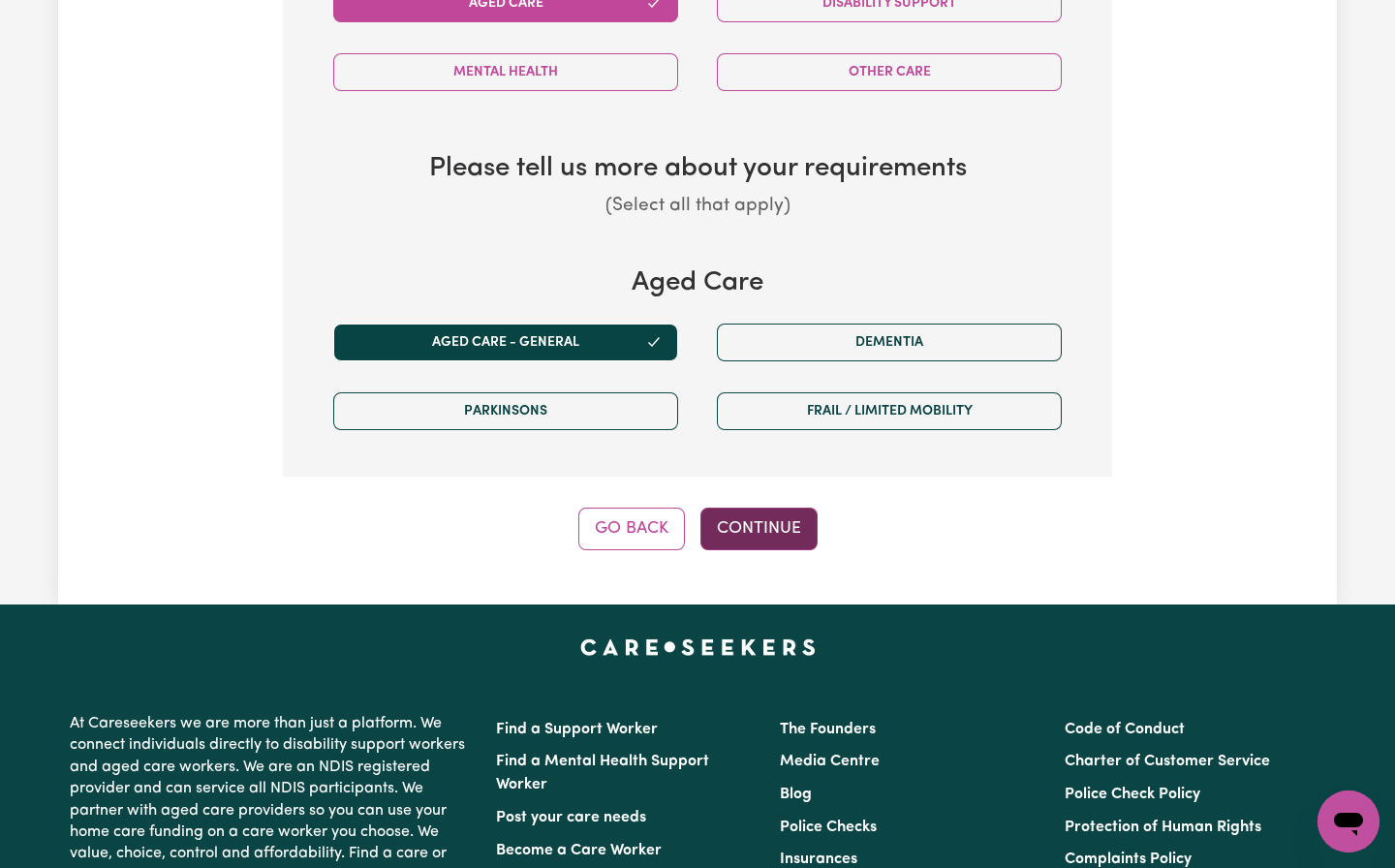 click on "Continue" at bounding box center (759, 529) 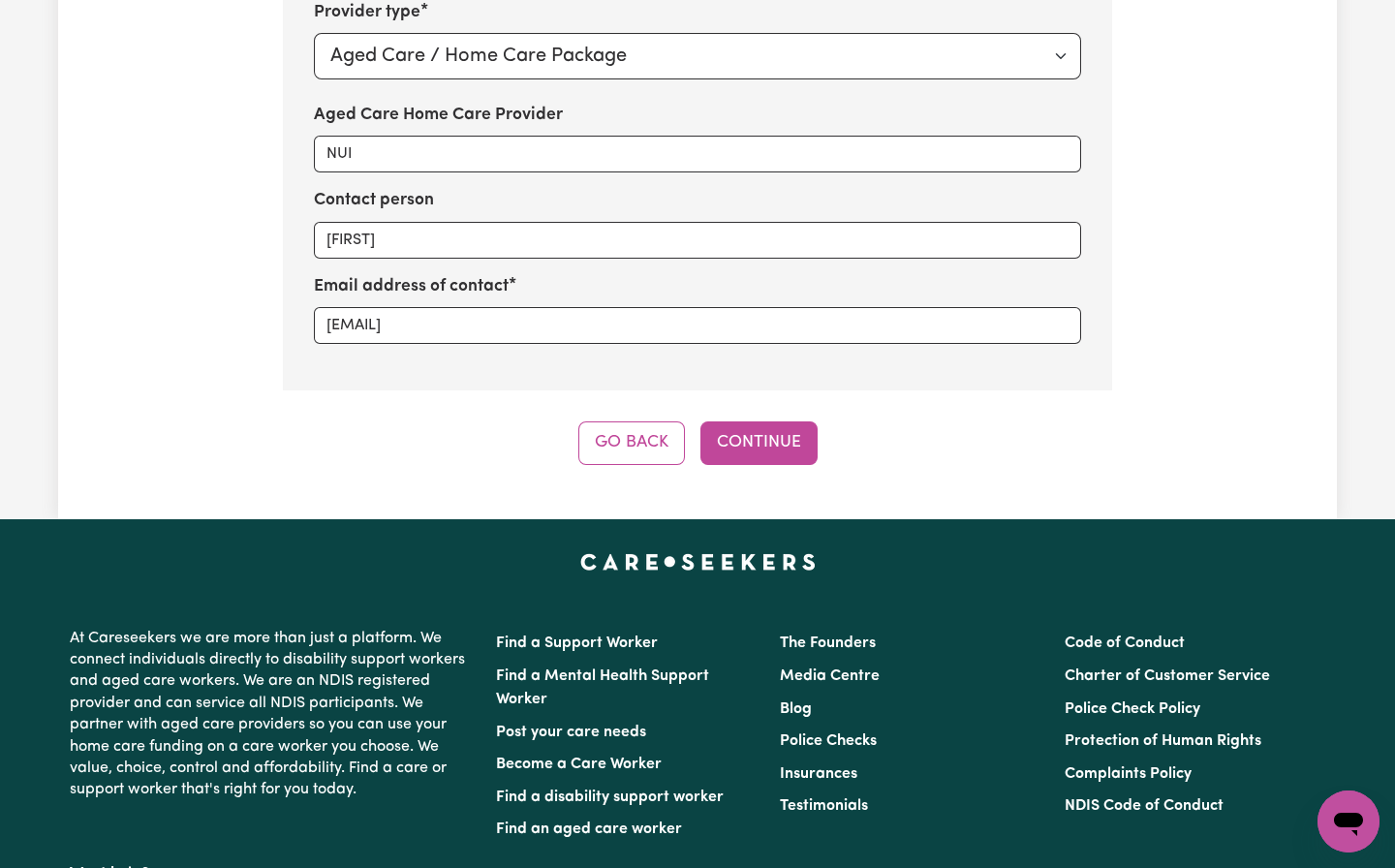 scroll, scrollTop: 423, scrollLeft: 0, axis: vertical 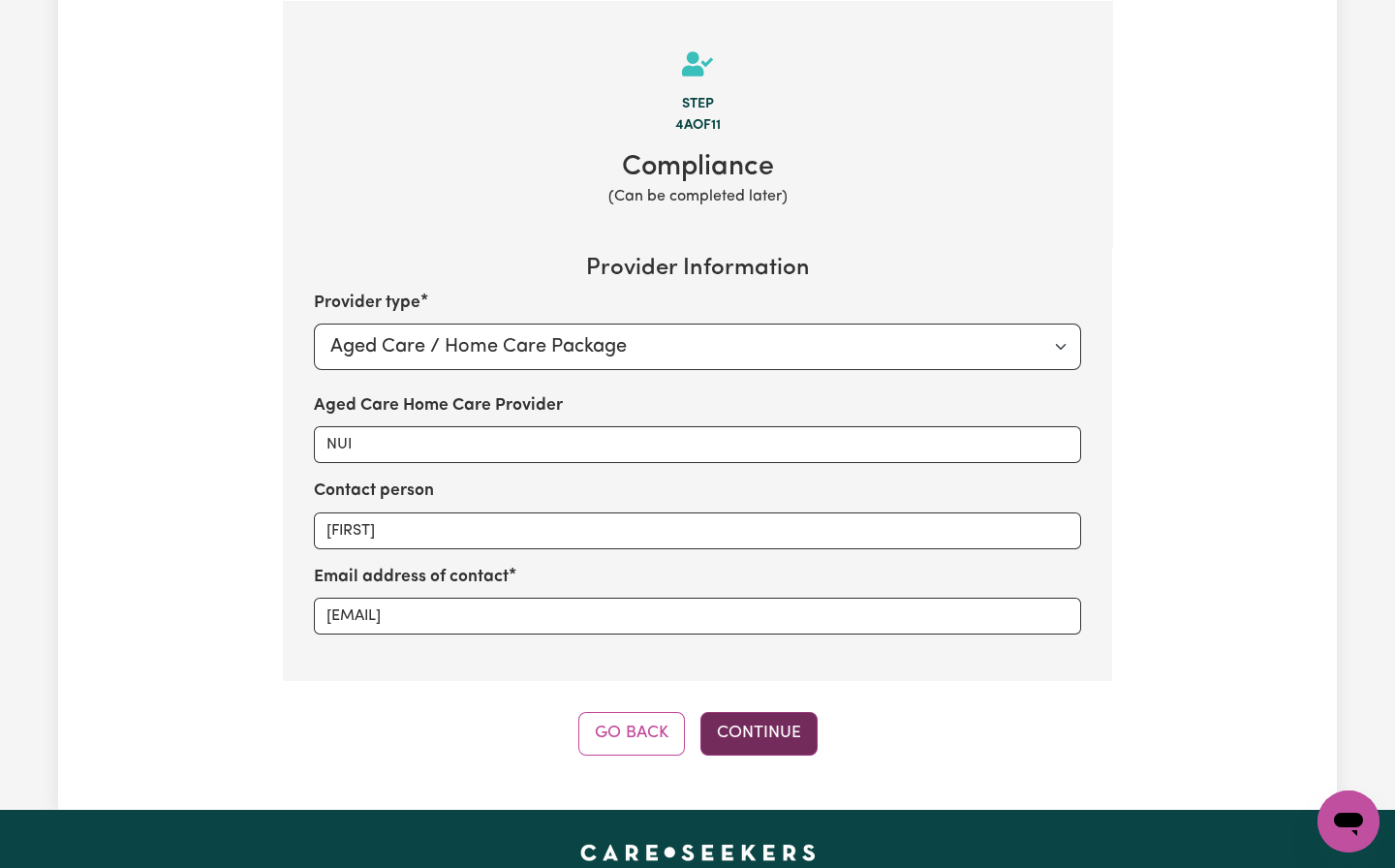click on "Continue" at bounding box center (759, 733) 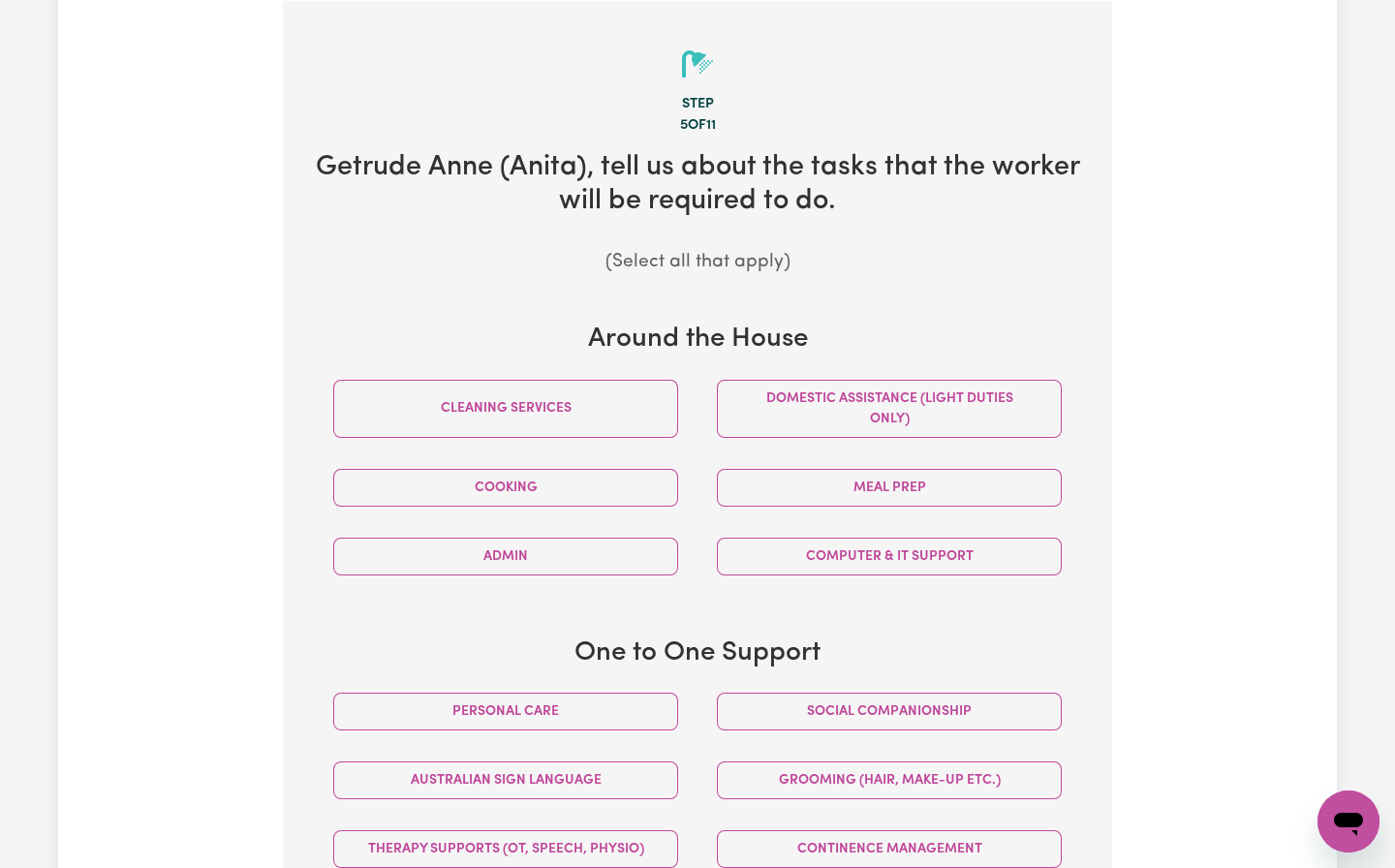 drag, startPoint x: 952, startPoint y: 281, endPoint x: 978, endPoint y: 293, distance: 28.635642 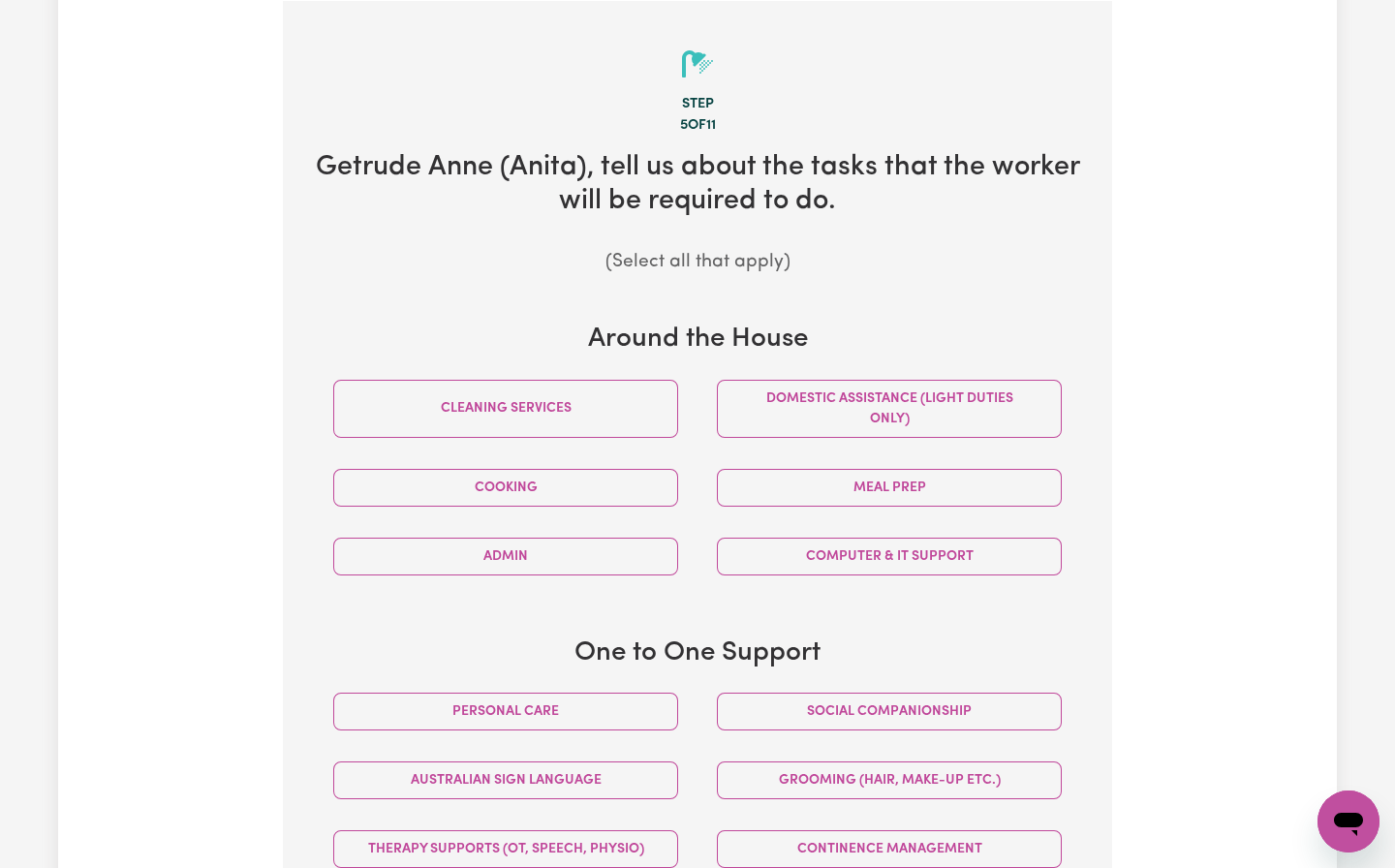 click on "Step 5 of 11 [FIRST] [LAST] ([NICKNAME]), tell us about the tasks that the worker will be required to do. (Select all that apply) Around the House Cleaning services Domestic assistance (light duties only) Cooking Meal prep Admin Computer & IT Support One to One Support Personal care Social companionship Australian Sign Language Grooming (hair, make-up etc.) Therapy Supports (OT, speech, physio) Continence management PEG feeding Hoists & transfers Out and About Errands / Outings Community access Keeping fit Art therapy Music therapy Skills Development" at bounding box center [698, 638] 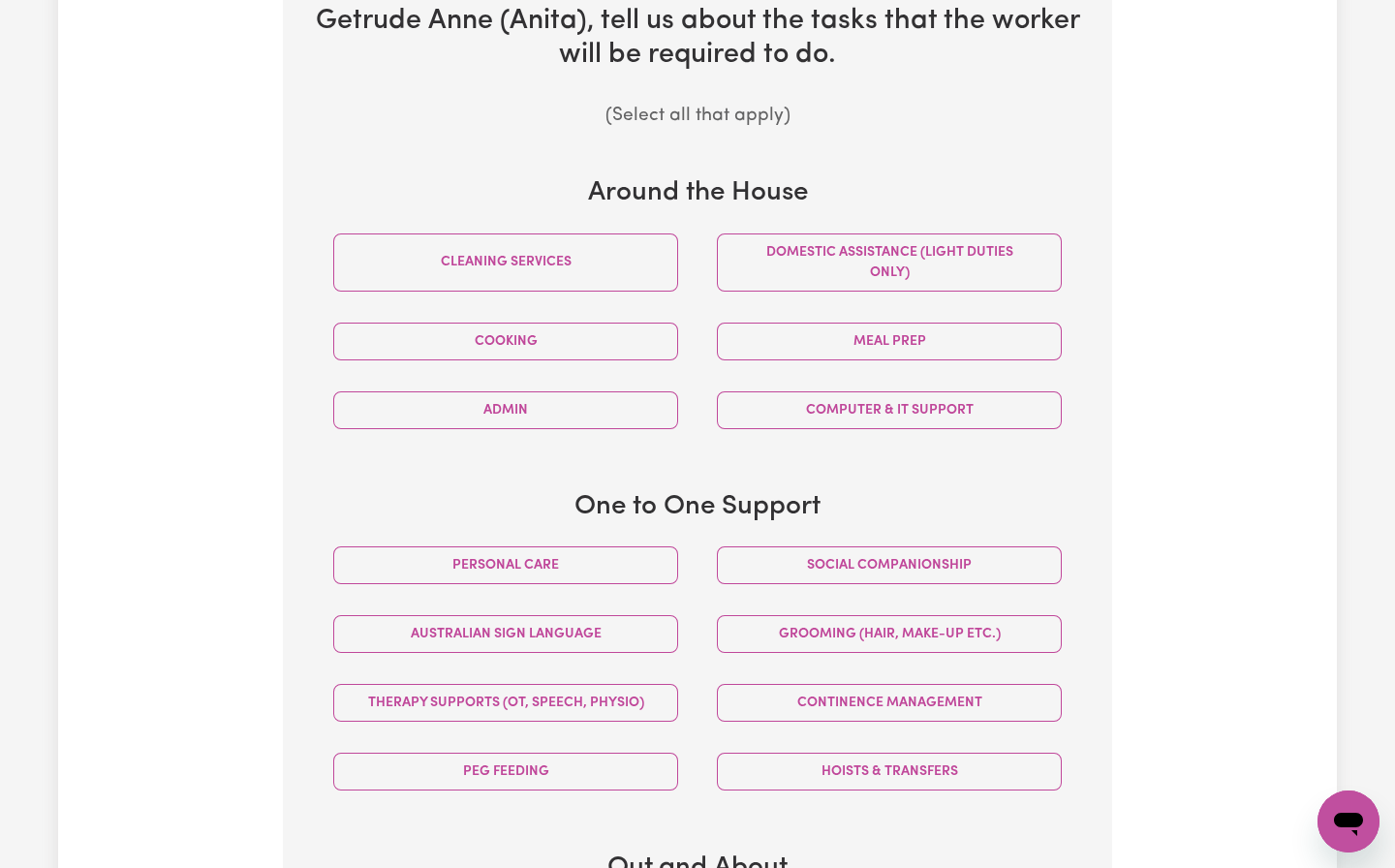 scroll, scrollTop: 714, scrollLeft: 0, axis: vertical 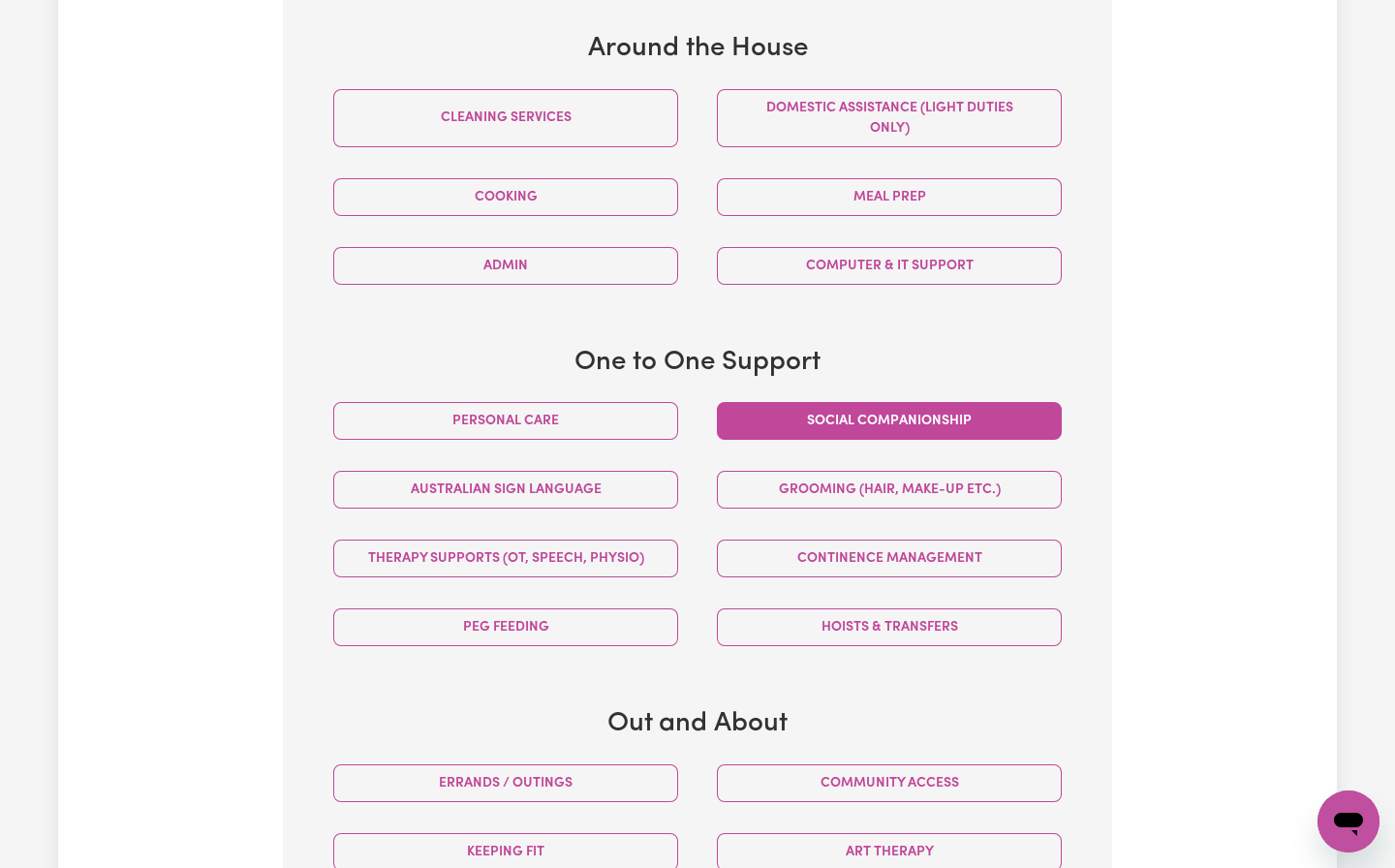 click on "Social companionship" at bounding box center [889, 420] 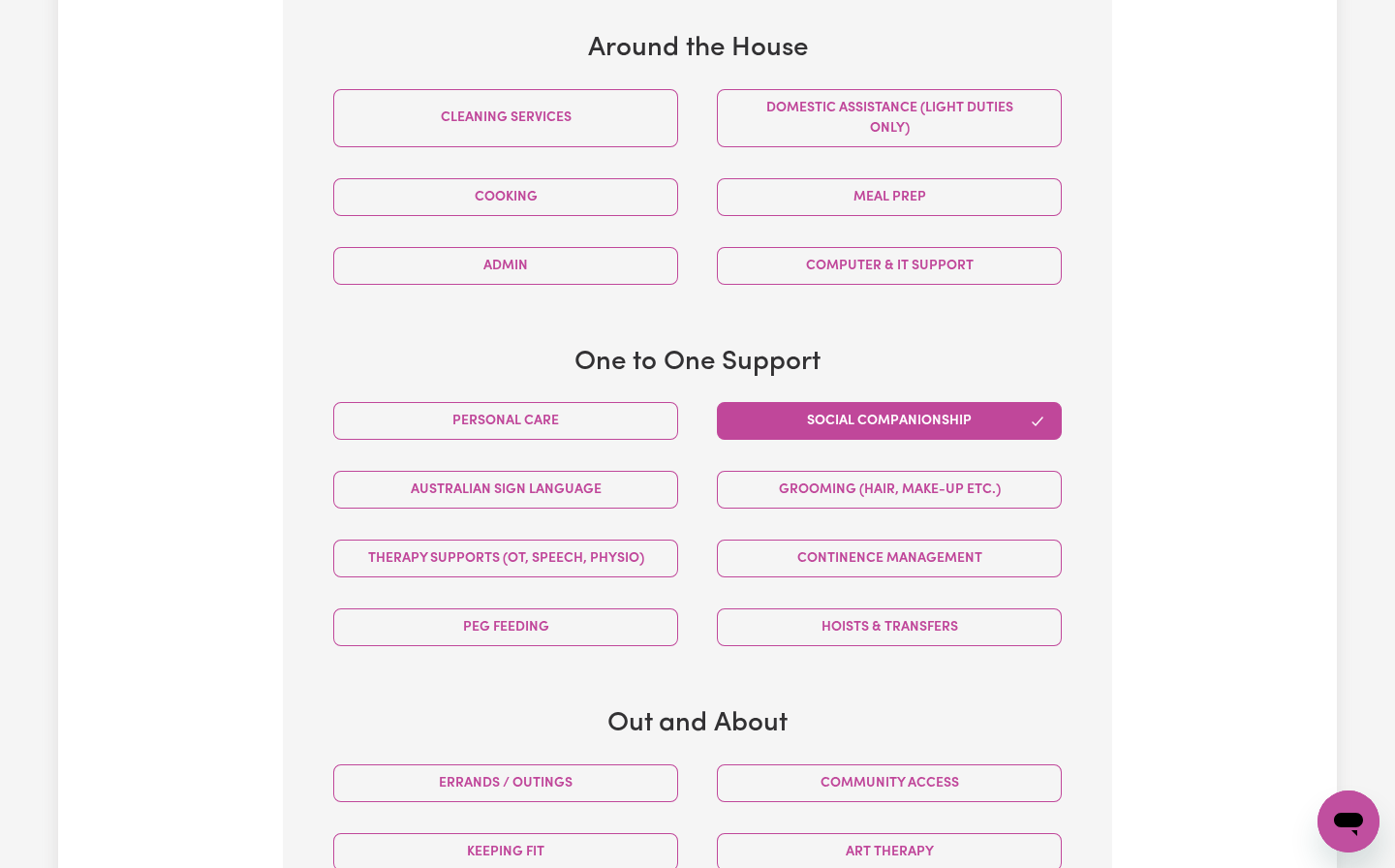 click on "Social companionship" at bounding box center (889, 420) 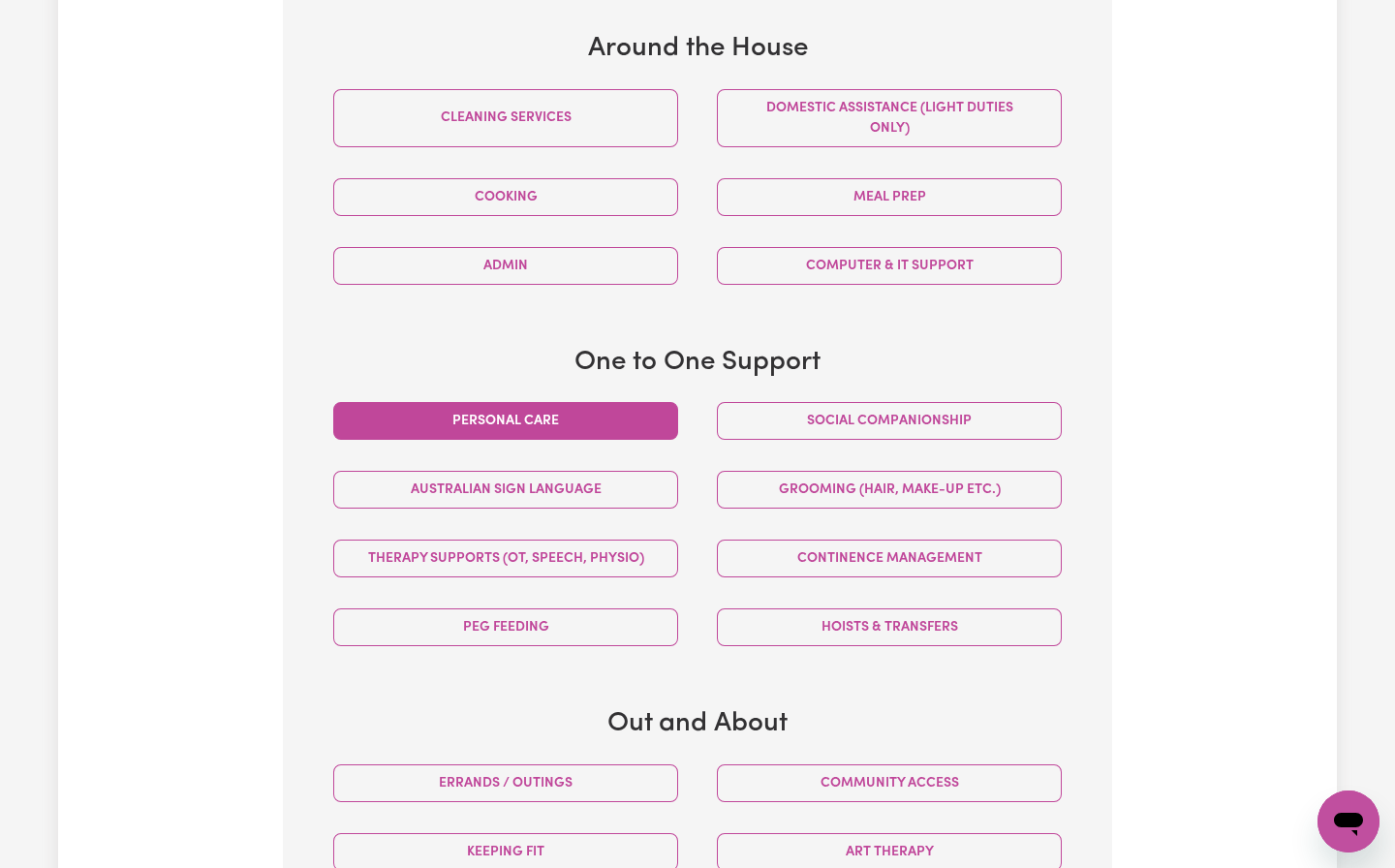 click on "Personal care" at bounding box center (506, 420) 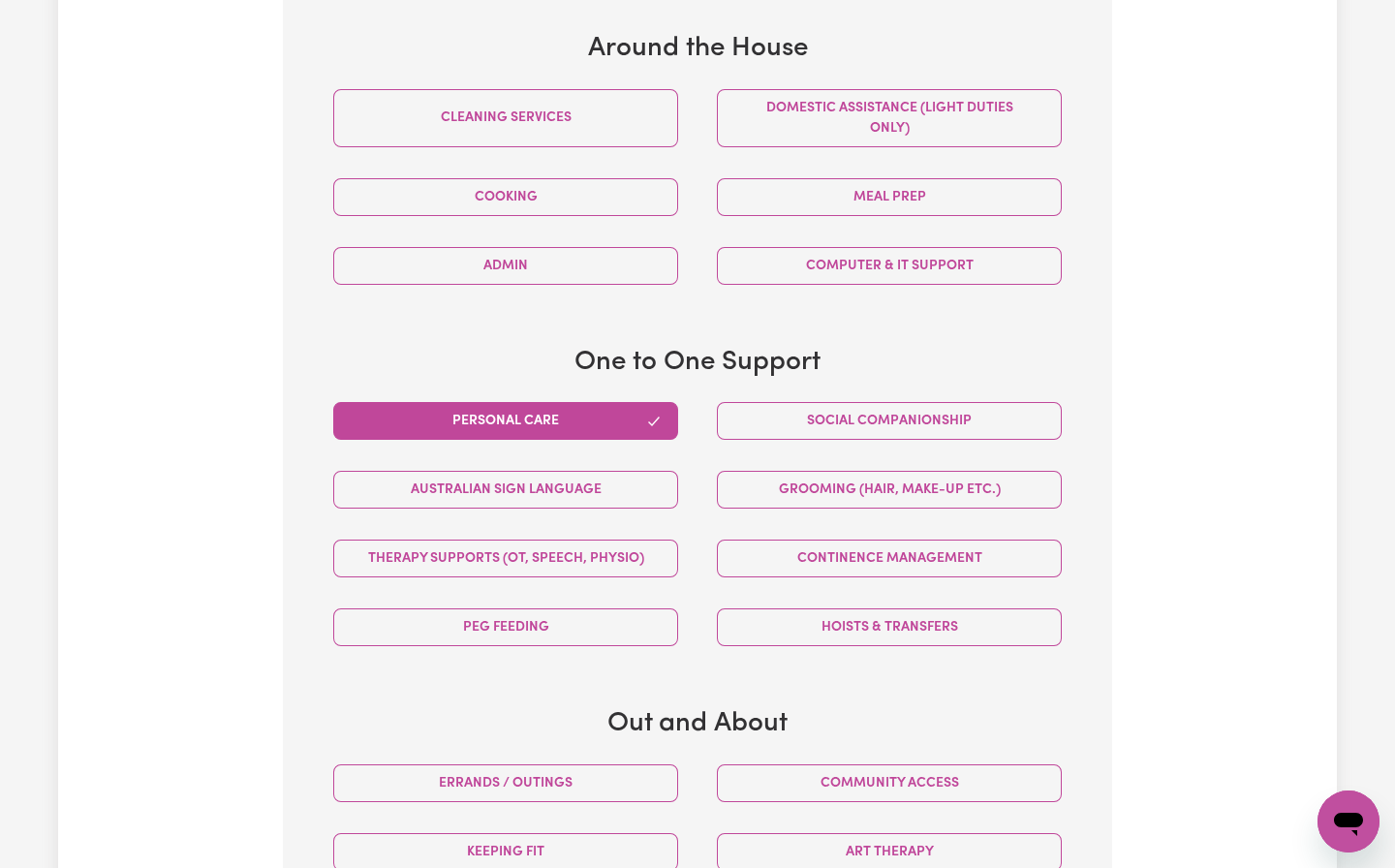 scroll, scrollTop: 1006, scrollLeft: 0, axis: vertical 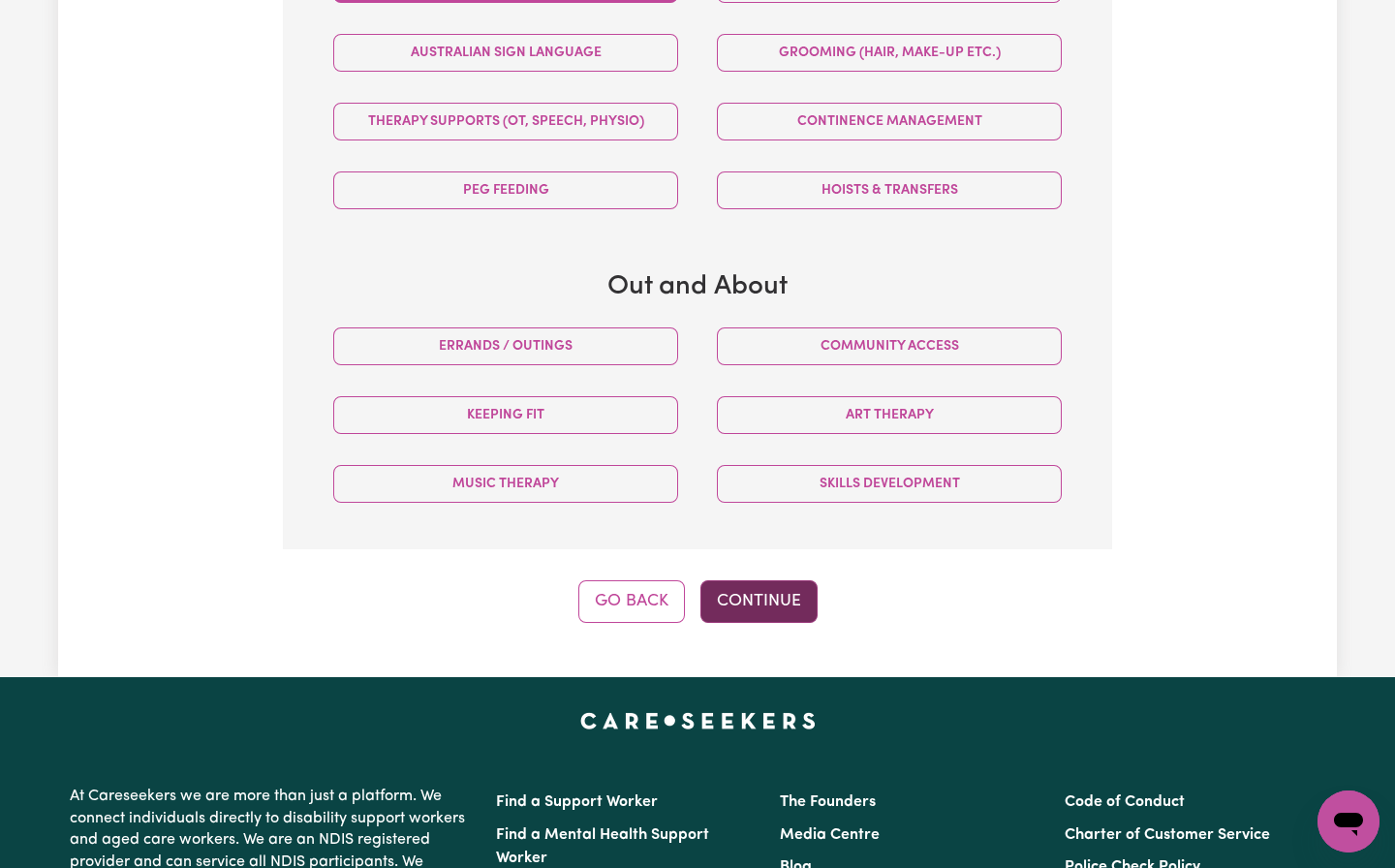 click on "Continue" at bounding box center [759, 602] 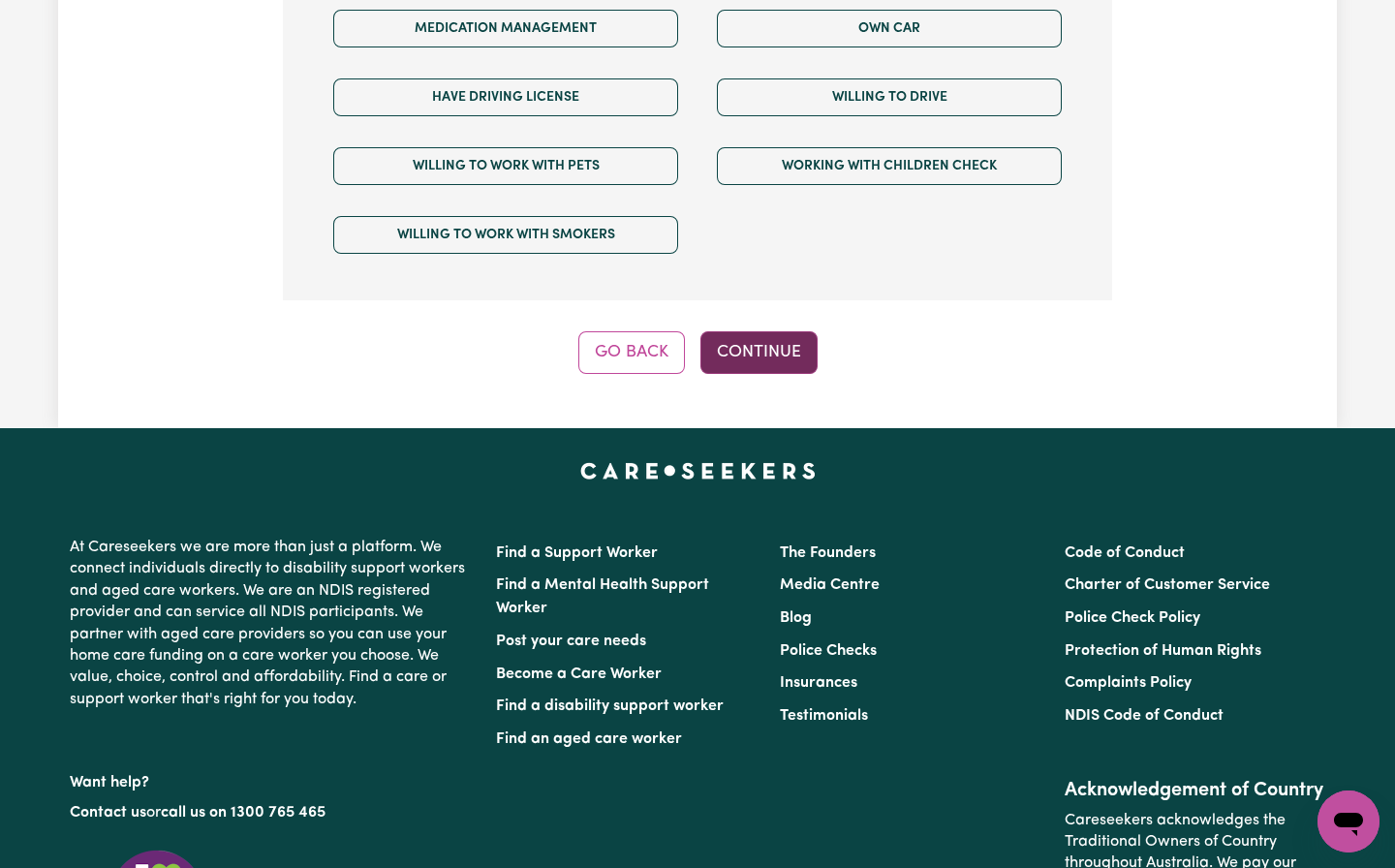 click on "Continue" at bounding box center (759, 353) 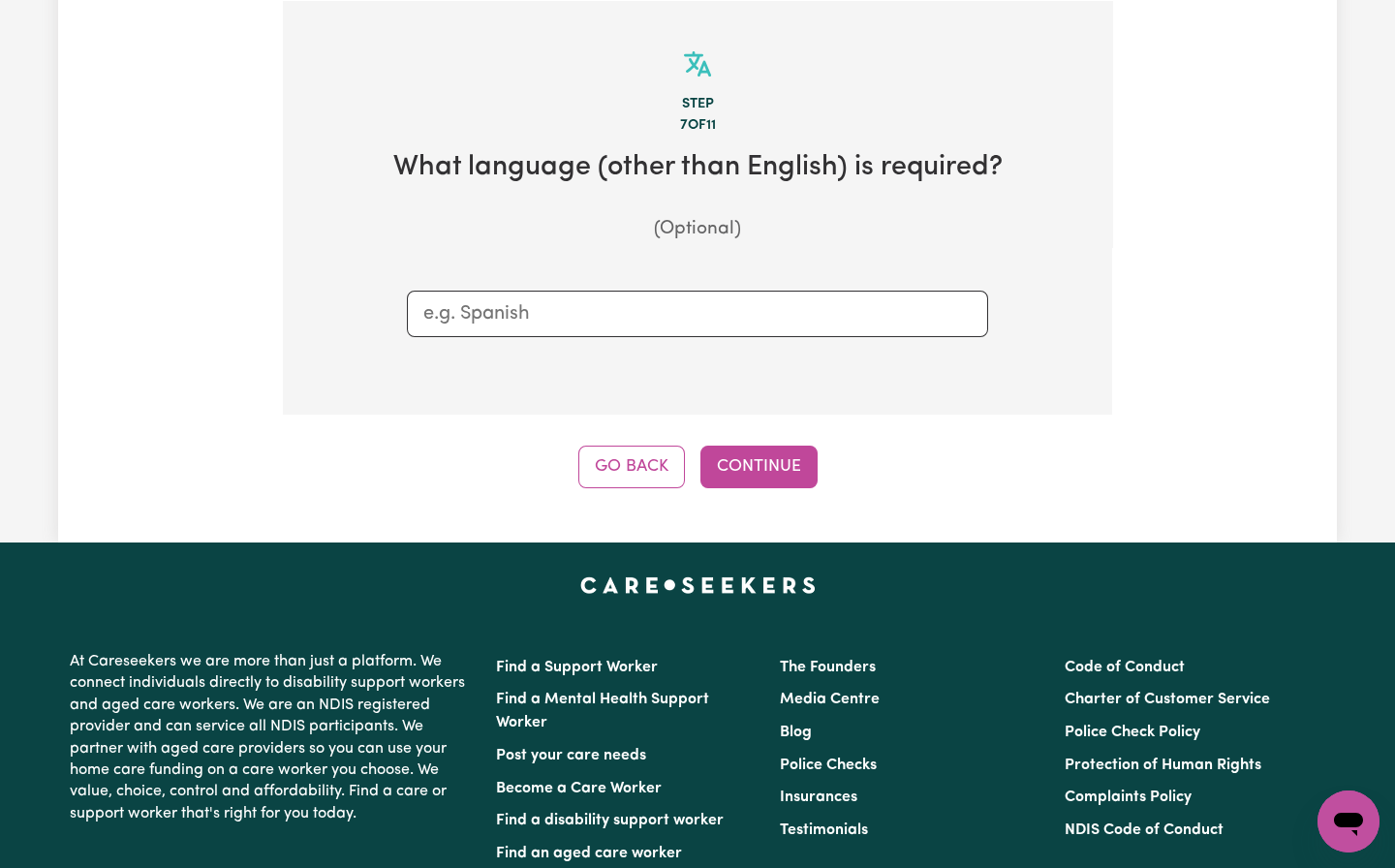 click on "Tell us your care and support requirements Welcome to Careseekers. We are excited to help you find the support you need. To start your job post and connect to workers, please answer the questions below. The Careseekers Platform is a community of thousands of workers from culturally and linguistically diverse backgrounds and various levels of experience and qualifications. Step 7  of  11 What language (other than English) is required? (Optional) Go Back Continue" at bounding box center [698, 93] 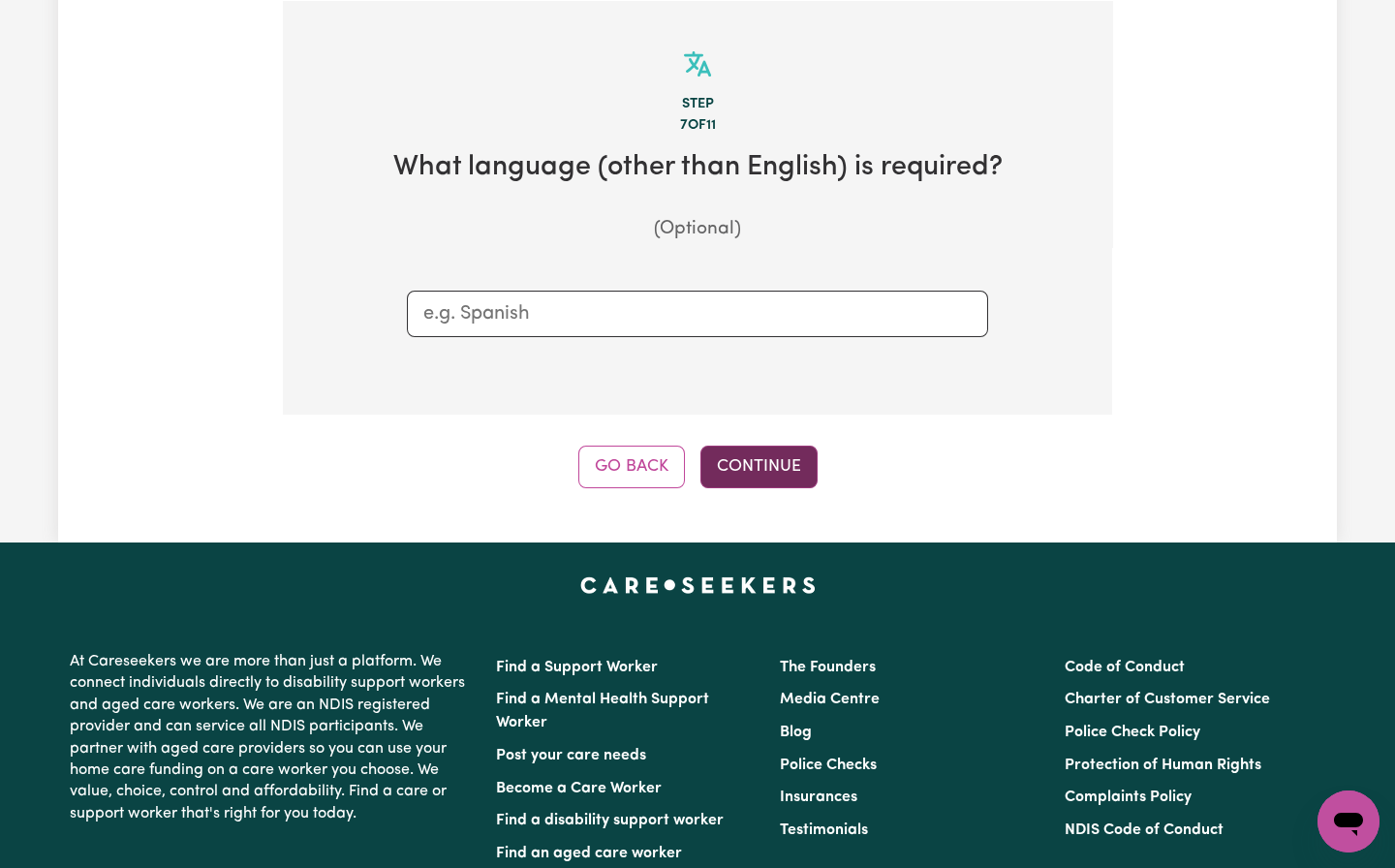 click on "Continue" at bounding box center (759, 467) 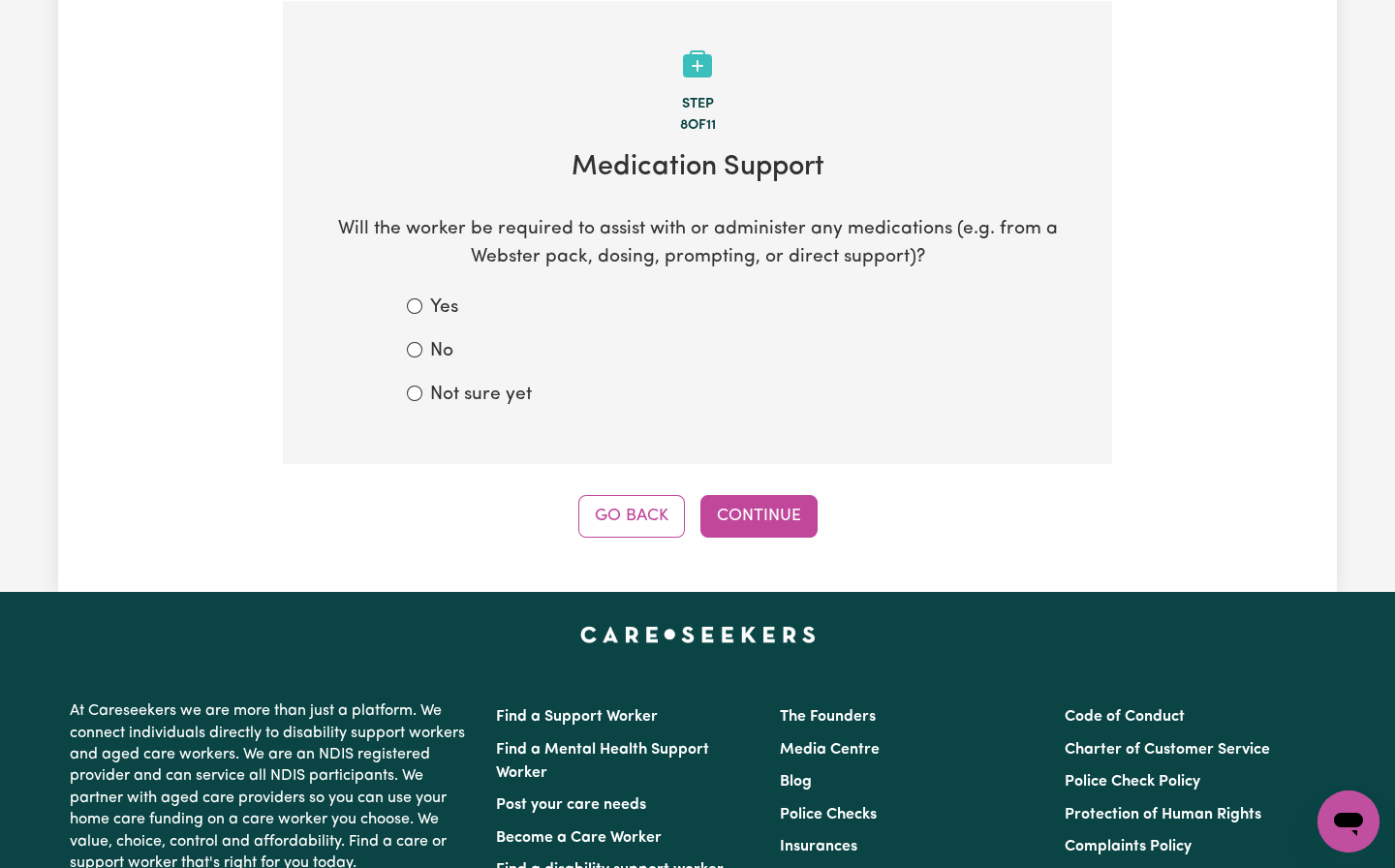 click on "Not sure yet" at bounding box center (480, 395) 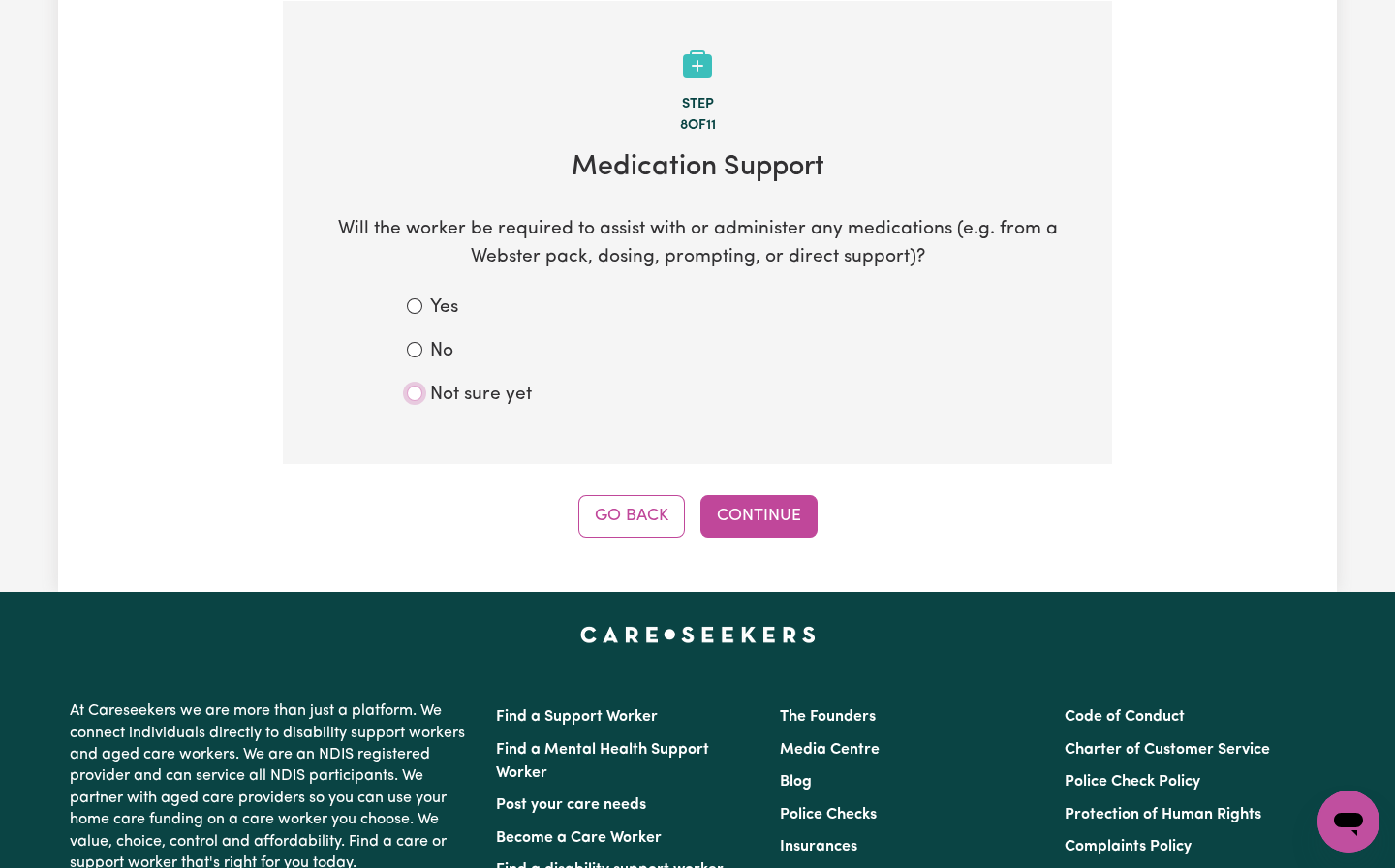 click on "Not sure yet" at bounding box center (415, 393) 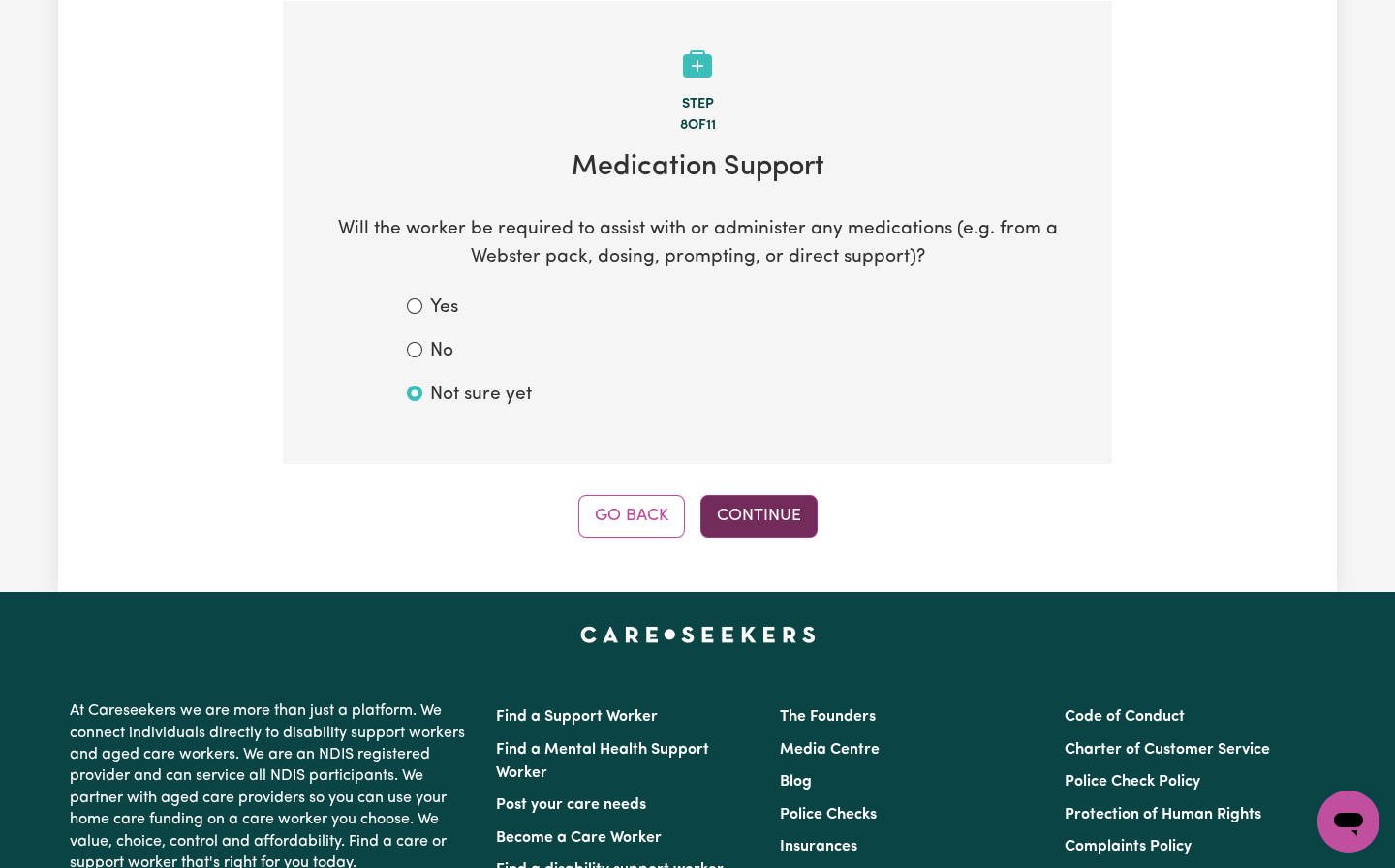 click on "Continue" at bounding box center (759, 516) 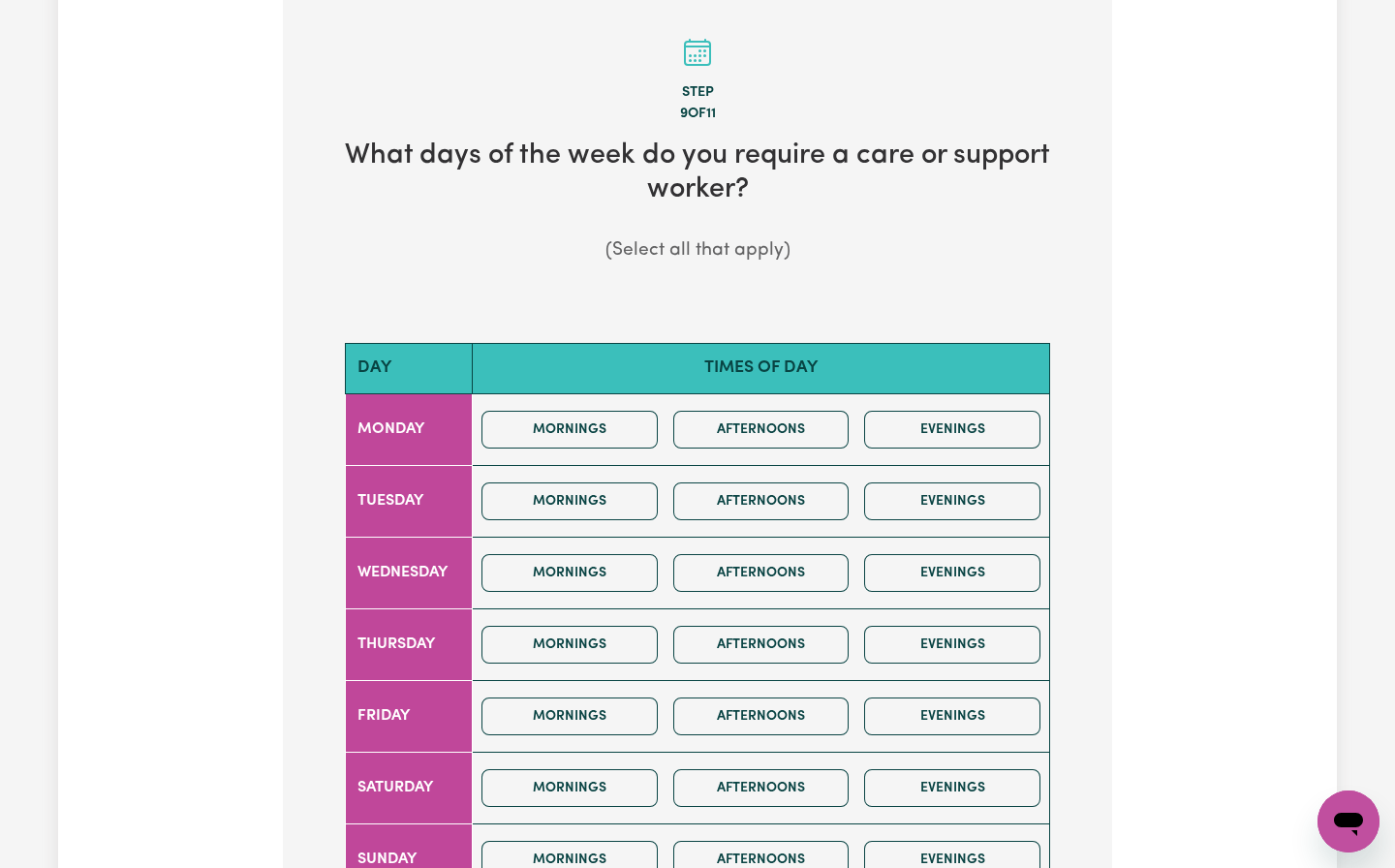 scroll, scrollTop: 581, scrollLeft: 0, axis: vertical 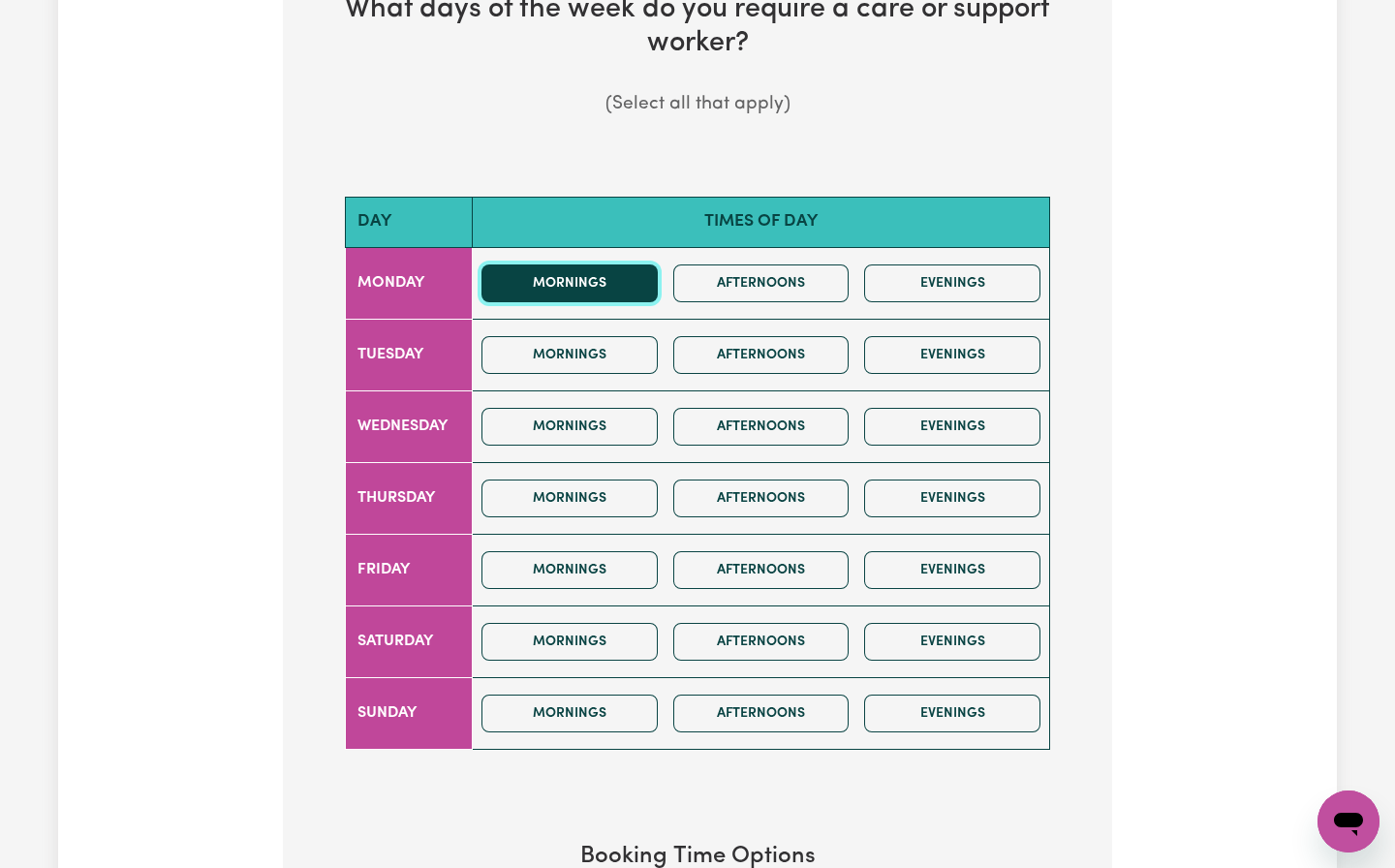 click on "Mornings" at bounding box center [570, 283] 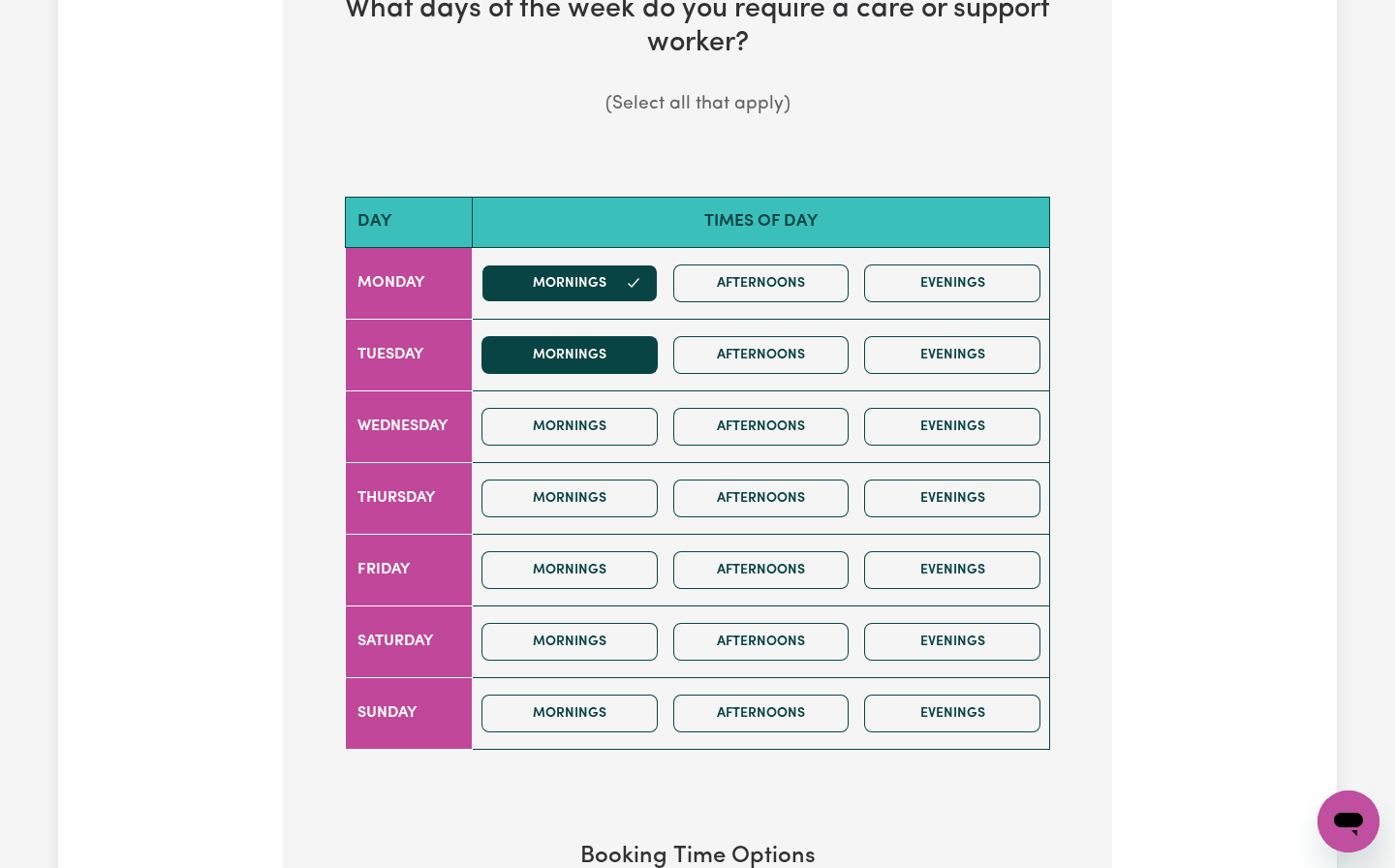 drag, startPoint x: 539, startPoint y: 327, endPoint x: 539, endPoint y: 338, distance: 11 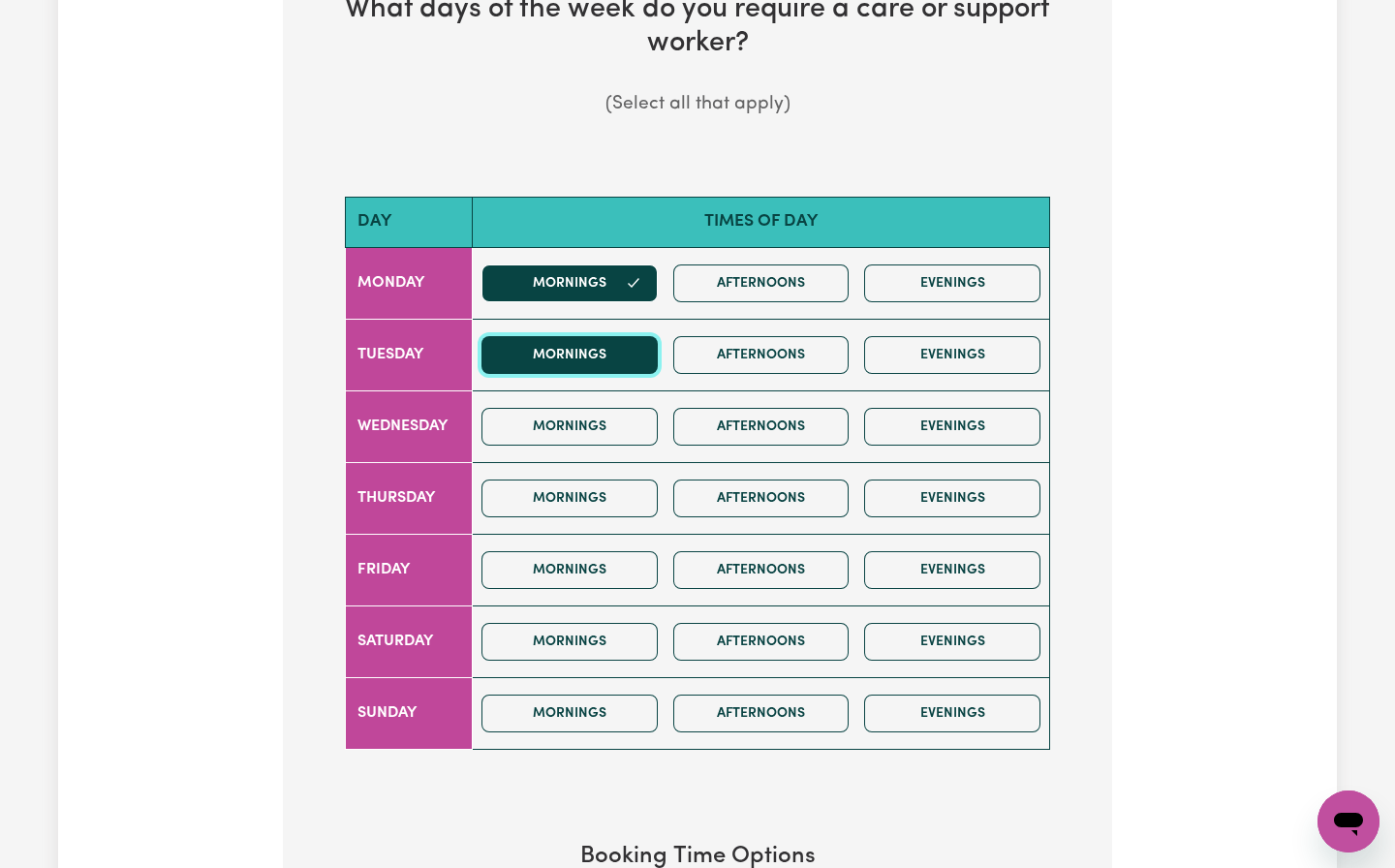 click on "Mornings" at bounding box center (570, 355) 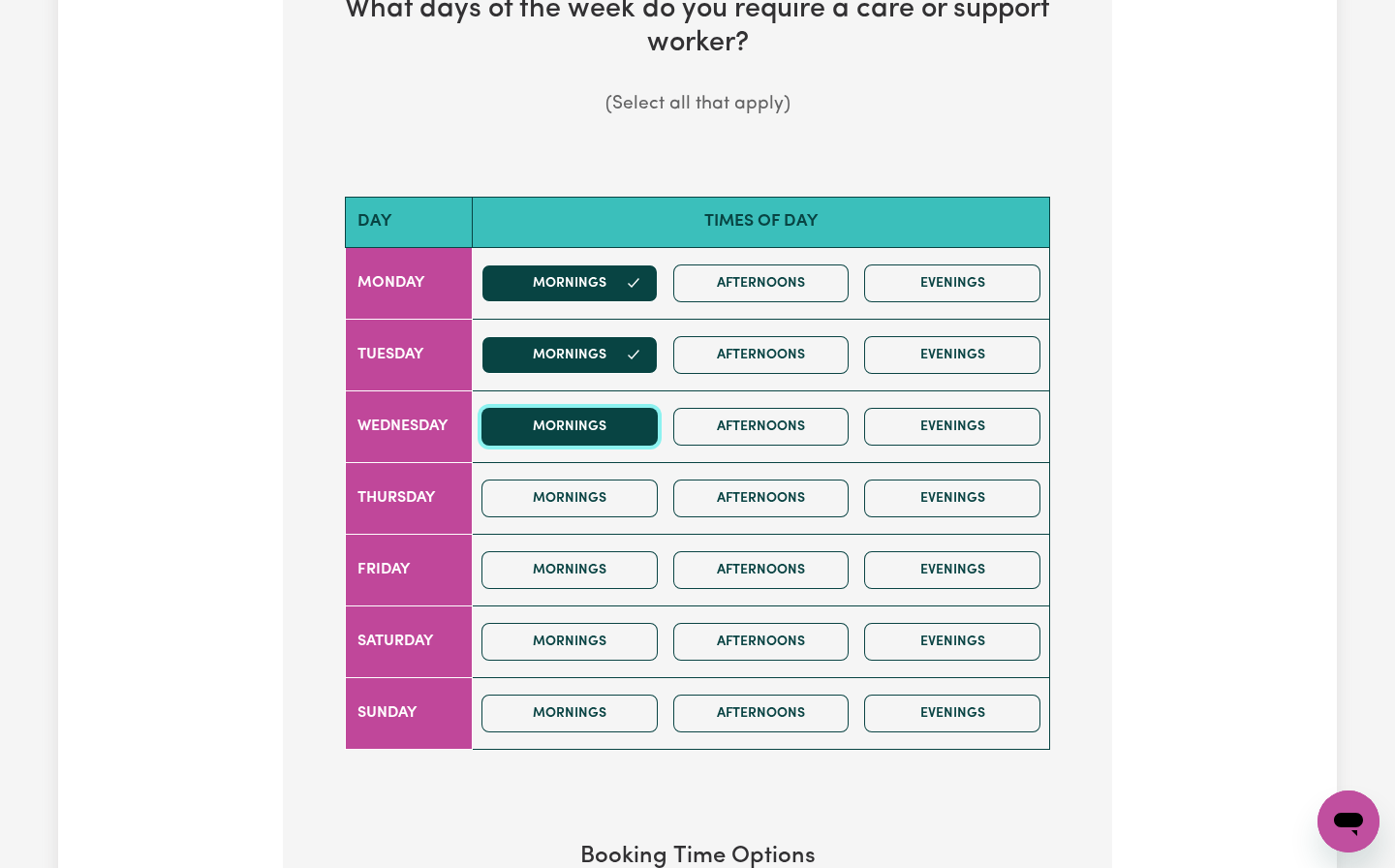 click on "Mornings" at bounding box center (570, 426) 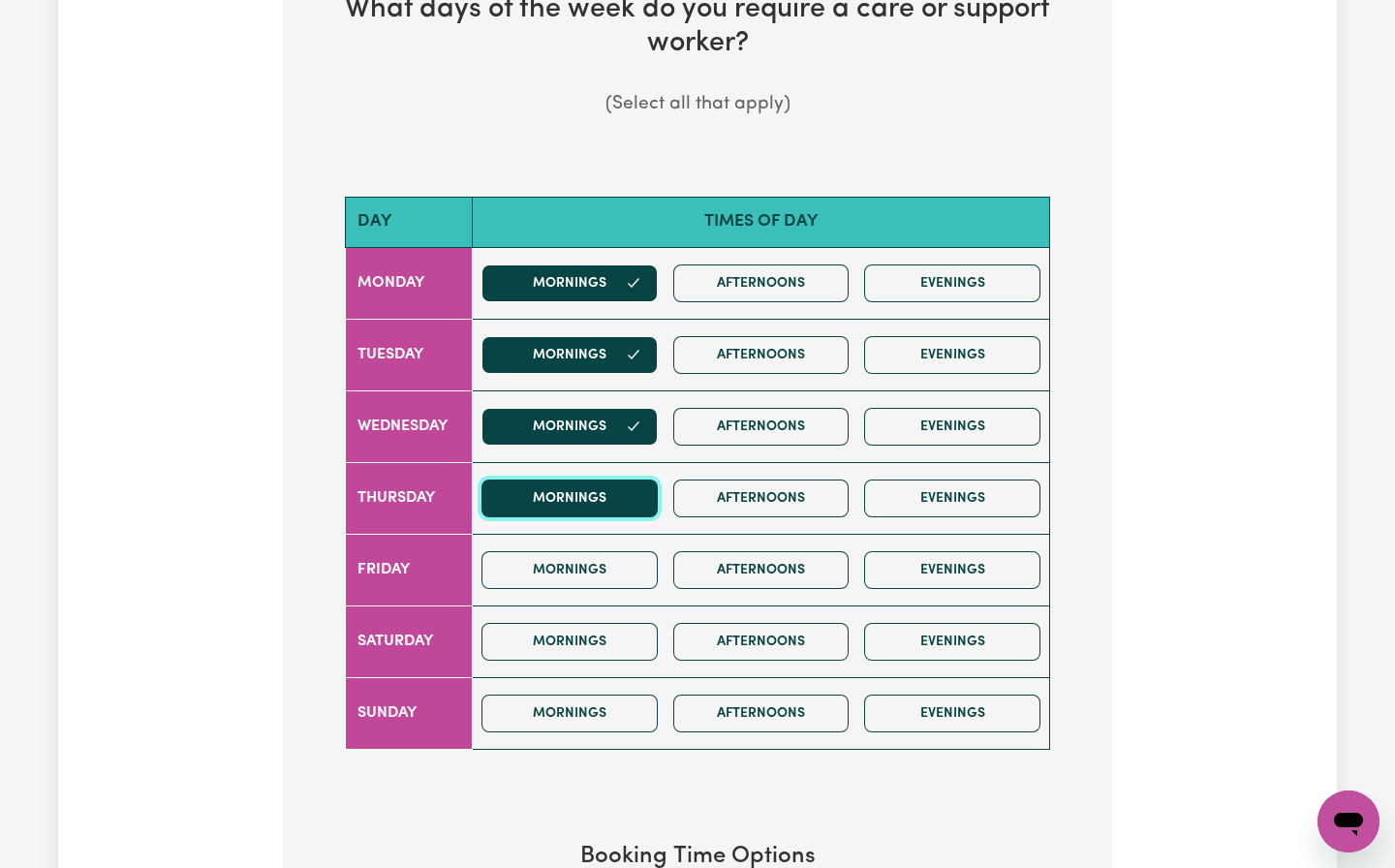 click on "Mornings" at bounding box center [570, 498] 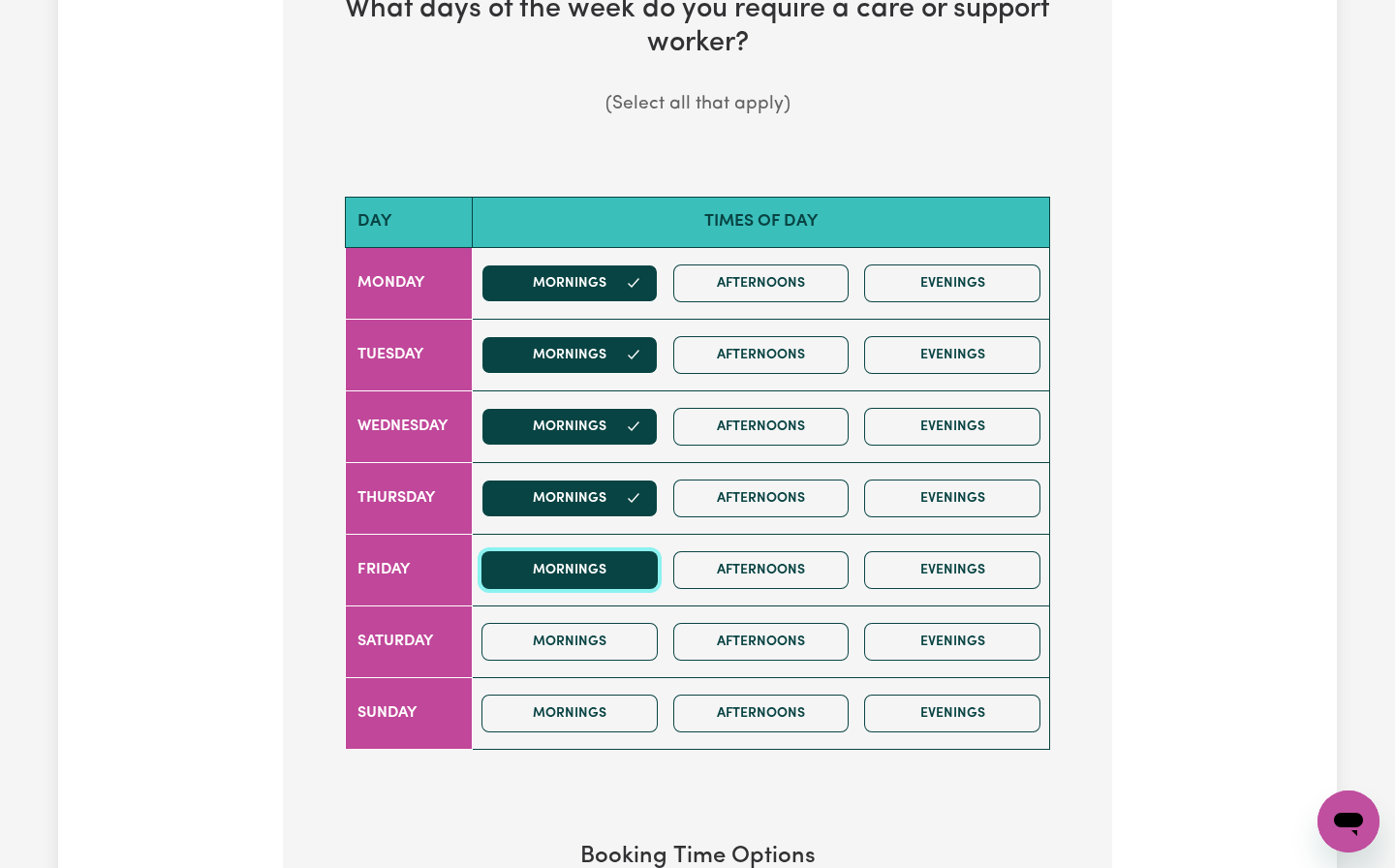 click on "Mornings" at bounding box center (570, 570) 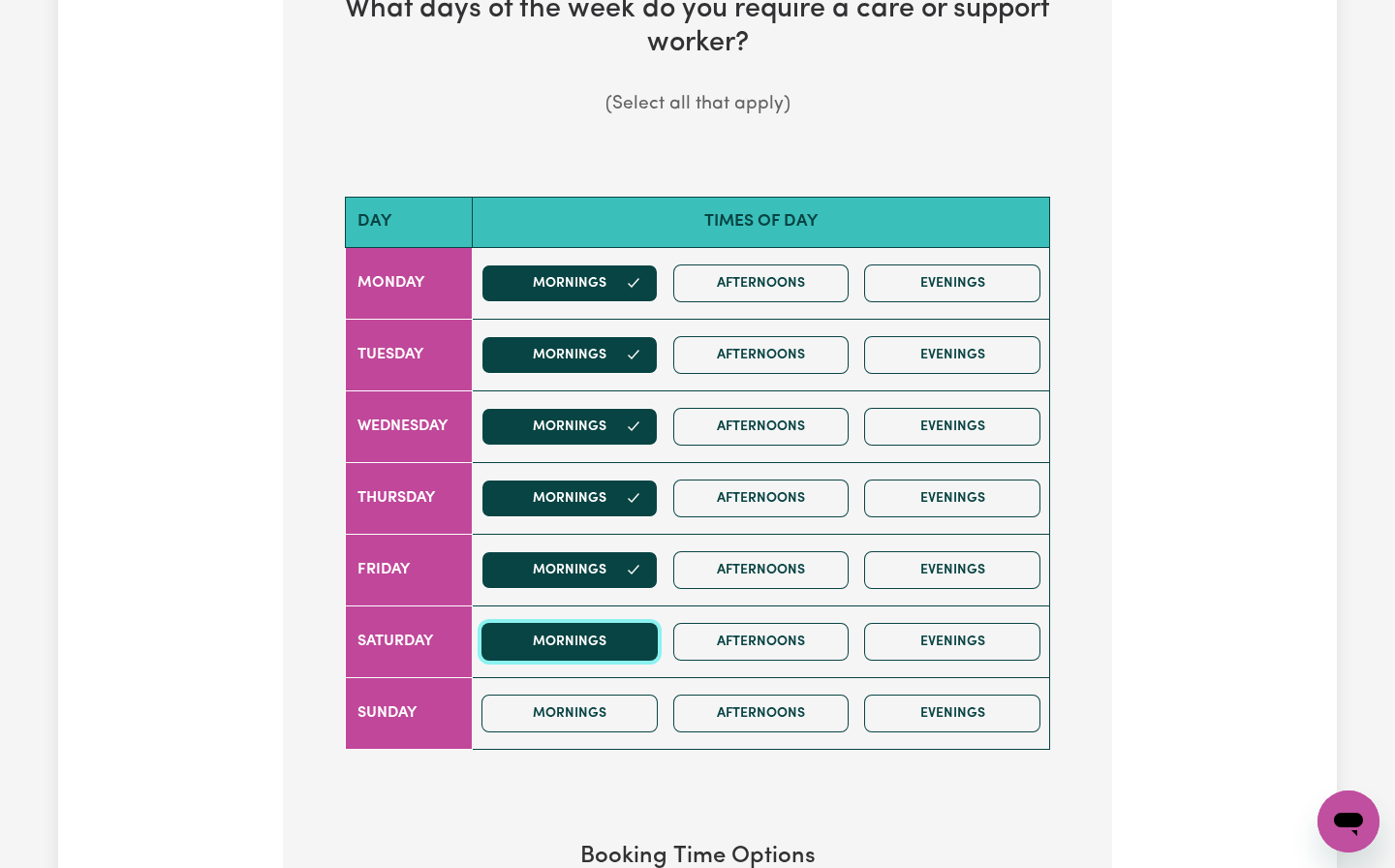 click on "Mornings" at bounding box center [570, 641] 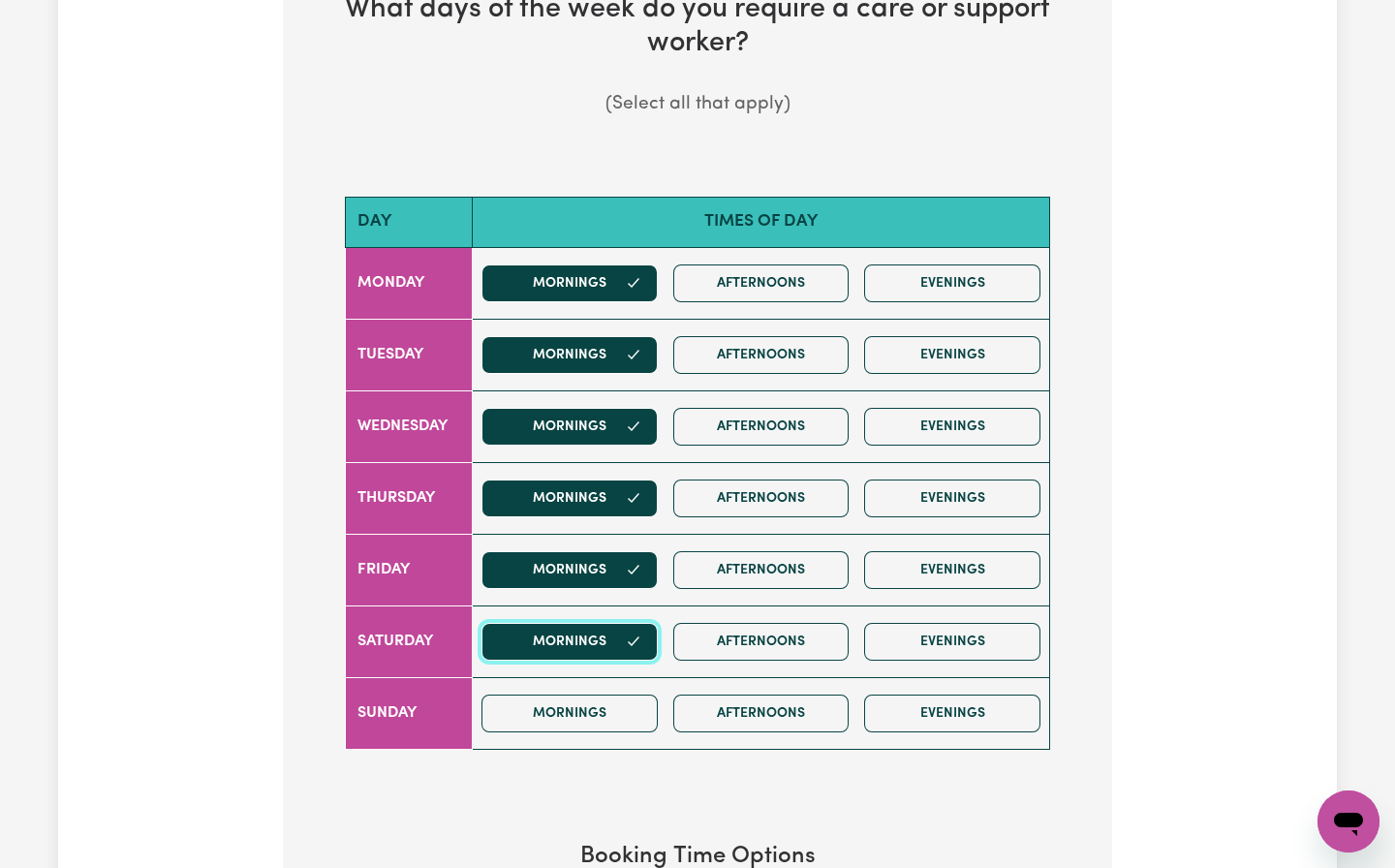 click on "Mornings" at bounding box center (570, 641) 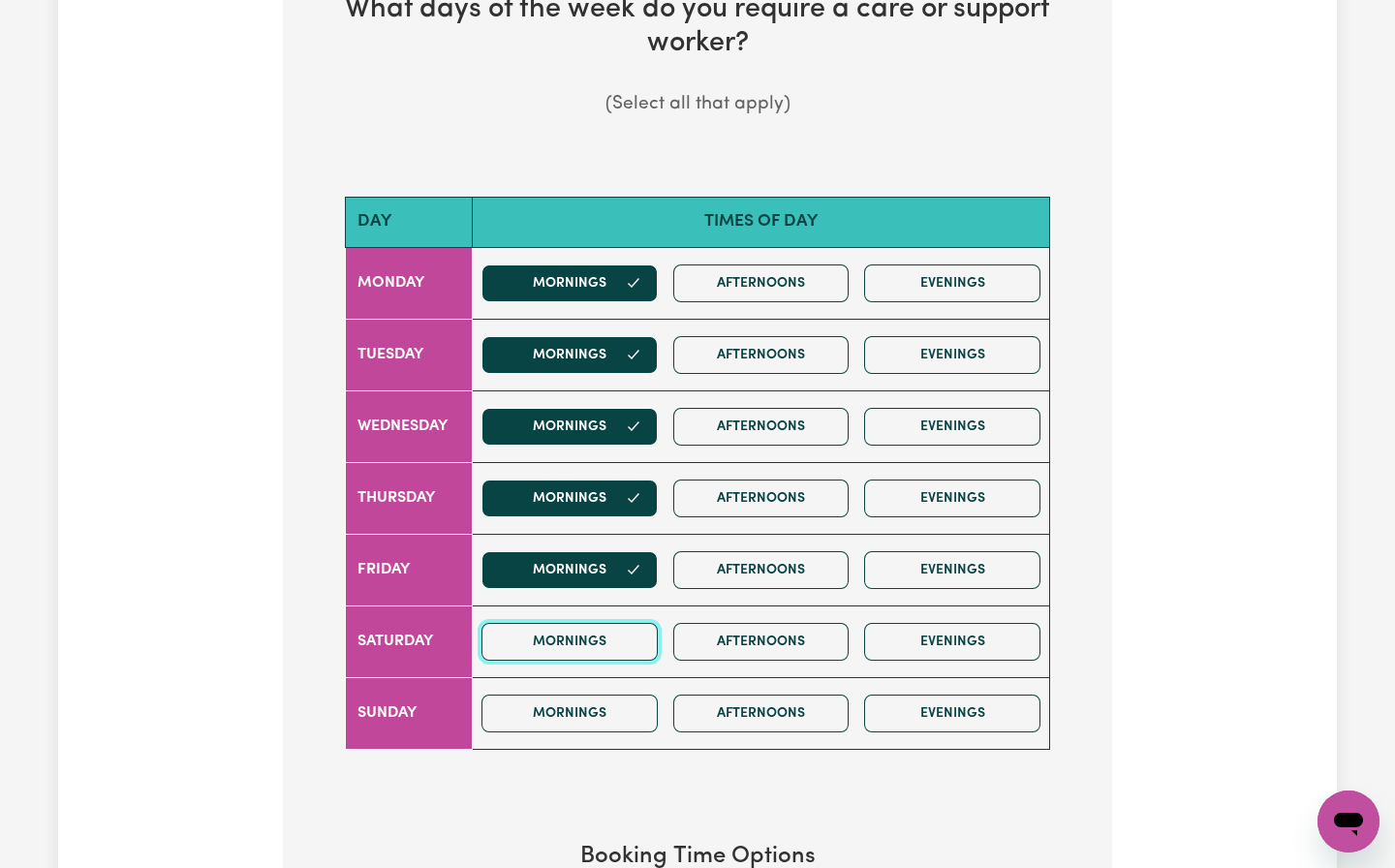 scroll, scrollTop: 1017, scrollLeft: 0, axis: vertical 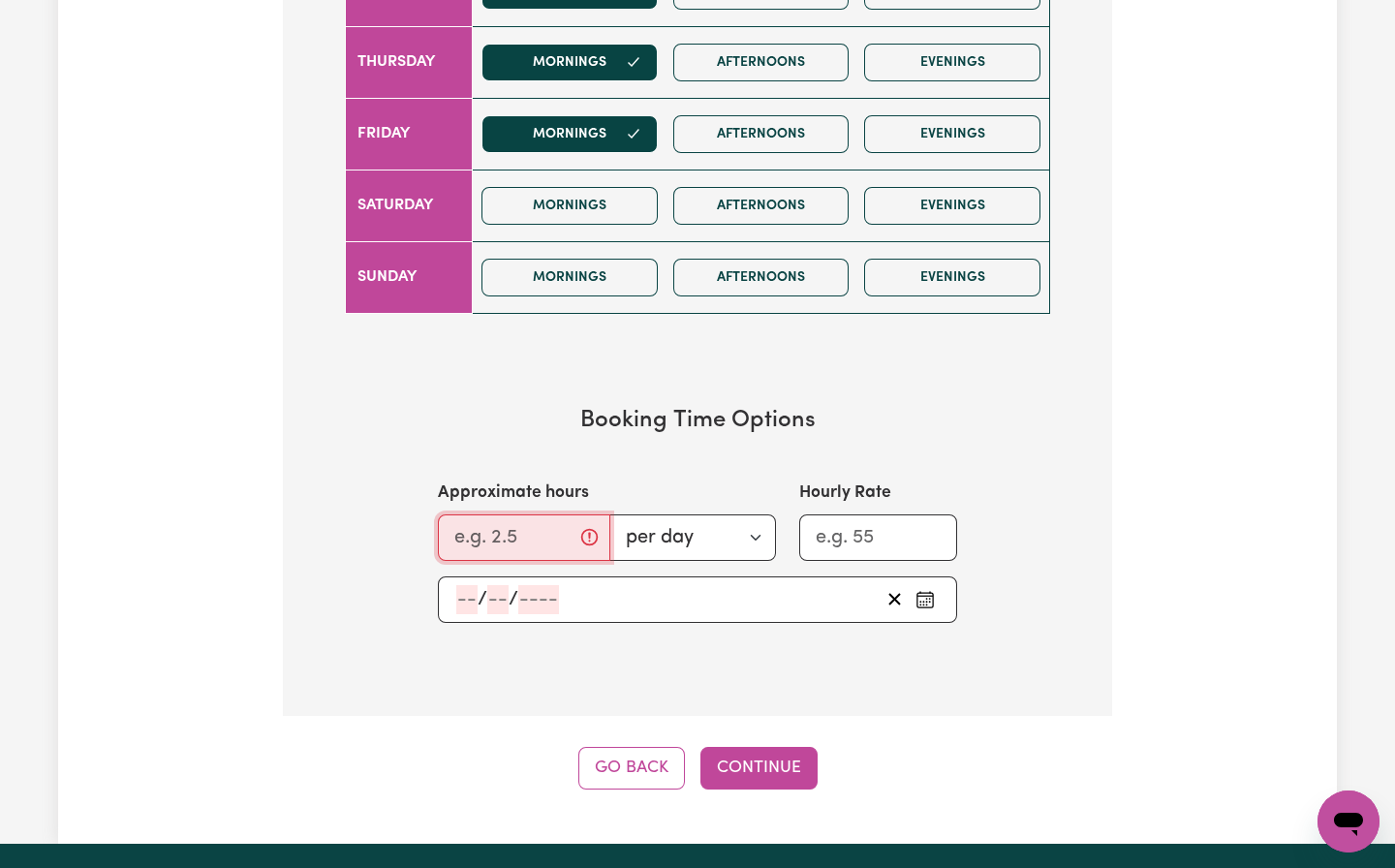 click on "Approximate hours" at bounding box center [524, 538] 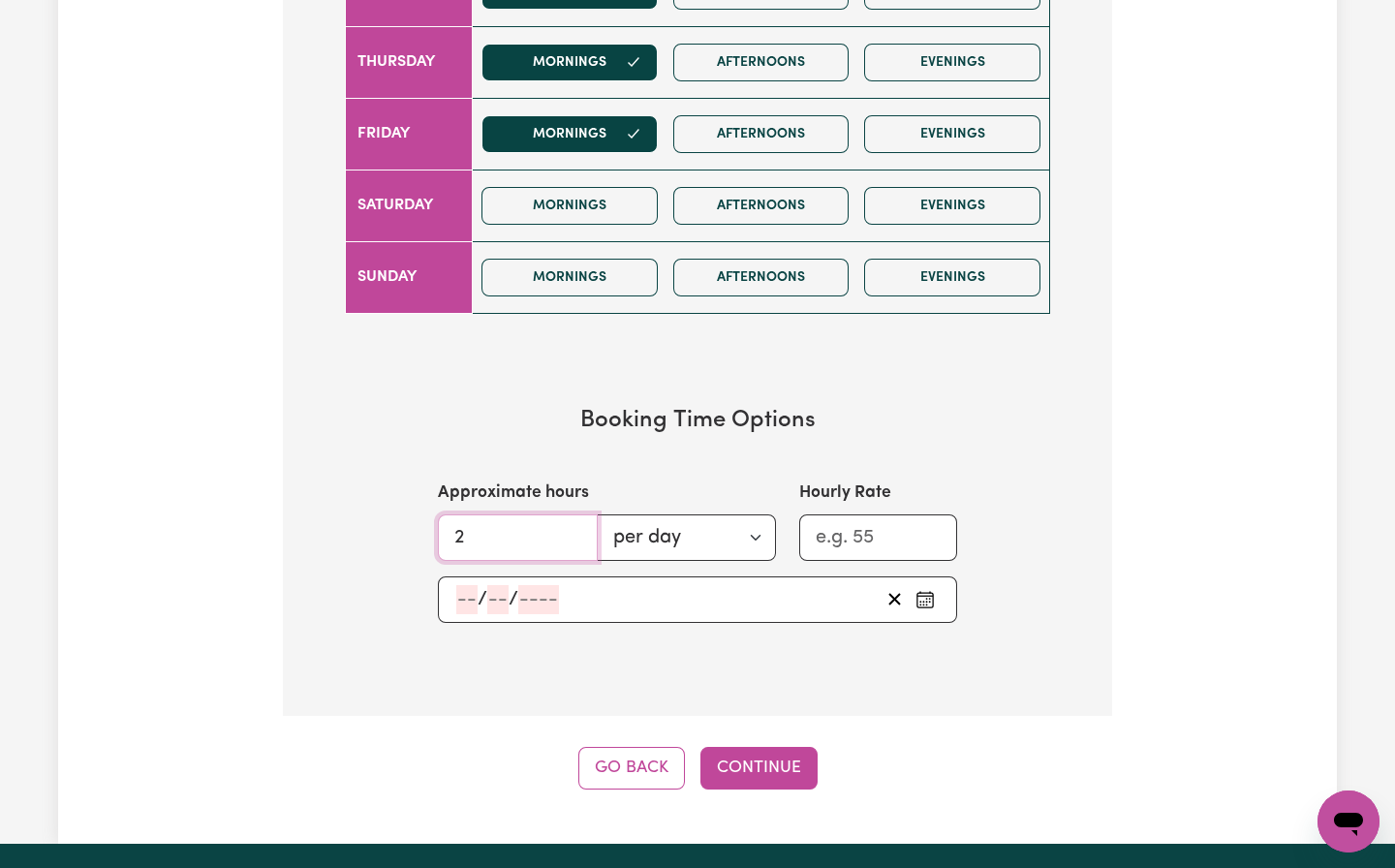 scroll, scrollTop: 1162, scrollLeft: 0, axis: vertical 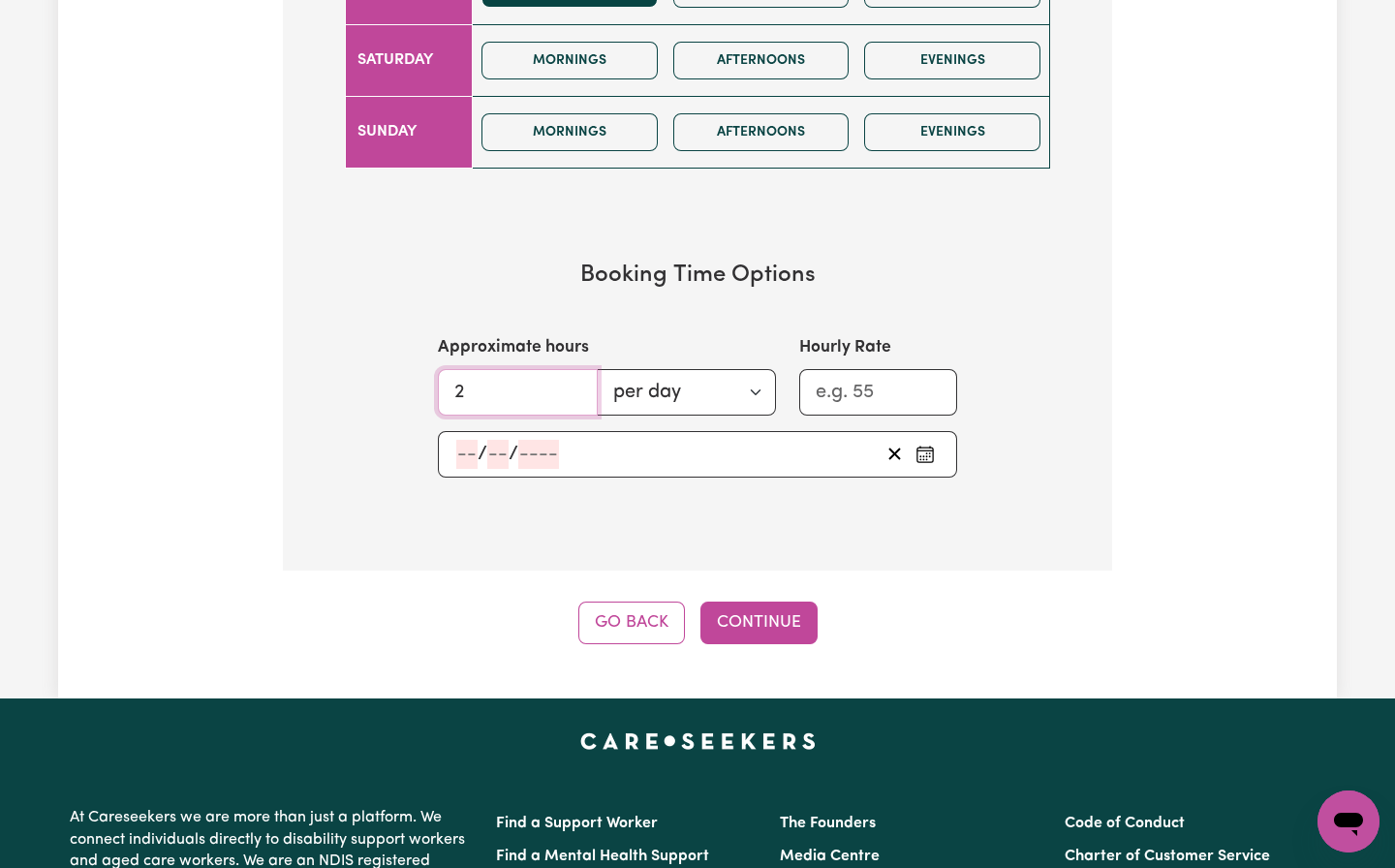 type on "2" 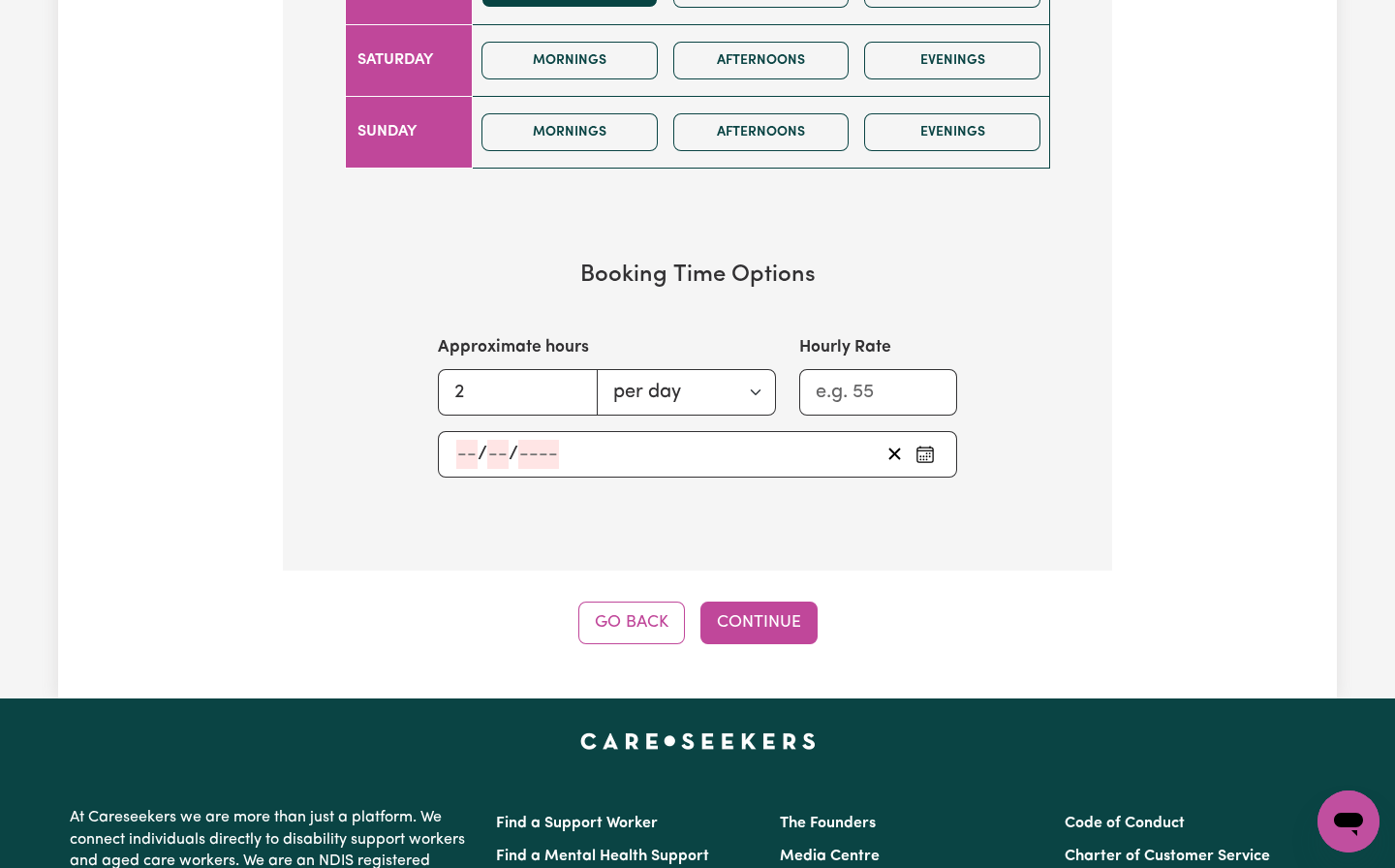 click on "/ /" at bounding box center [698, 454] 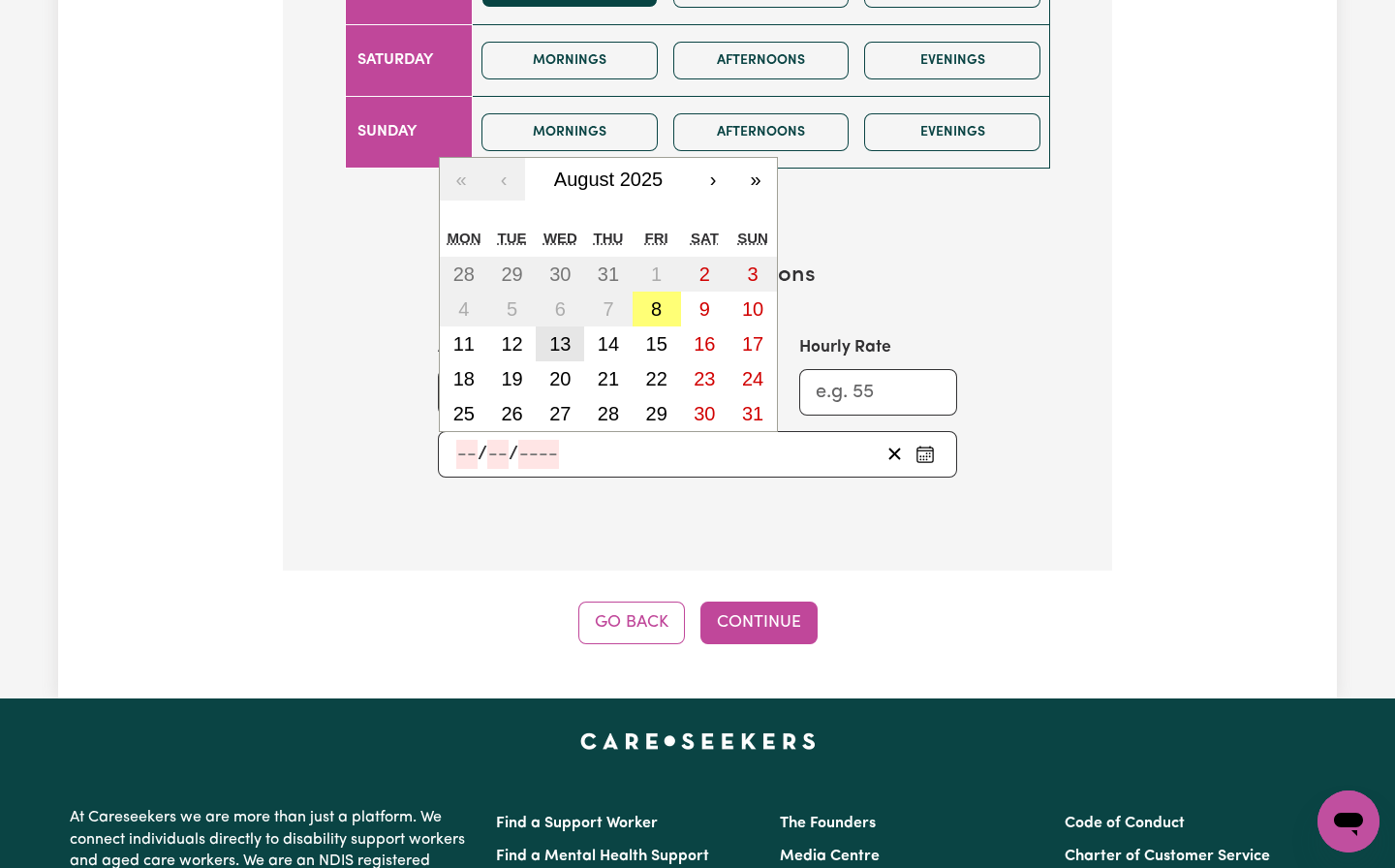 click on "13" at bounding box center (560, 344) 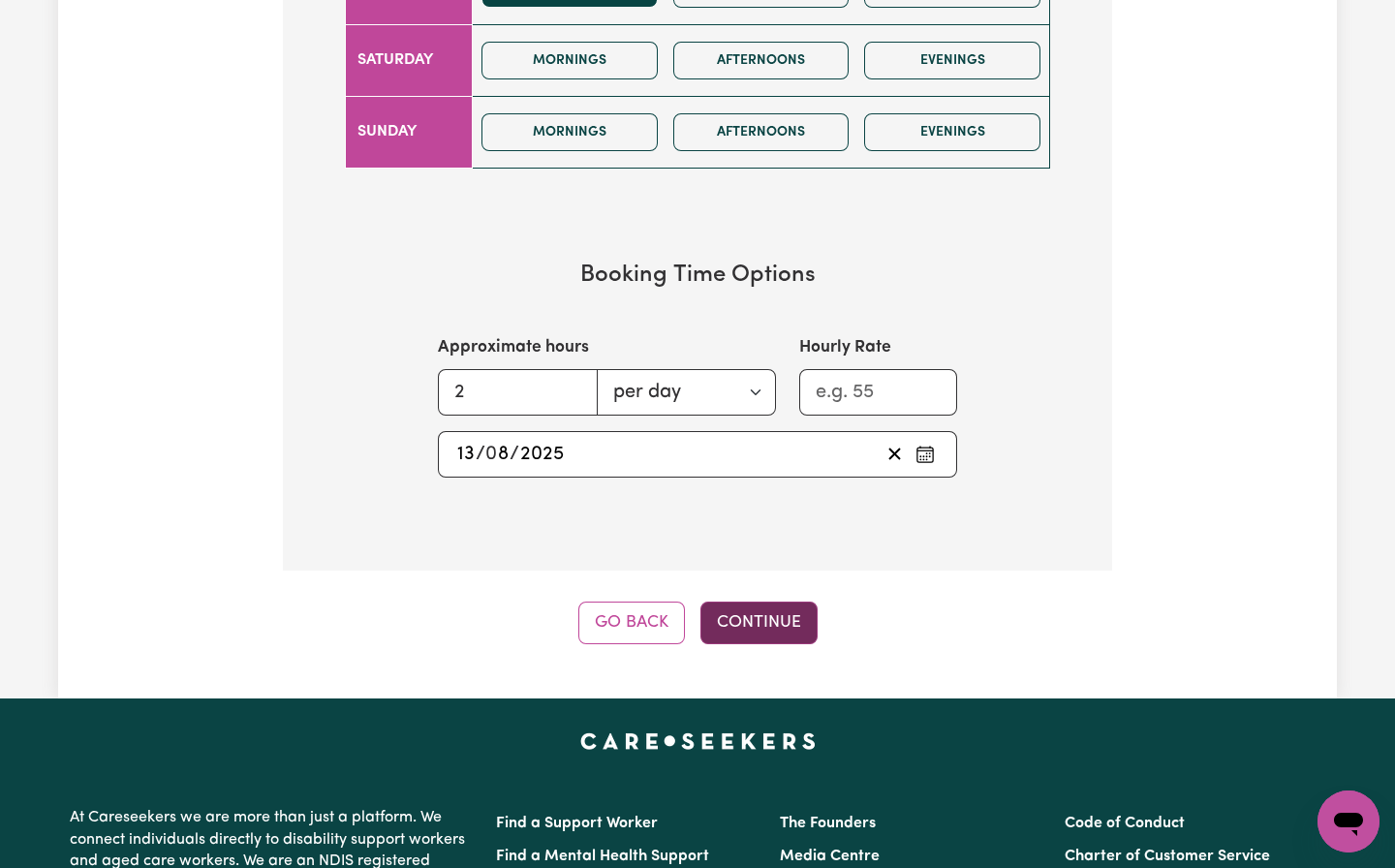 click on "Continue" at bounding box center (759, 623) 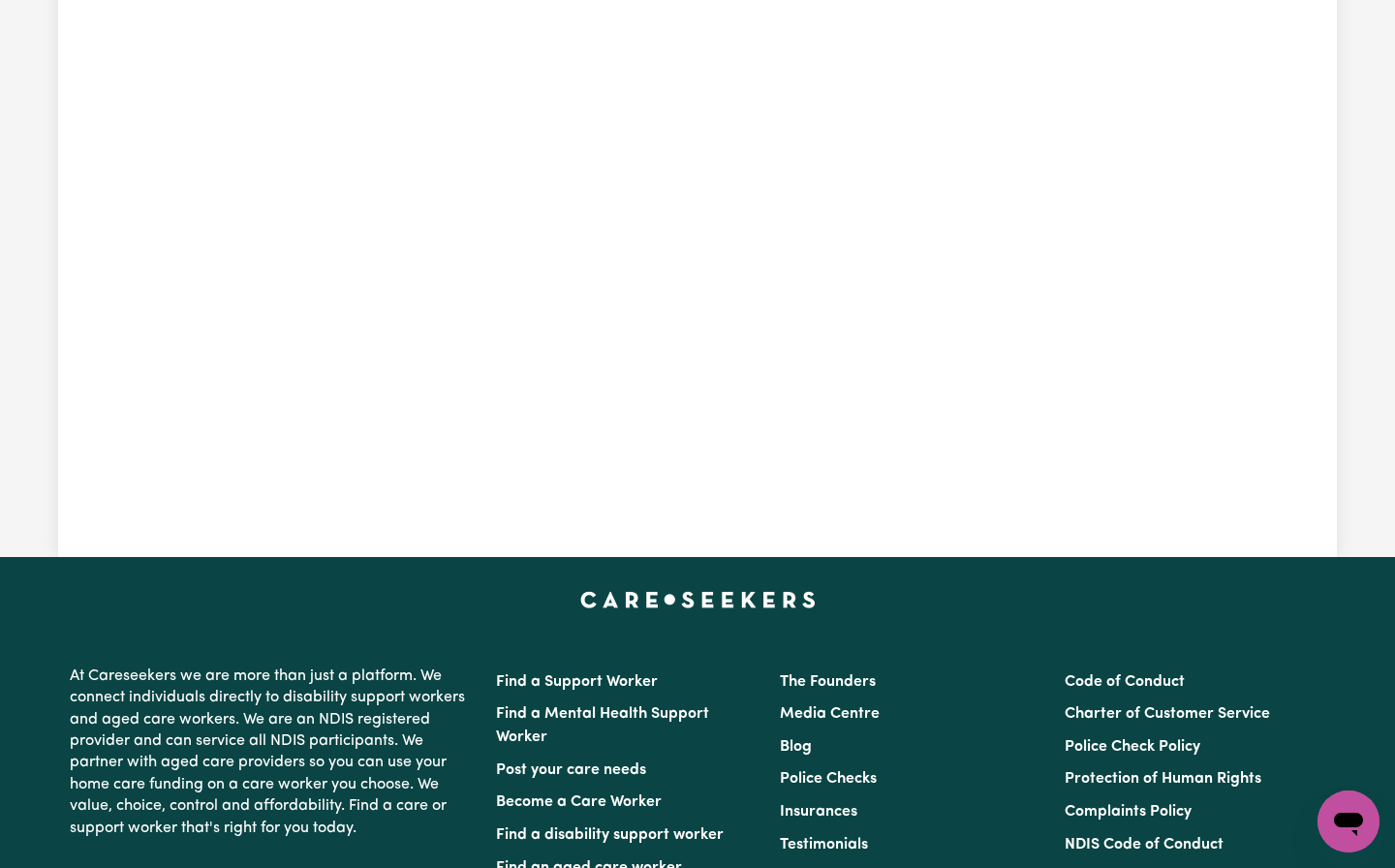 scroll, scrollTop: 423, scrollLeft: 0, axis: vertical 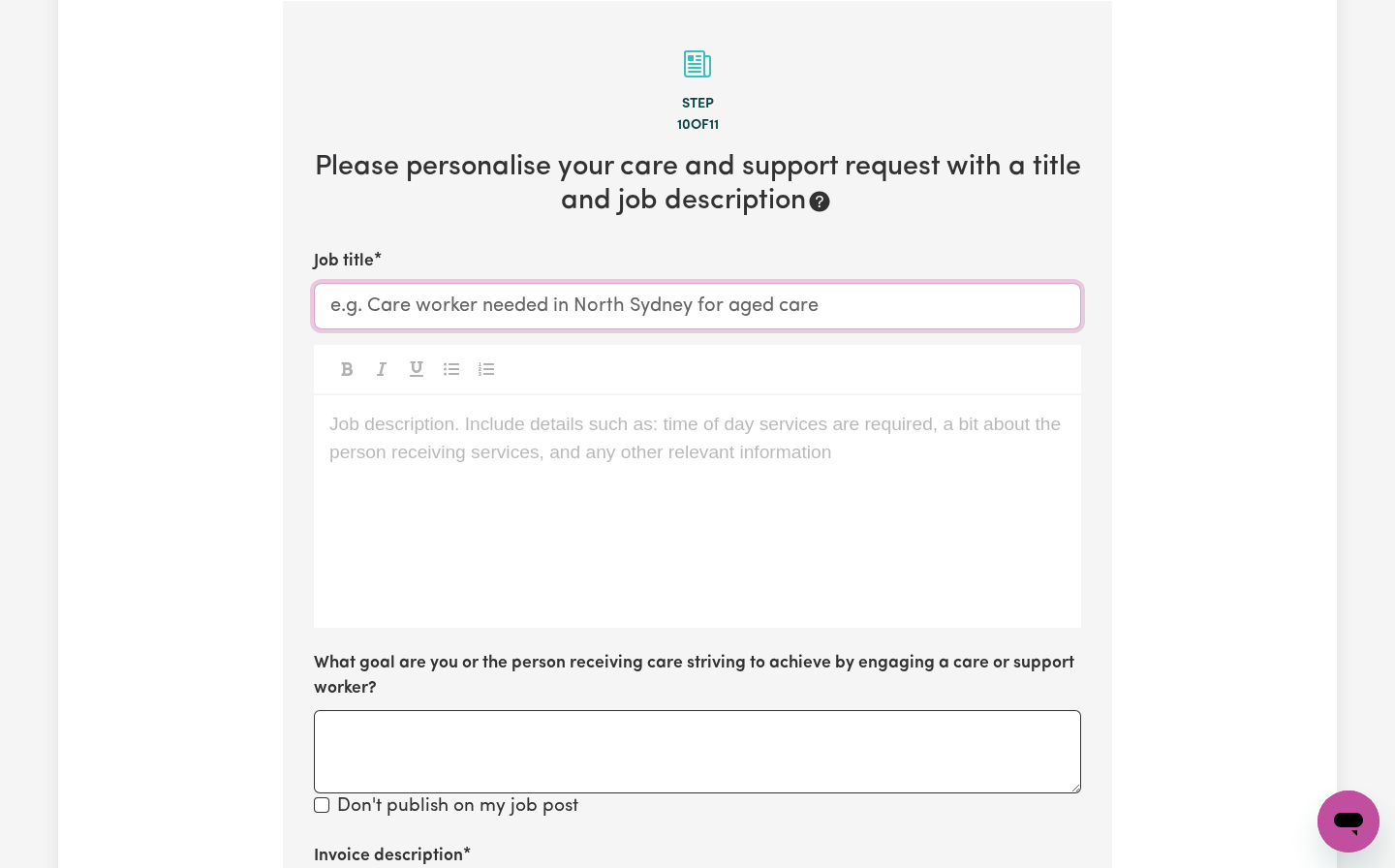click on "Job title" at bounding box center (698, 306) 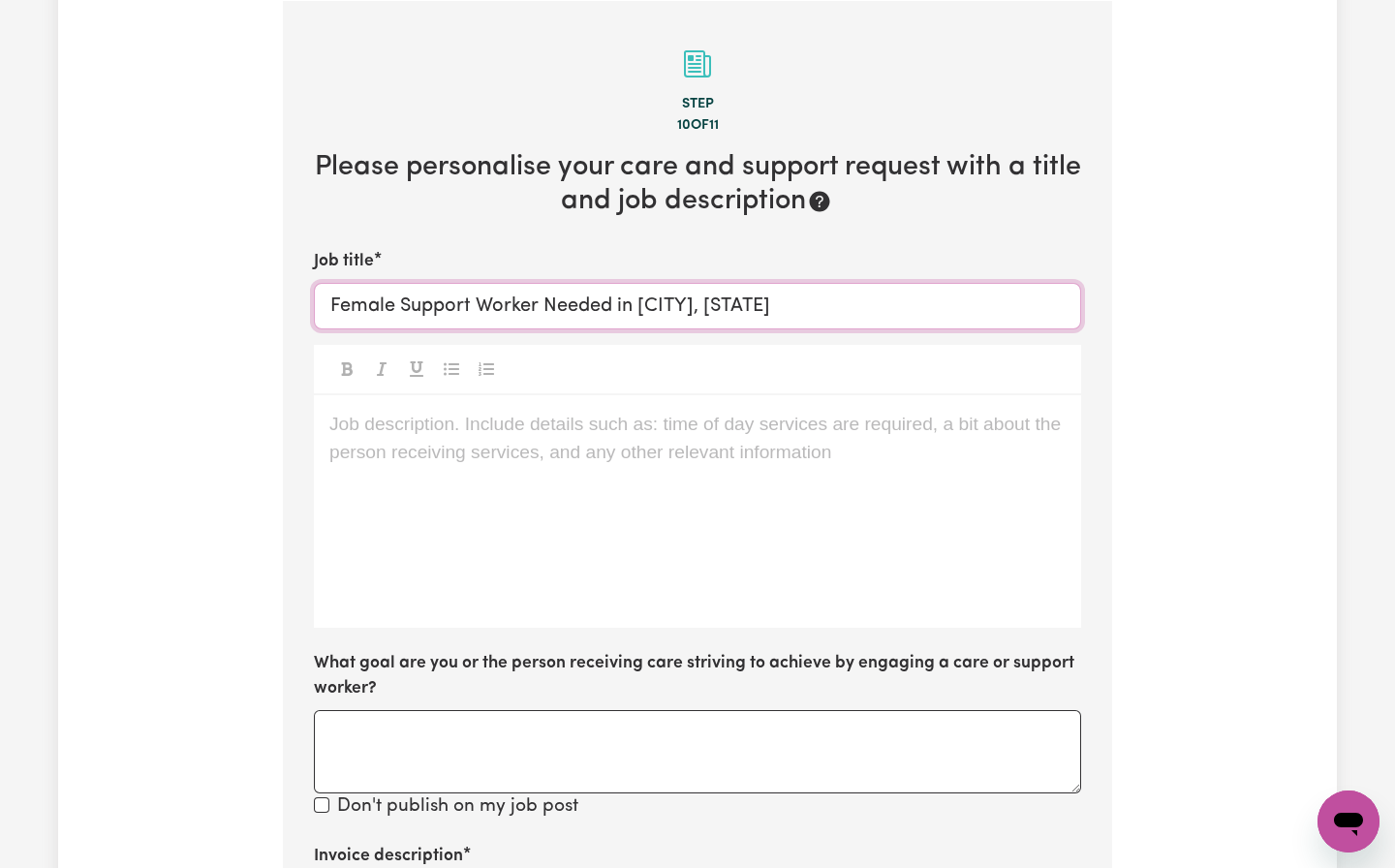 type on "Female Support Worker Needed in [CITY], [STATE]" 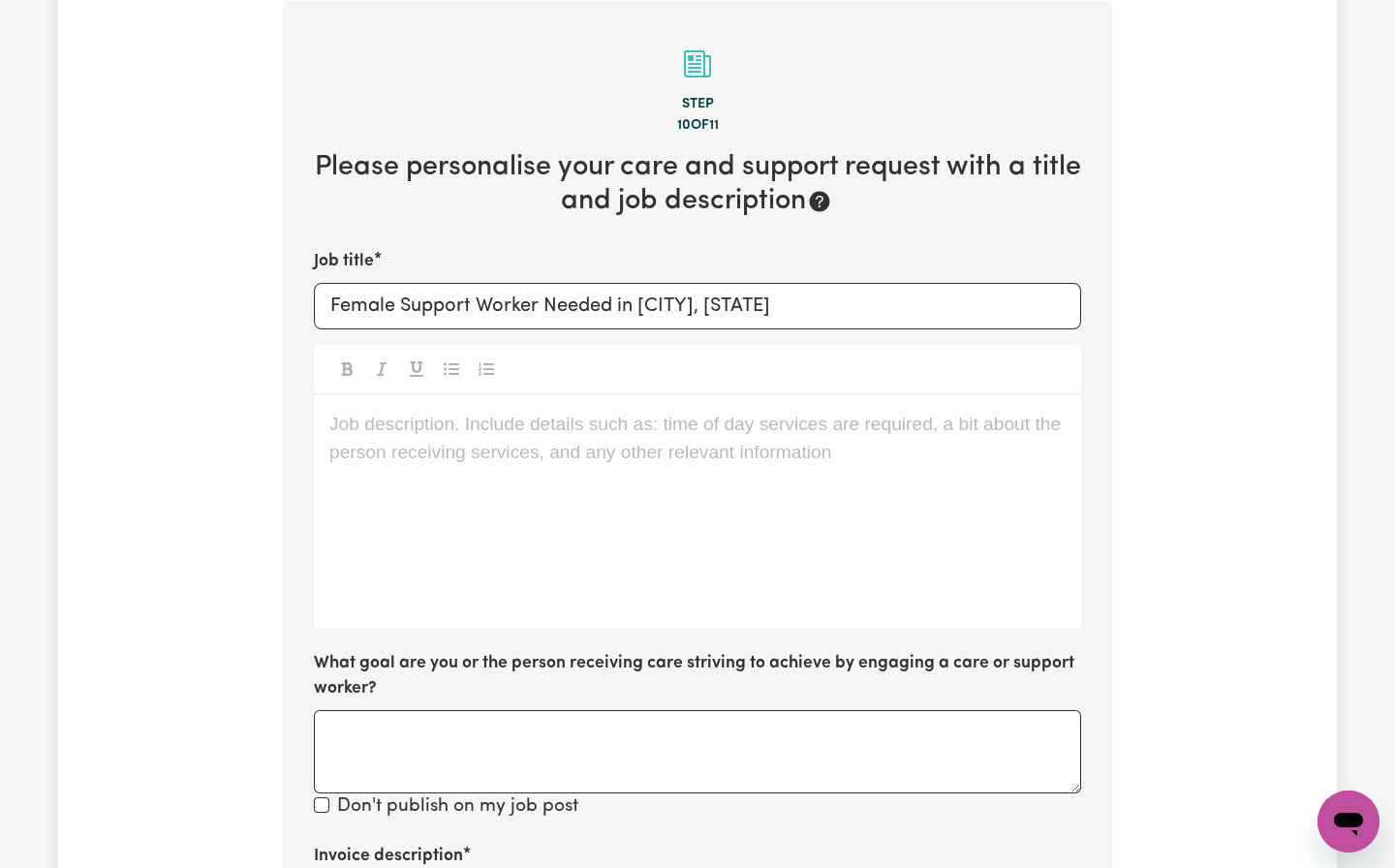 click on "Job description. Include details such as: time of day services are required, a bit about the person receiving services, and any other relevant information ﻿" at bounding box center [698, 512] 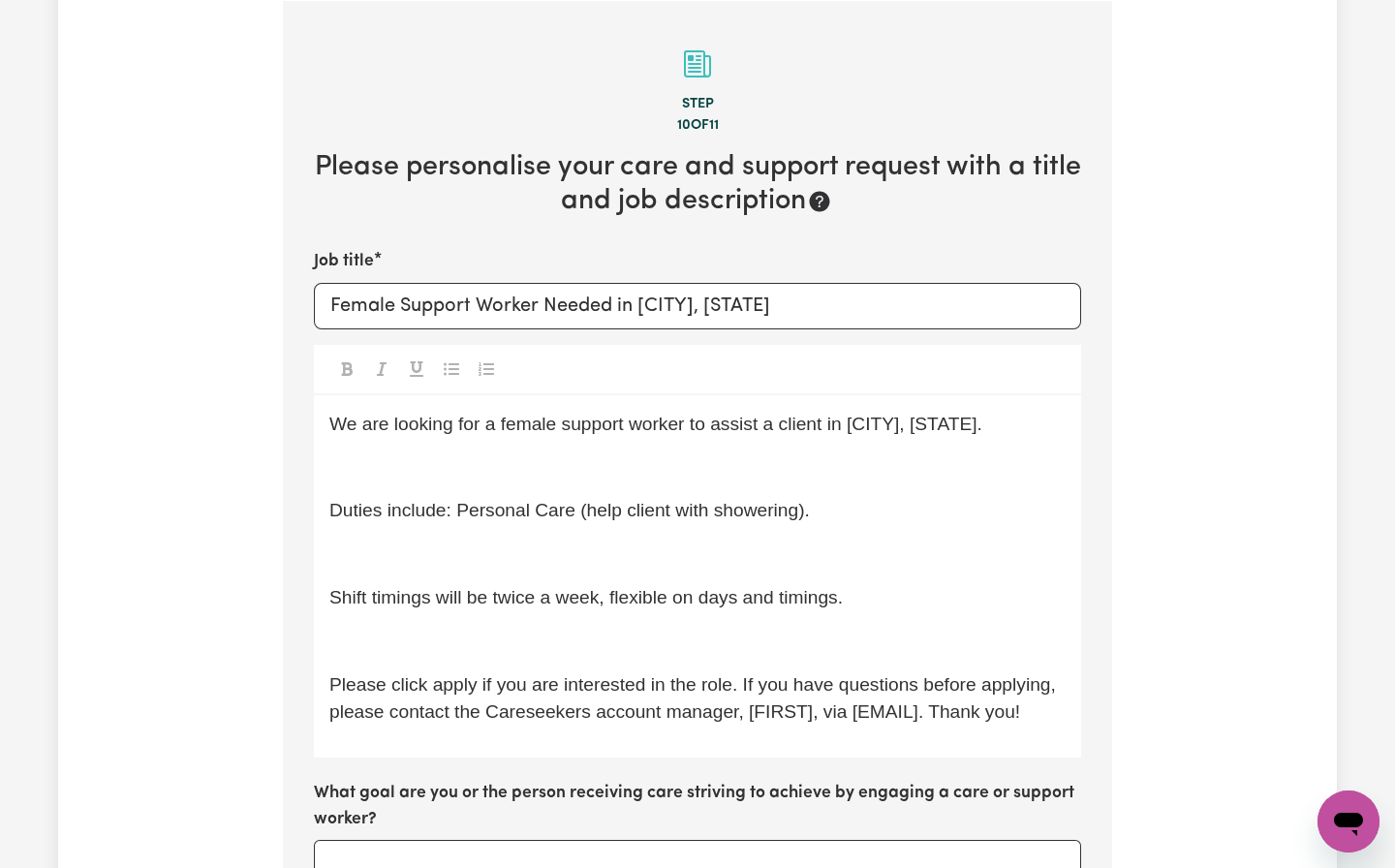 click on "﻿" at bounding box center (698, 468) 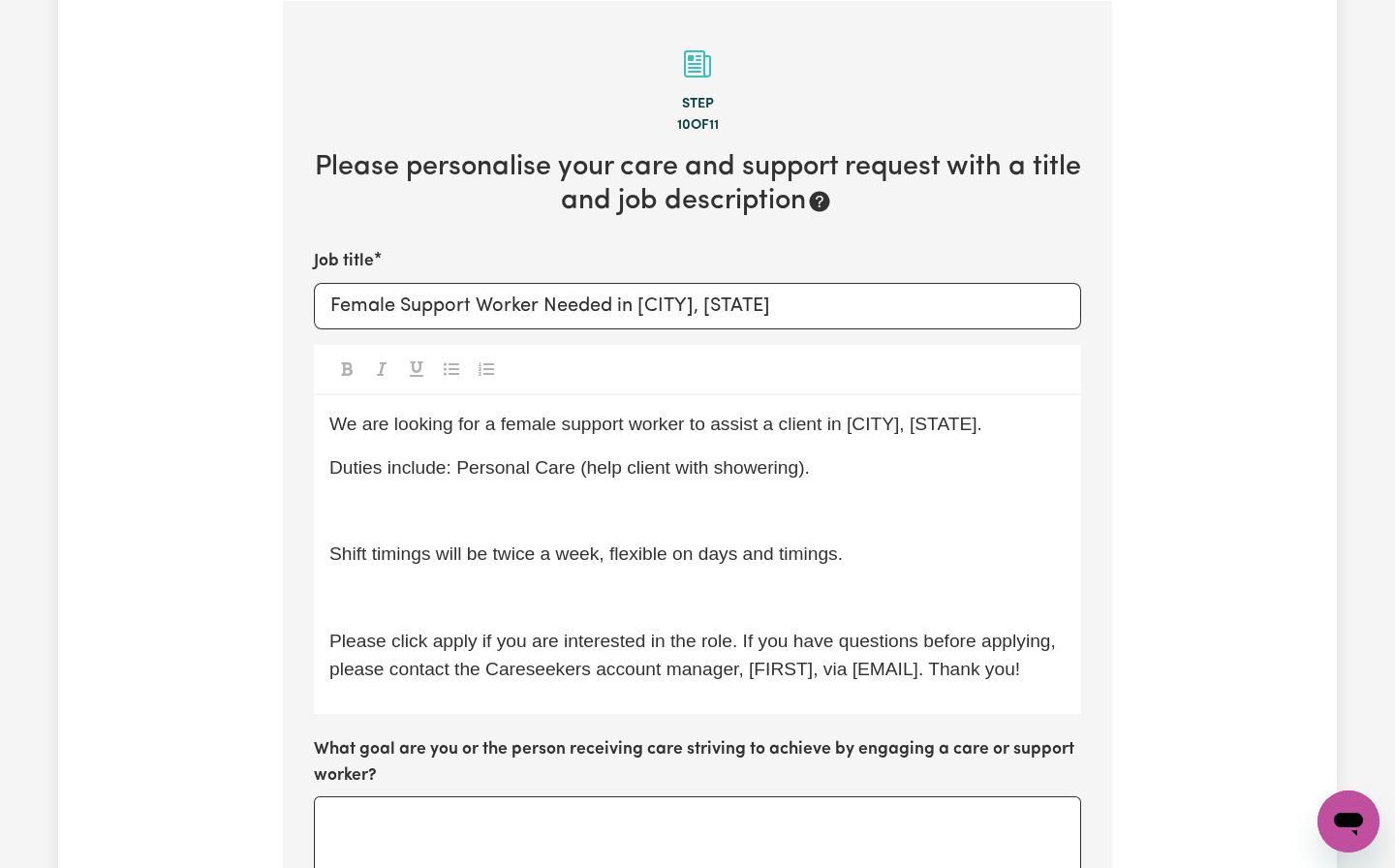 click on "﻿" at bounding box center [698, 511] 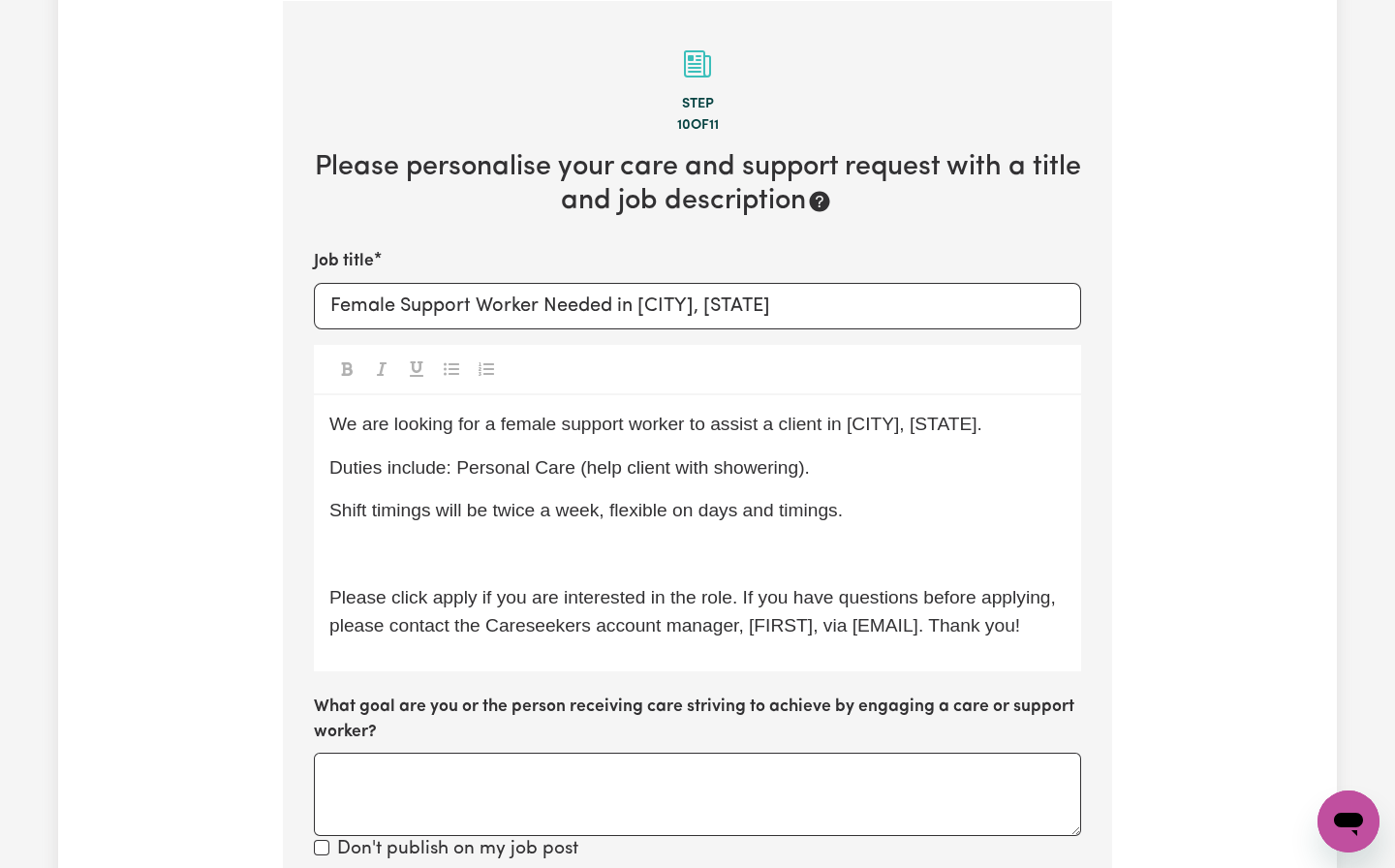 click on "﻿" at bounding box center [698, 554] 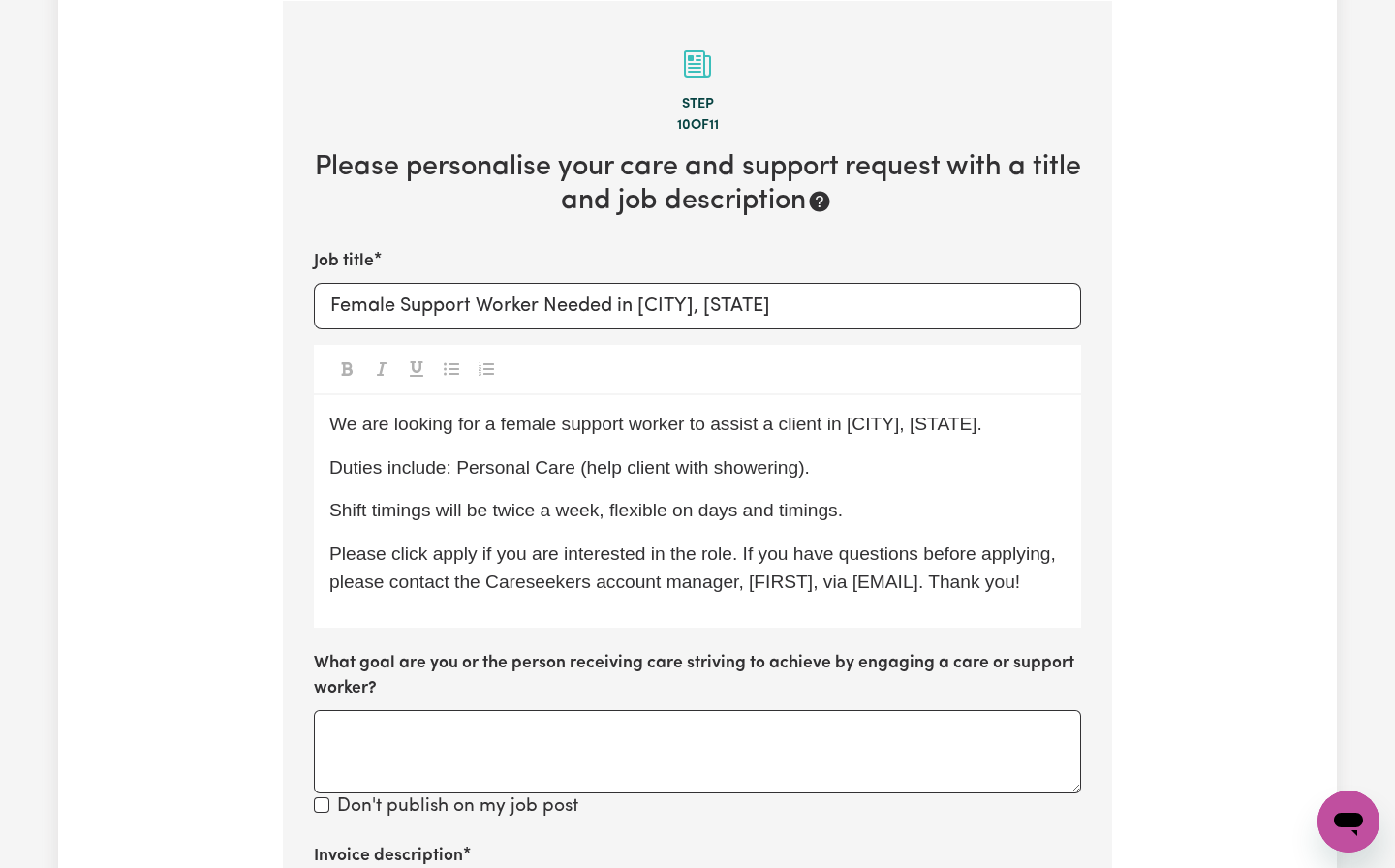 click on "Shift timings will be twice a week, flexible on days and timings." at bounding box center [586, 510] 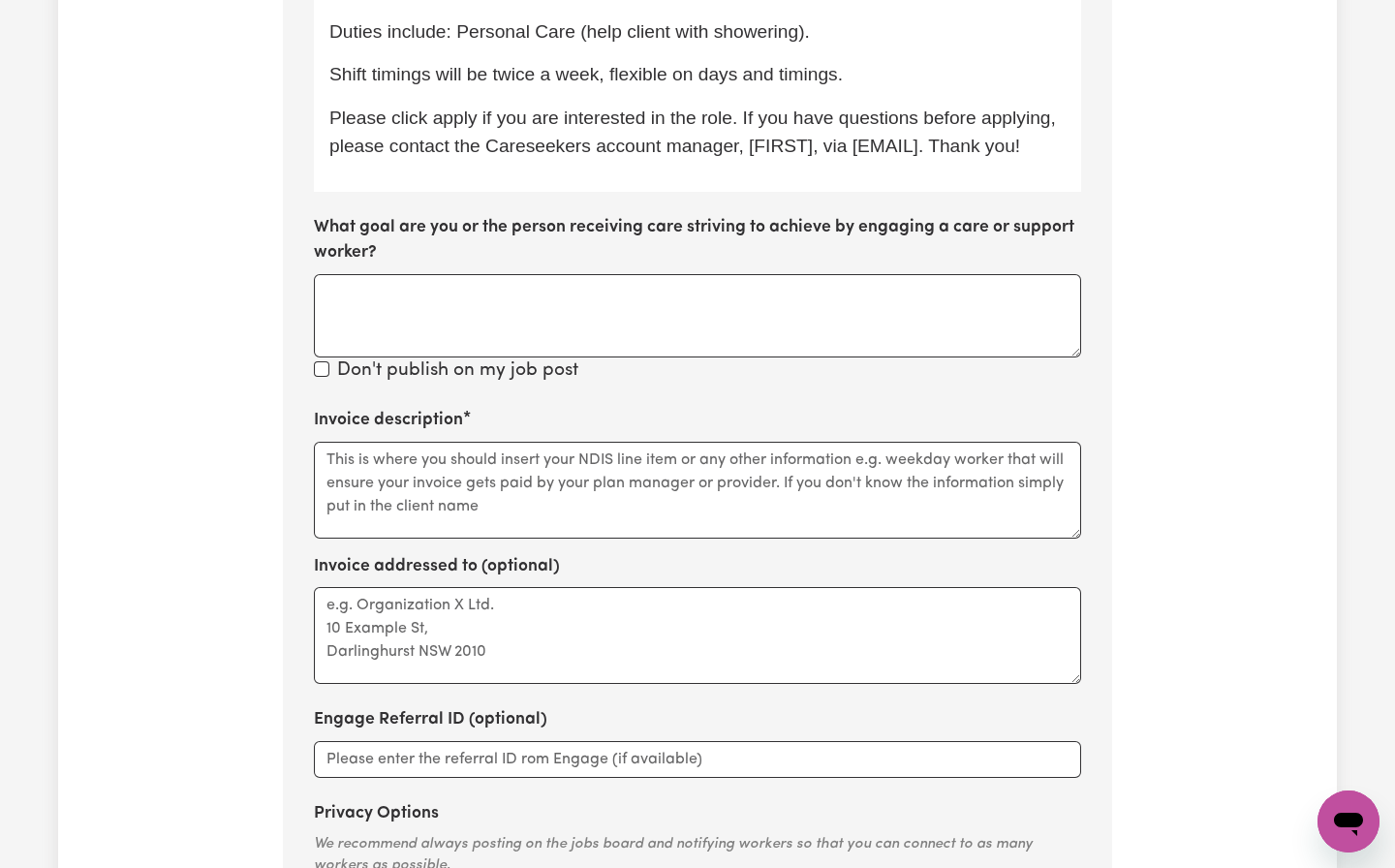 scroll, scrollTop: 1006, scrollLeft: 0, axis: vertical 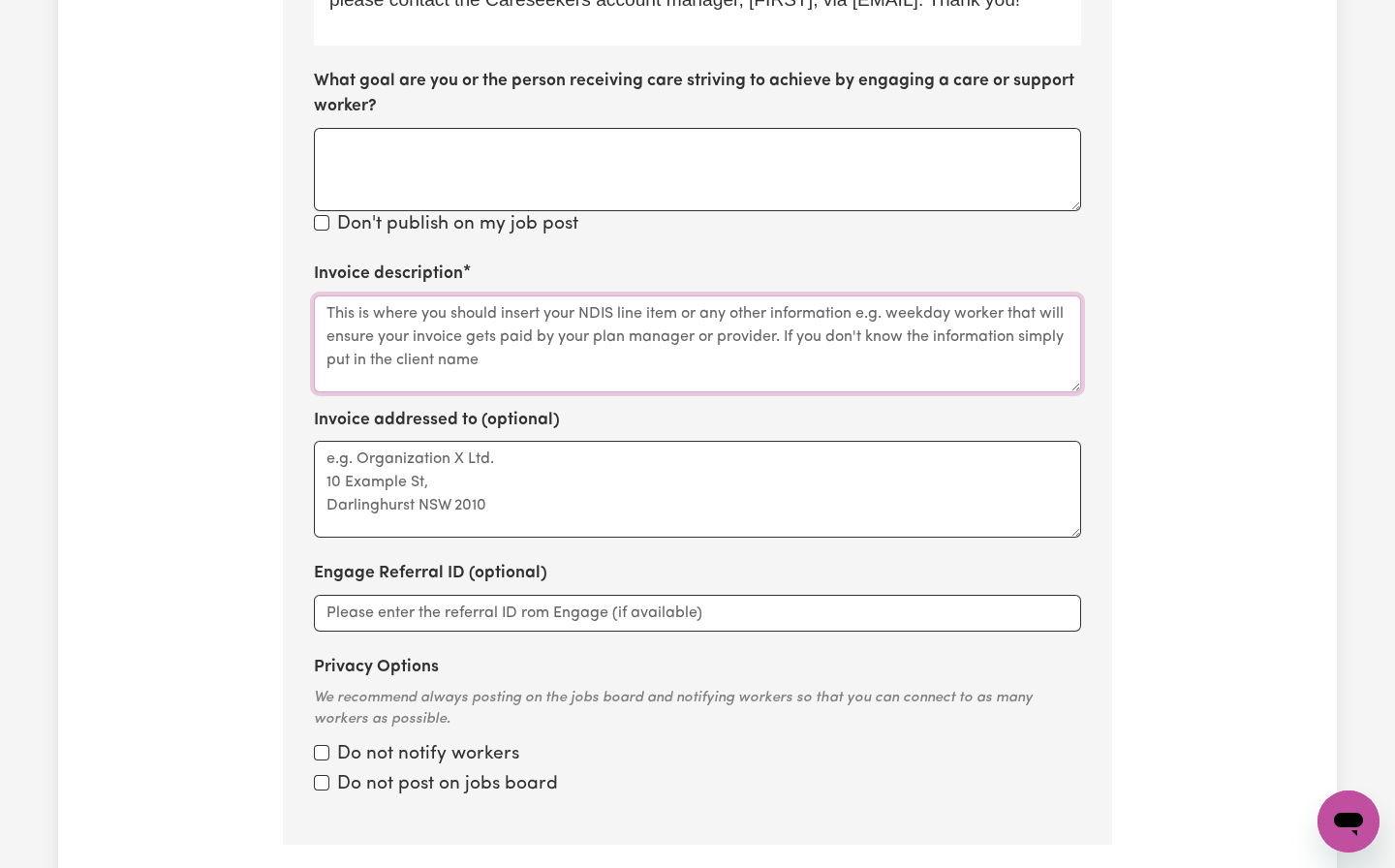 click on "Invoice description" at bounding box center (698, 344) 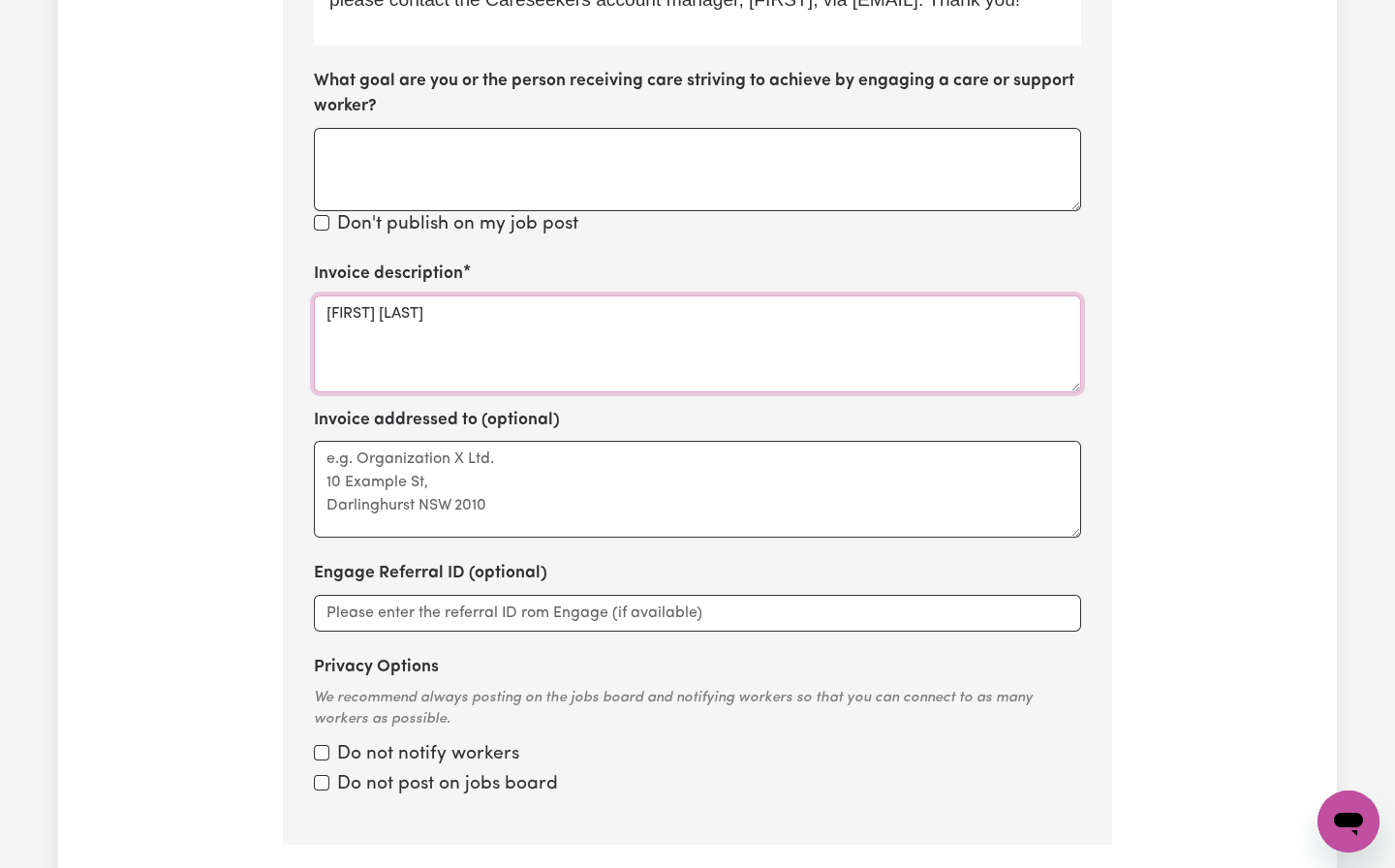 type on "[FIRST] [LAST]" 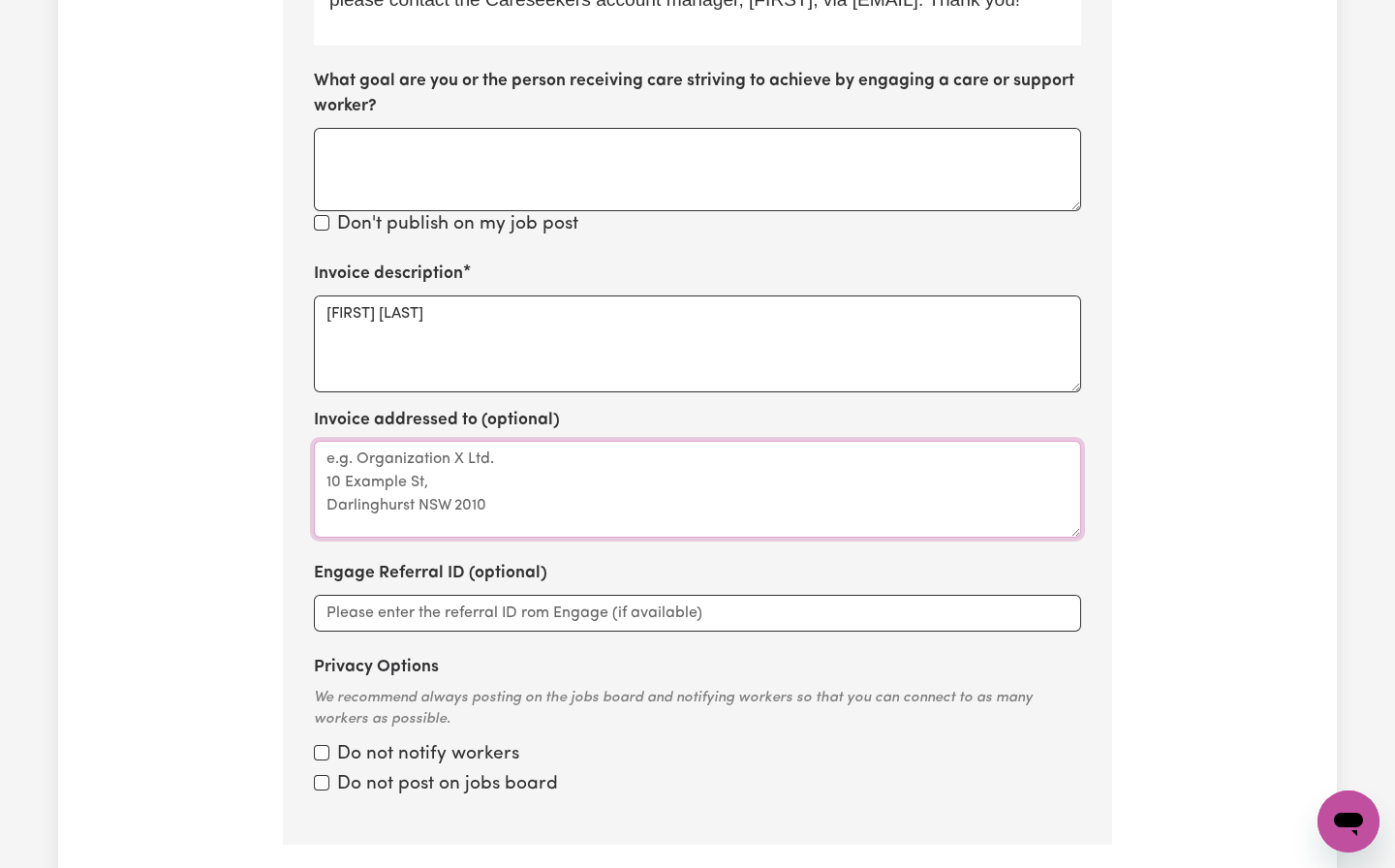 click on "Invoice addressed to (optional)" at bounding box center [698, 489] 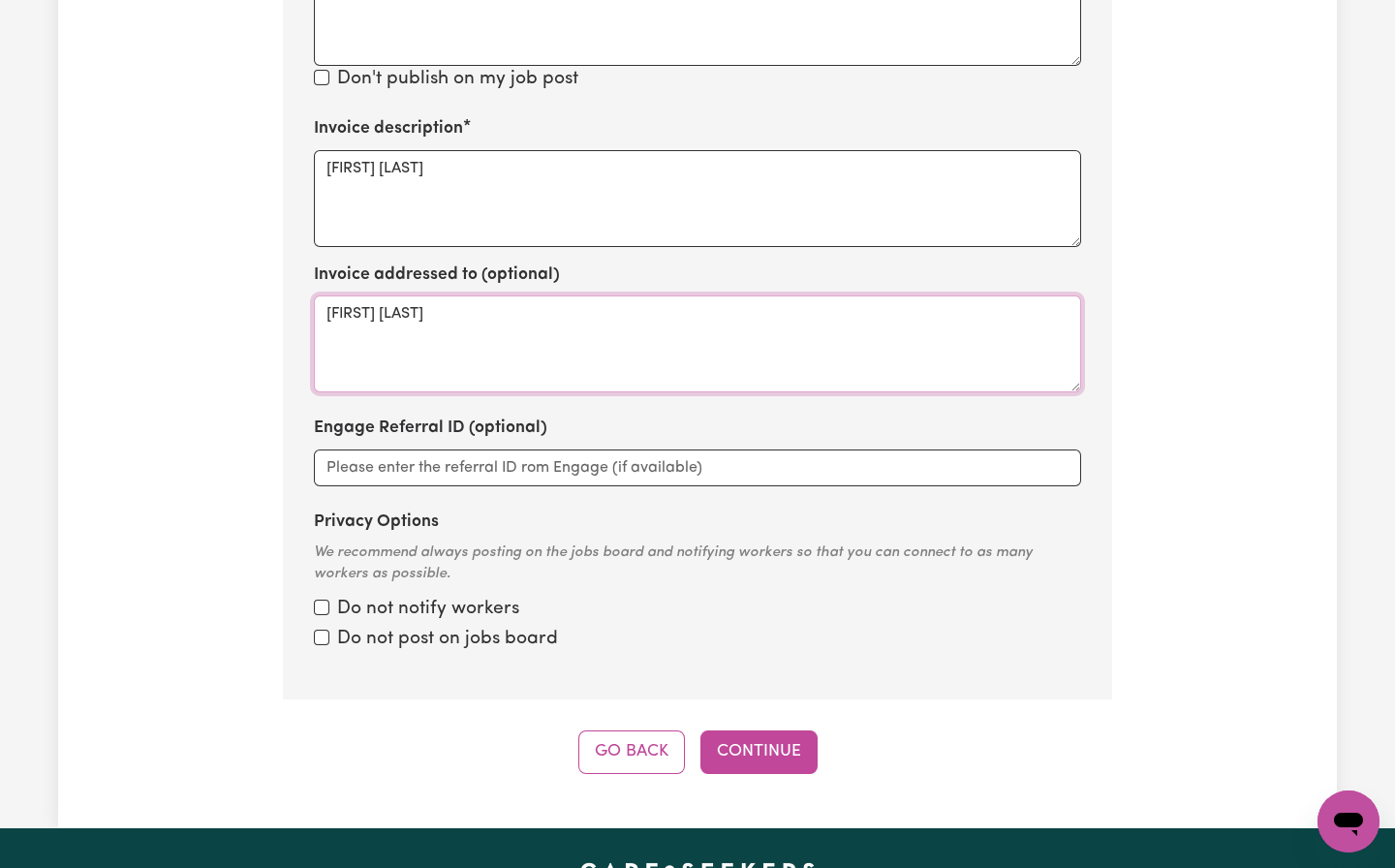 scroll, scrollTop: 570, scrollLeft: 0, axis: vertical 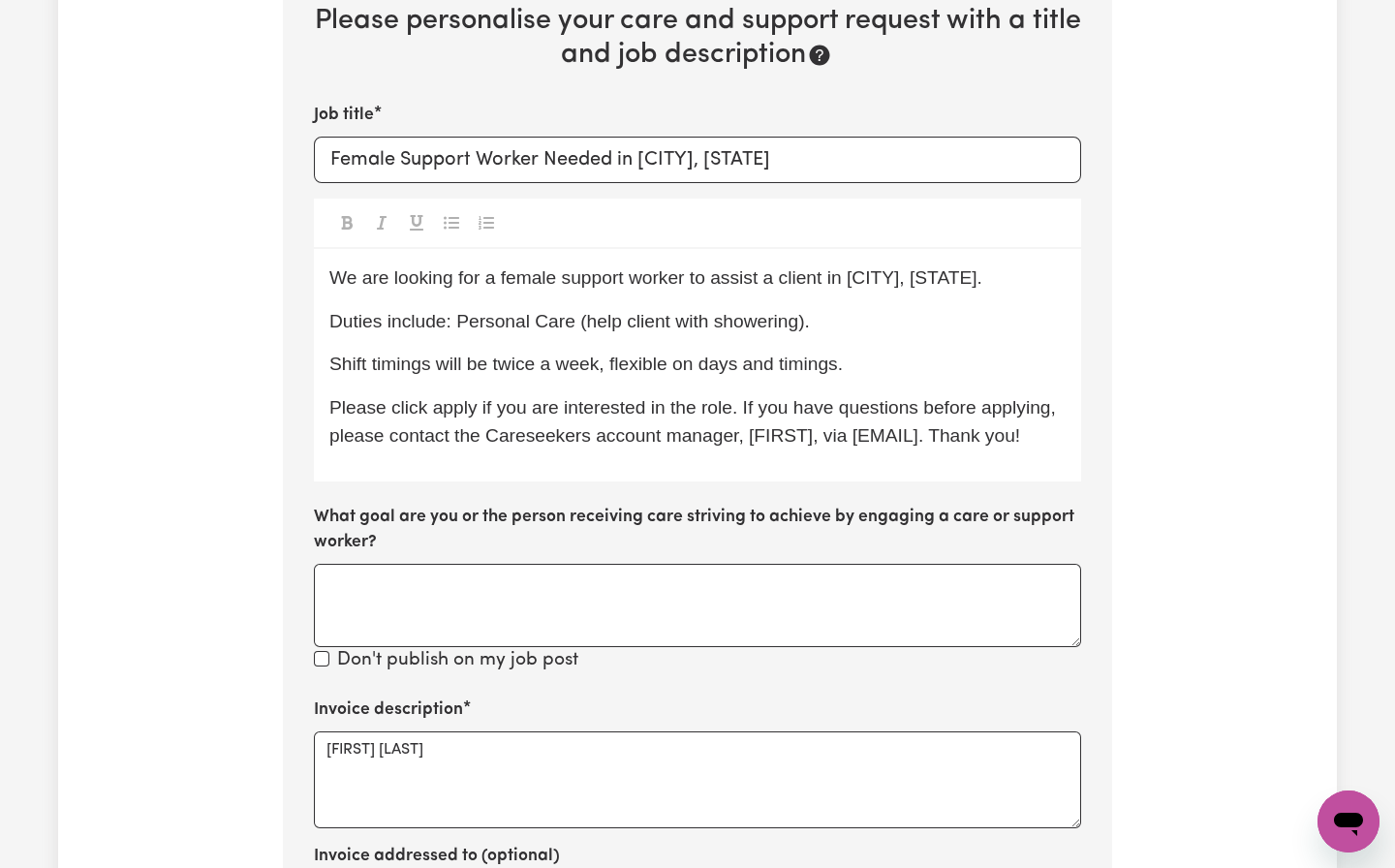 type on "[FIRST] [LAST]" 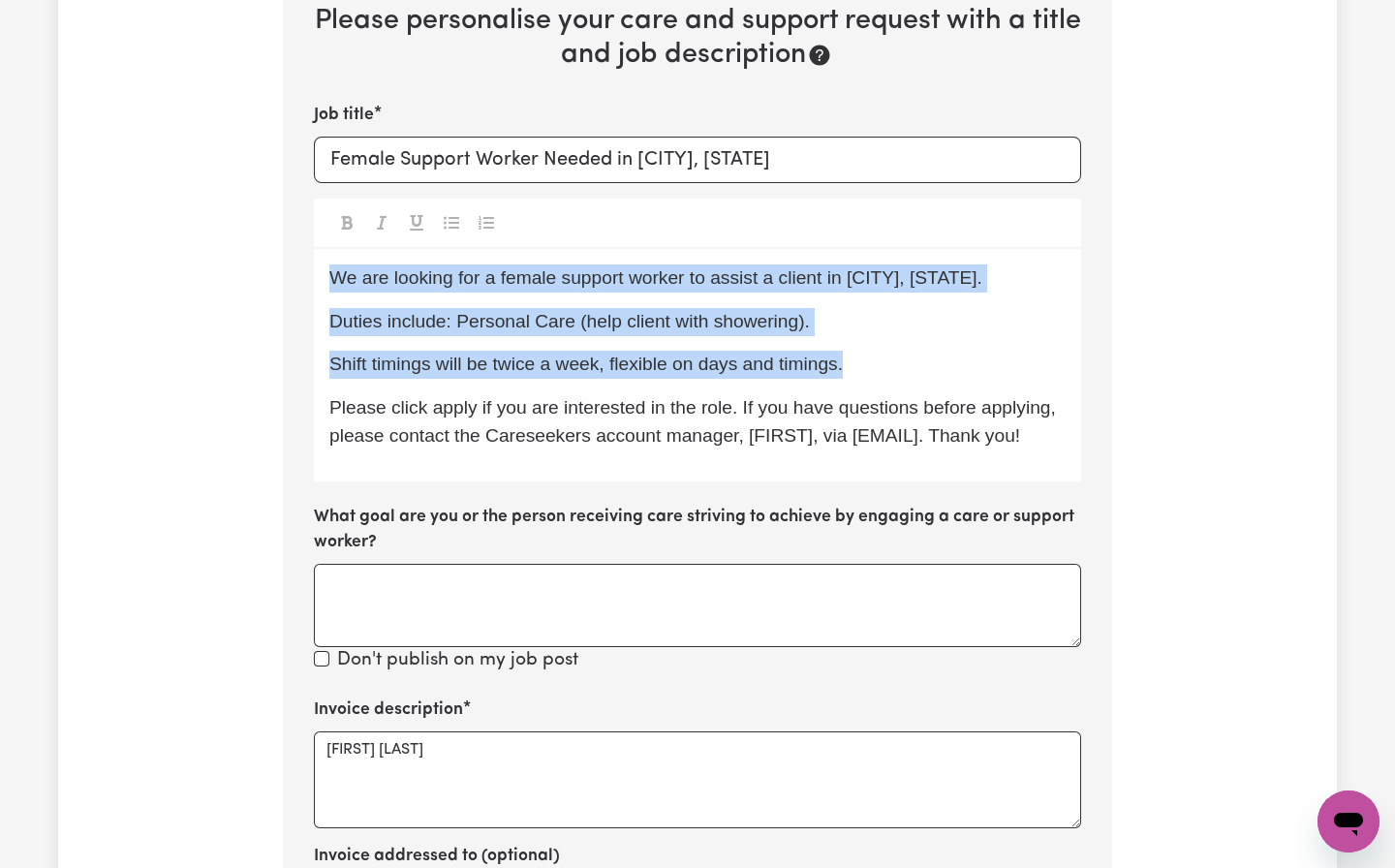 drag, startPoint x: 883, startPoint y: 365, endPoint x: 282, endPoint y: 239, distance: 614.066 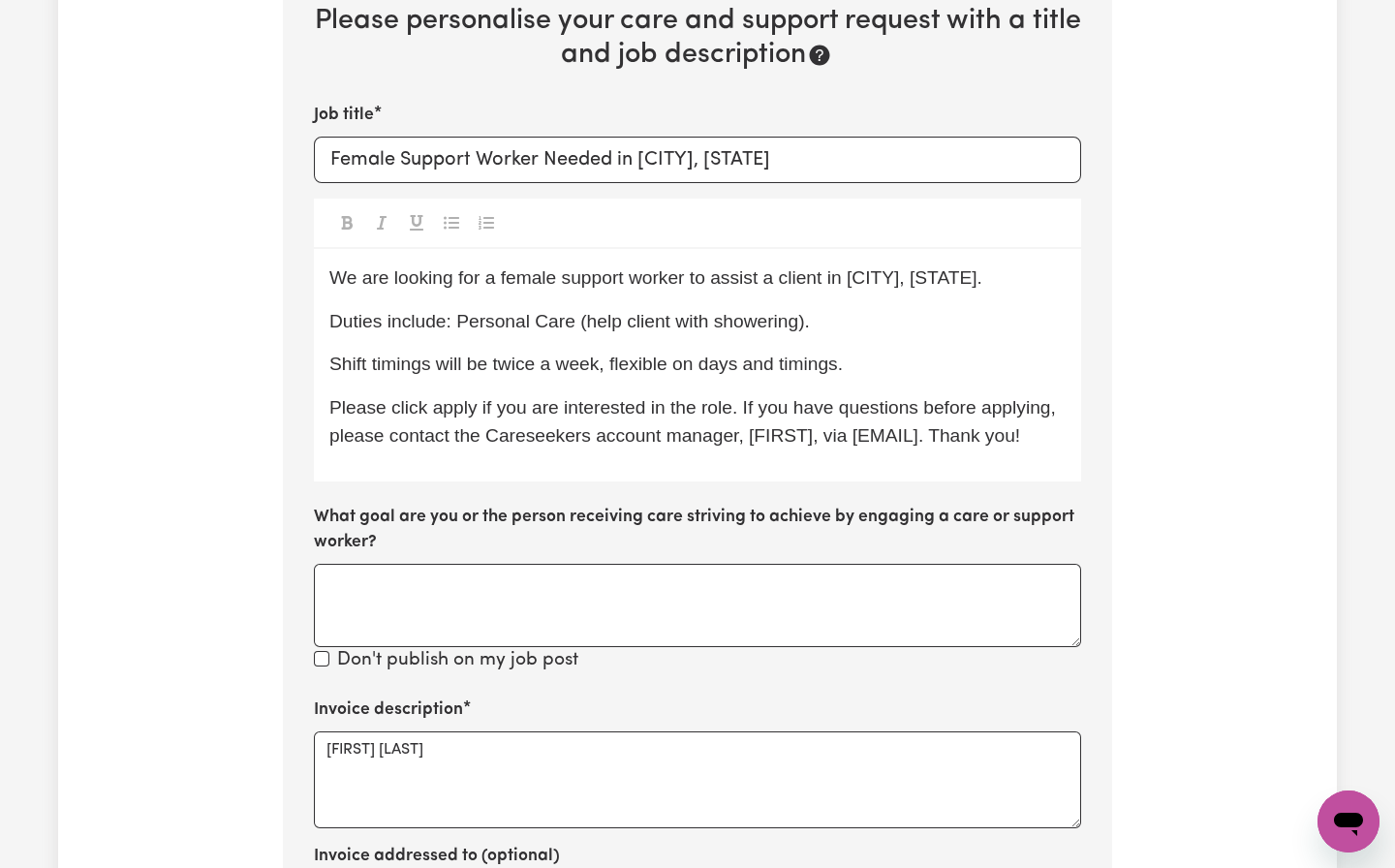 scroll, scrollTop: 1151, scrollLeft: 0, axis: vertical 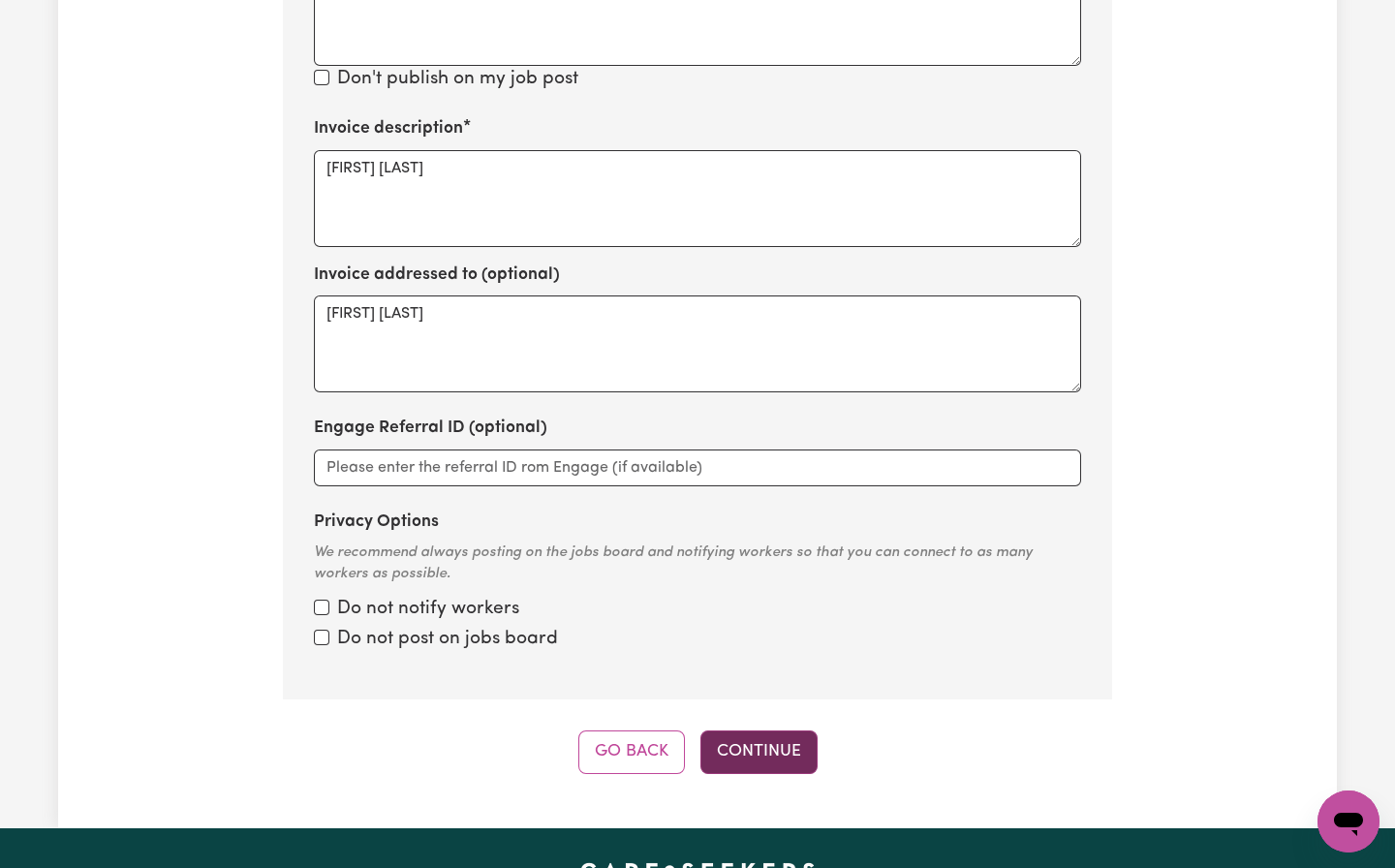 click on "Continue" at bounding box center [759, 752] 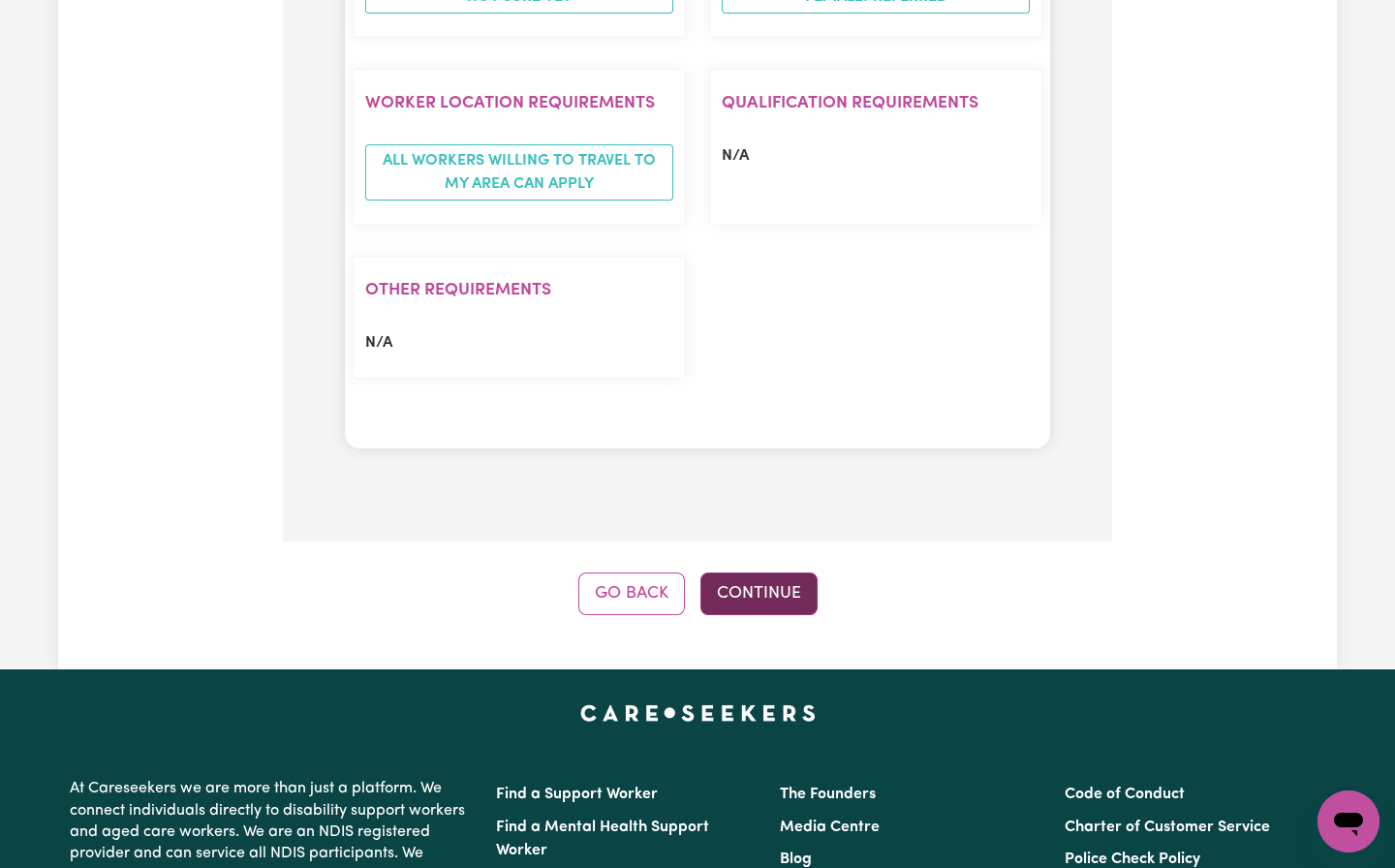 click on "Continue" at bounding box center (759, 594) 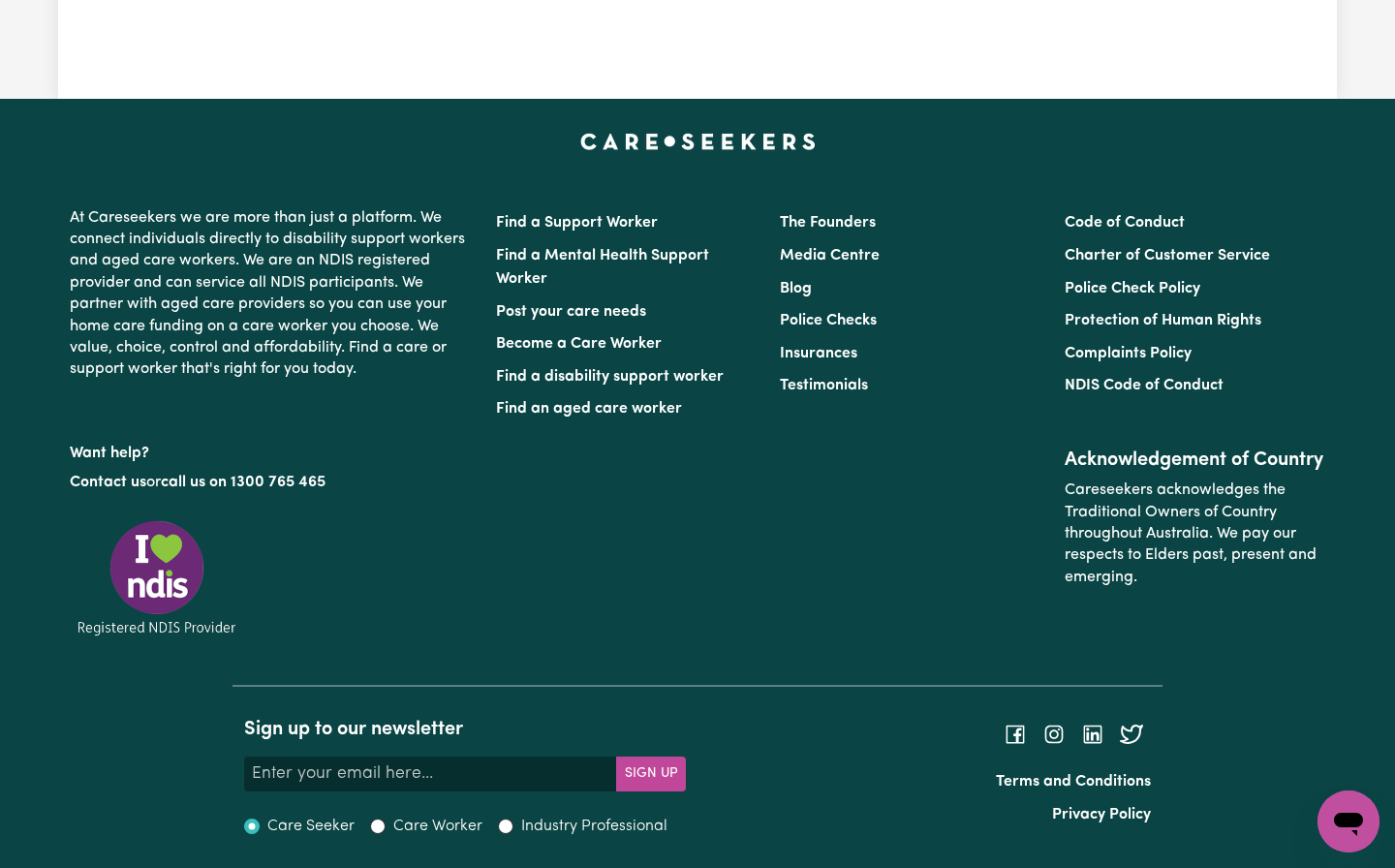 scroll, scrollTop: 0, scrollLeft: 0, axis: both 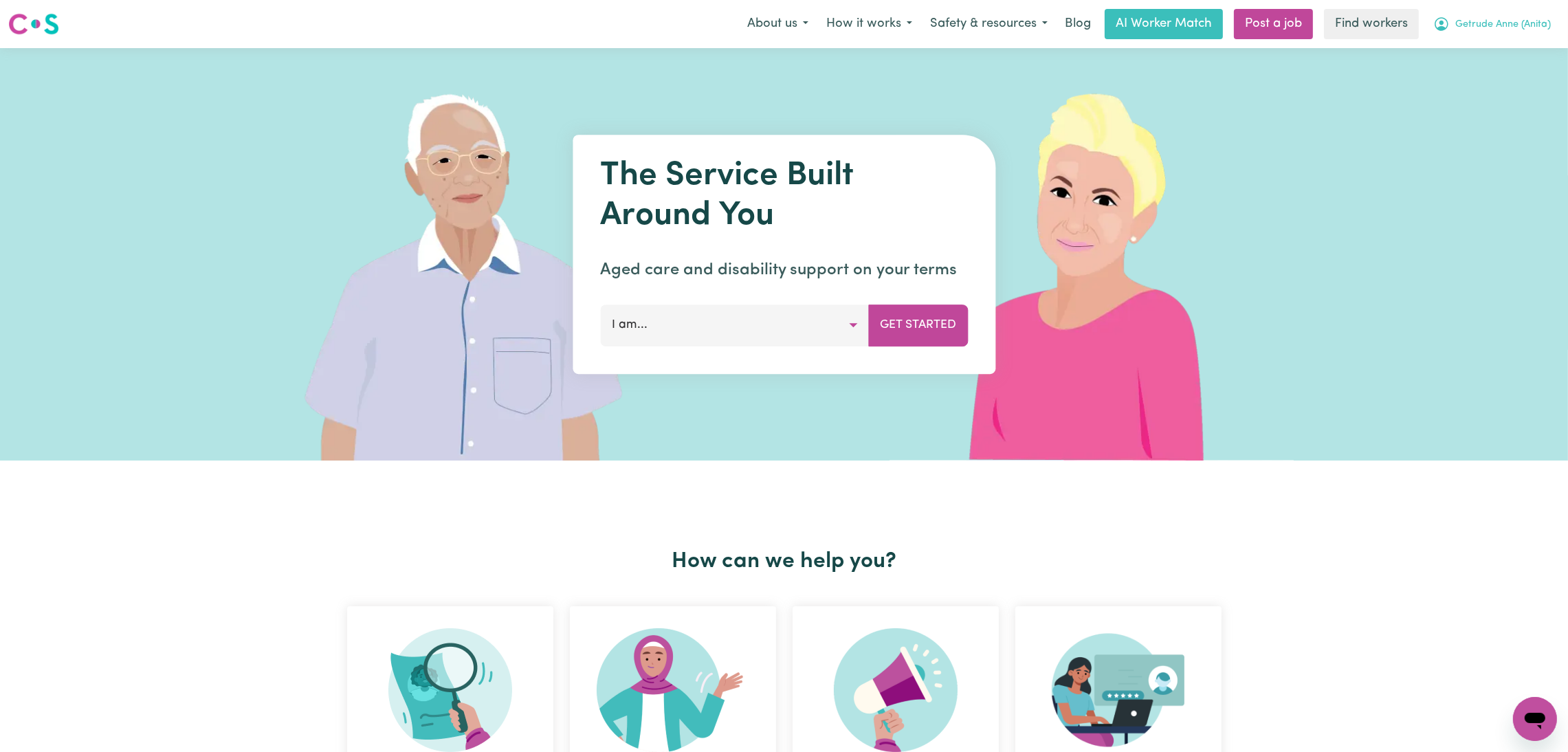 click on "Getrude Anne (Anita)" at bounding box center (1503, 25) 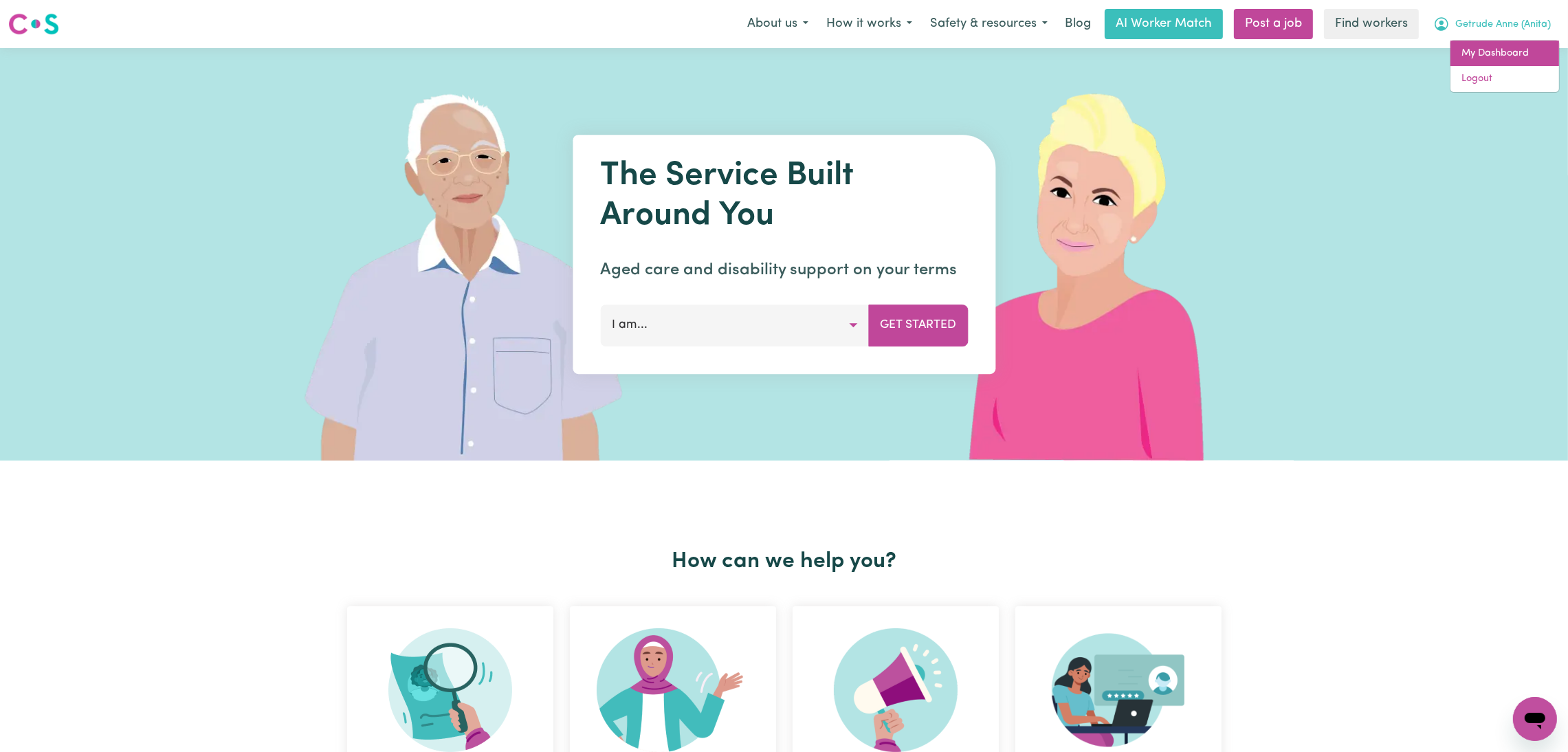 click on "My Dashboard" at bounding box center (1505, 54) 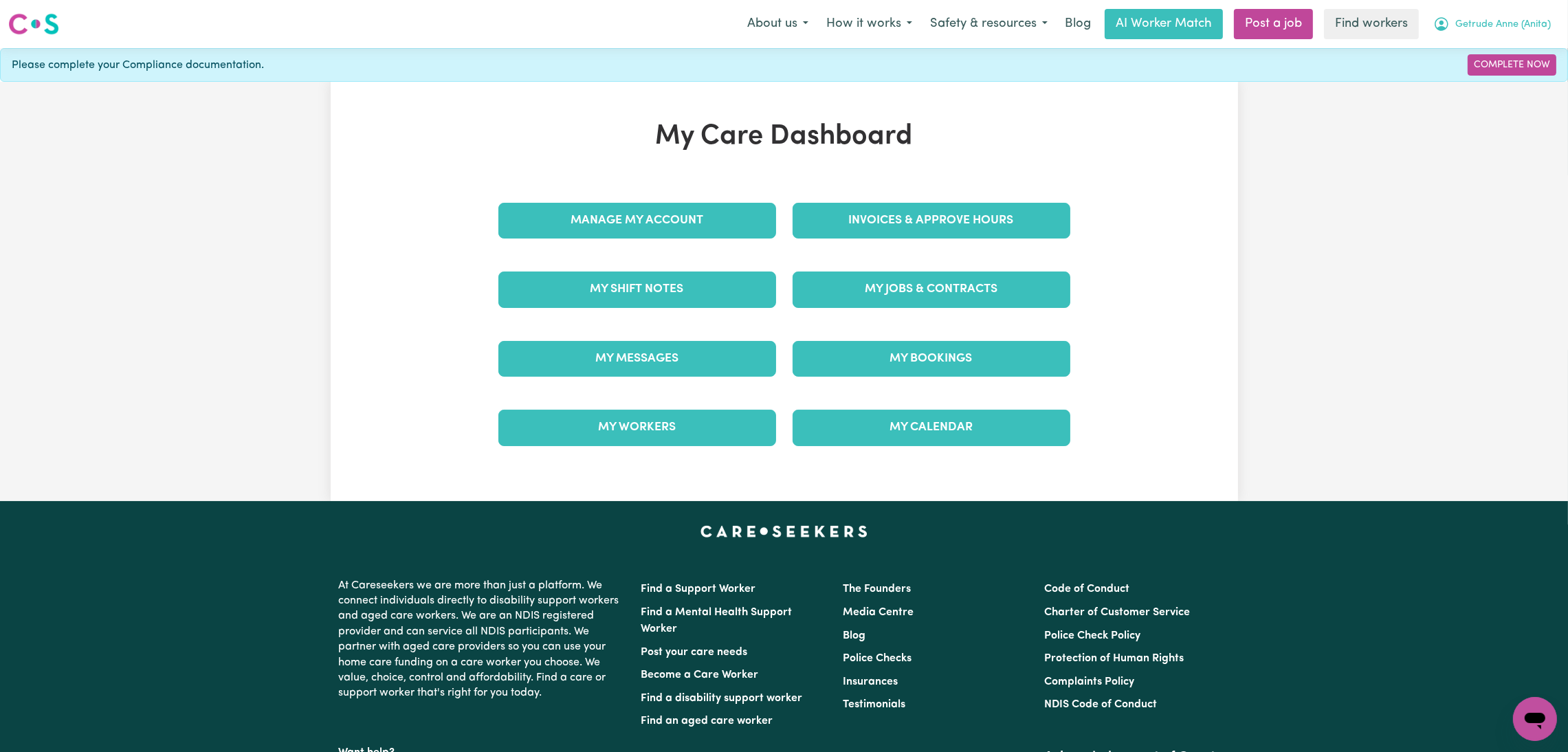 click on "Getrude Anne (Anita)" at bounding box center (1492, 24) 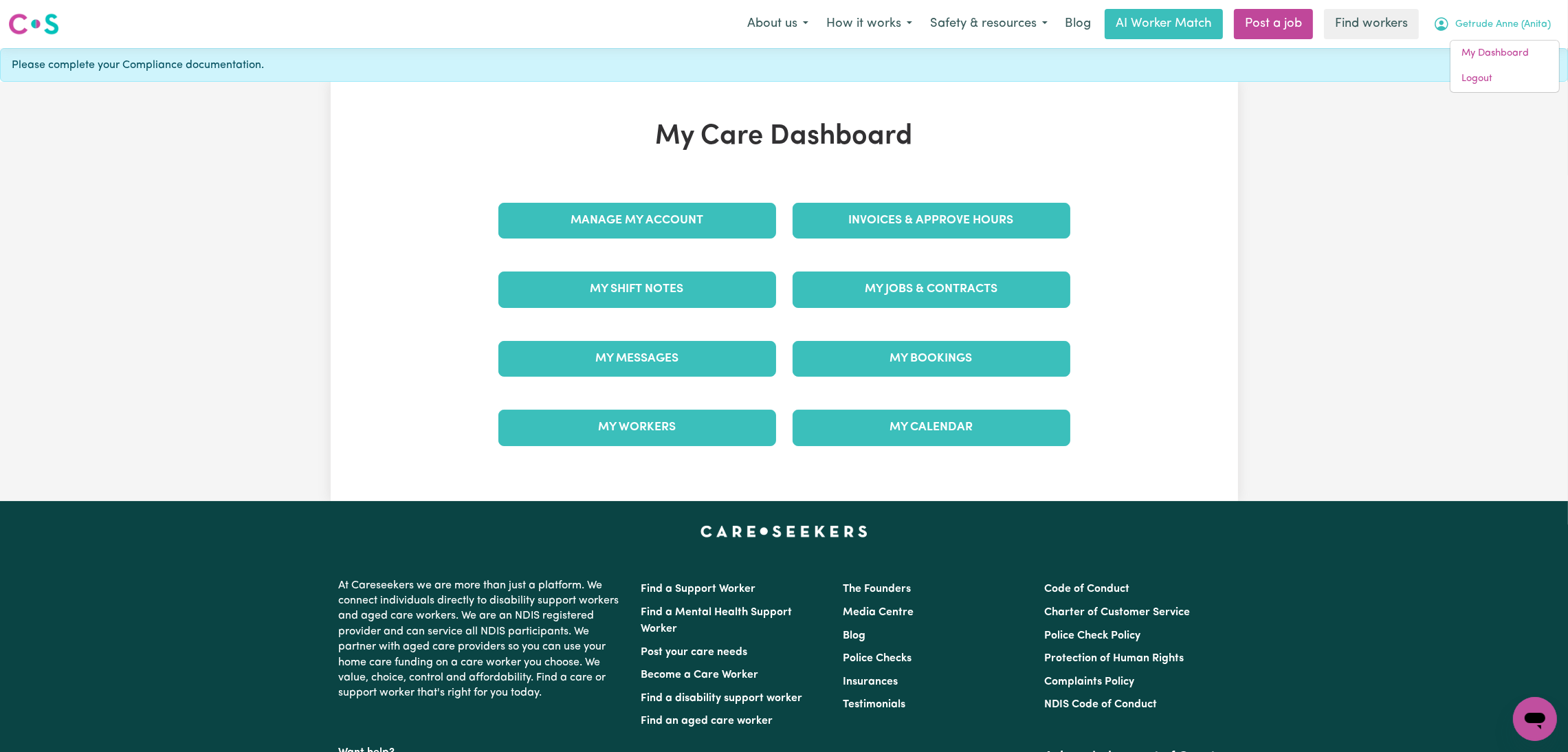 click on "My Care Dashboard Manage My Account Invoices & Approve Hours My Shift Notes My Jobs & Contracts My Messages My Bookings My Workers My Calendar" at bounding box center [784, 291] 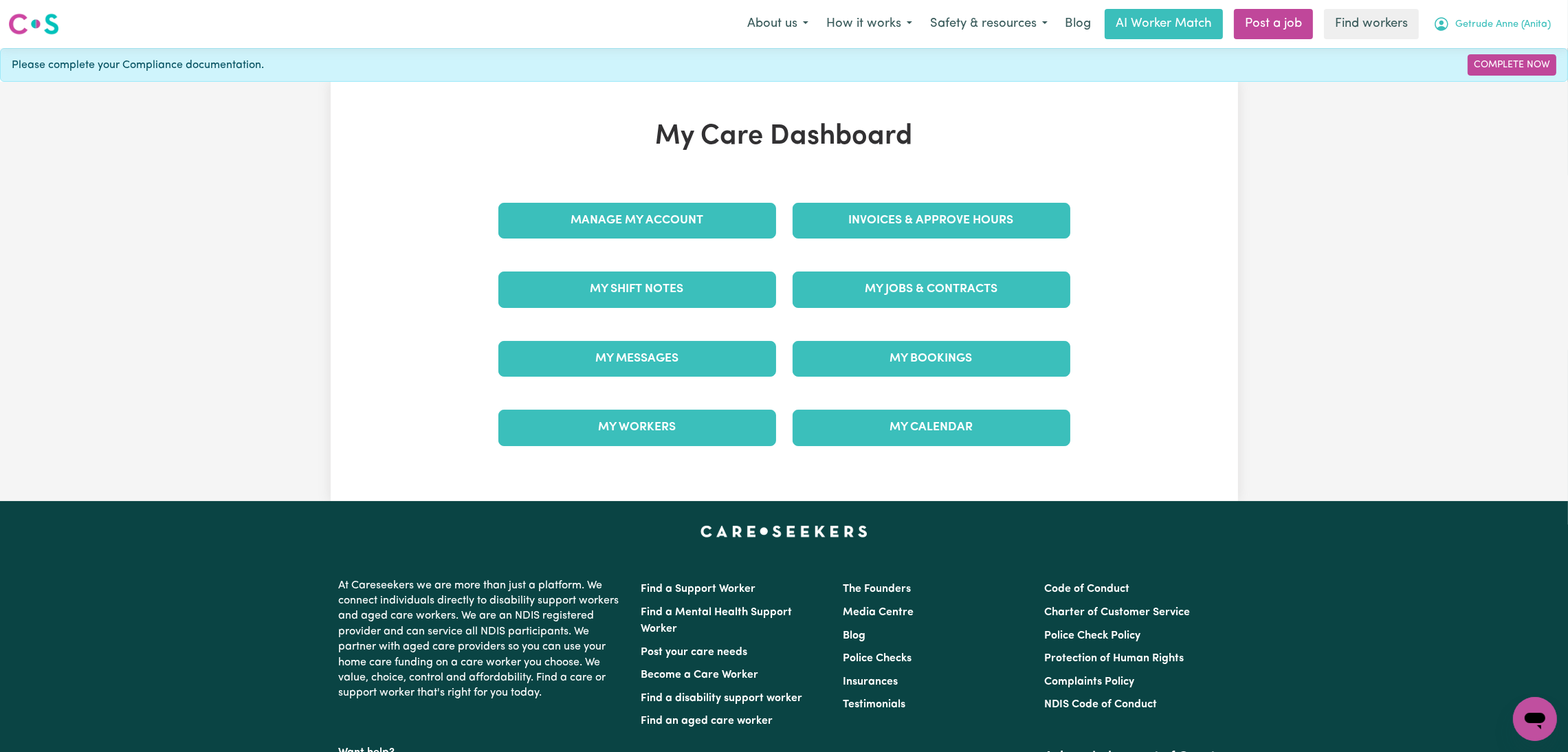 click on "Getrude Anne (Anita)" at bounding box center [1503, 25] 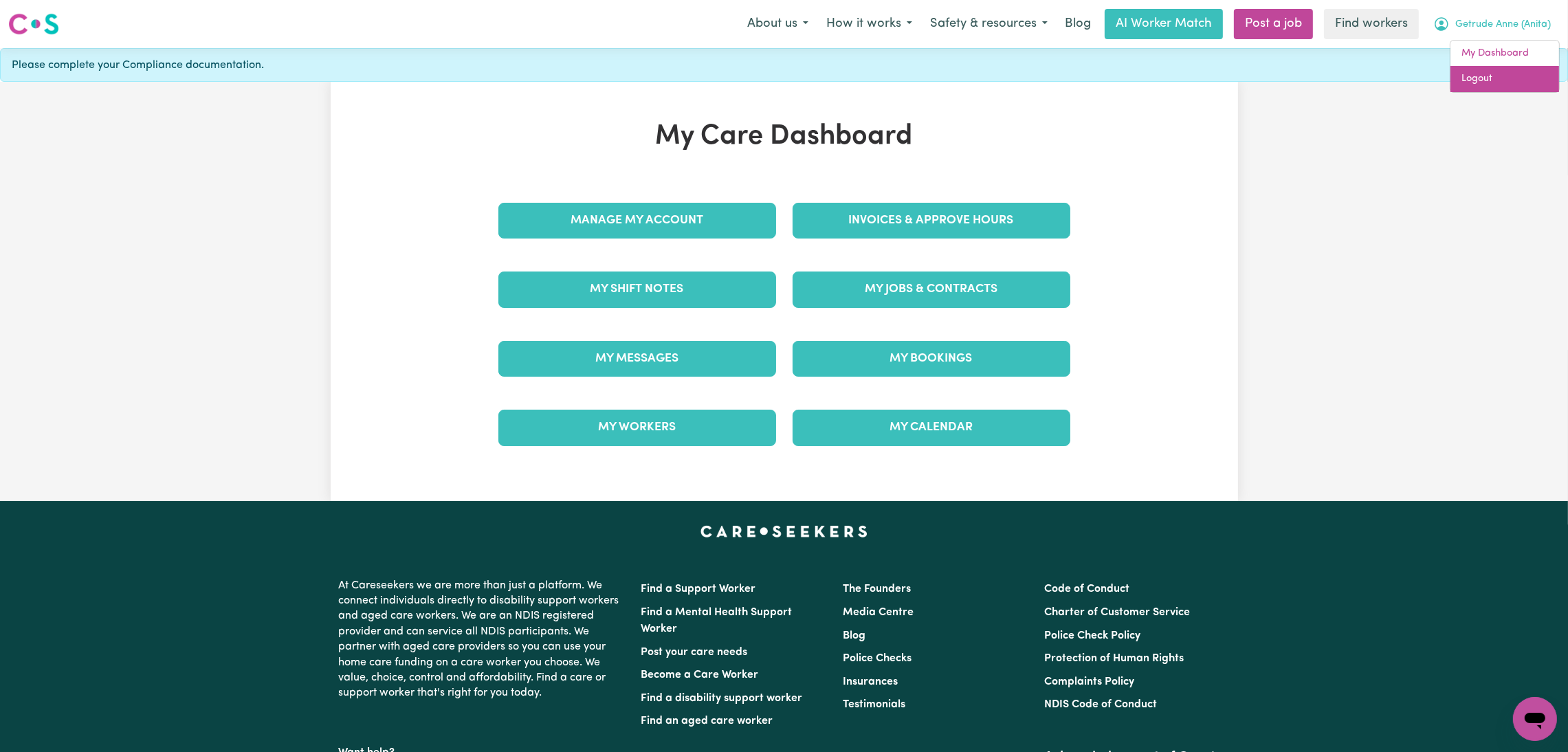 click on "Logout" at bounding box center (1505, 79) 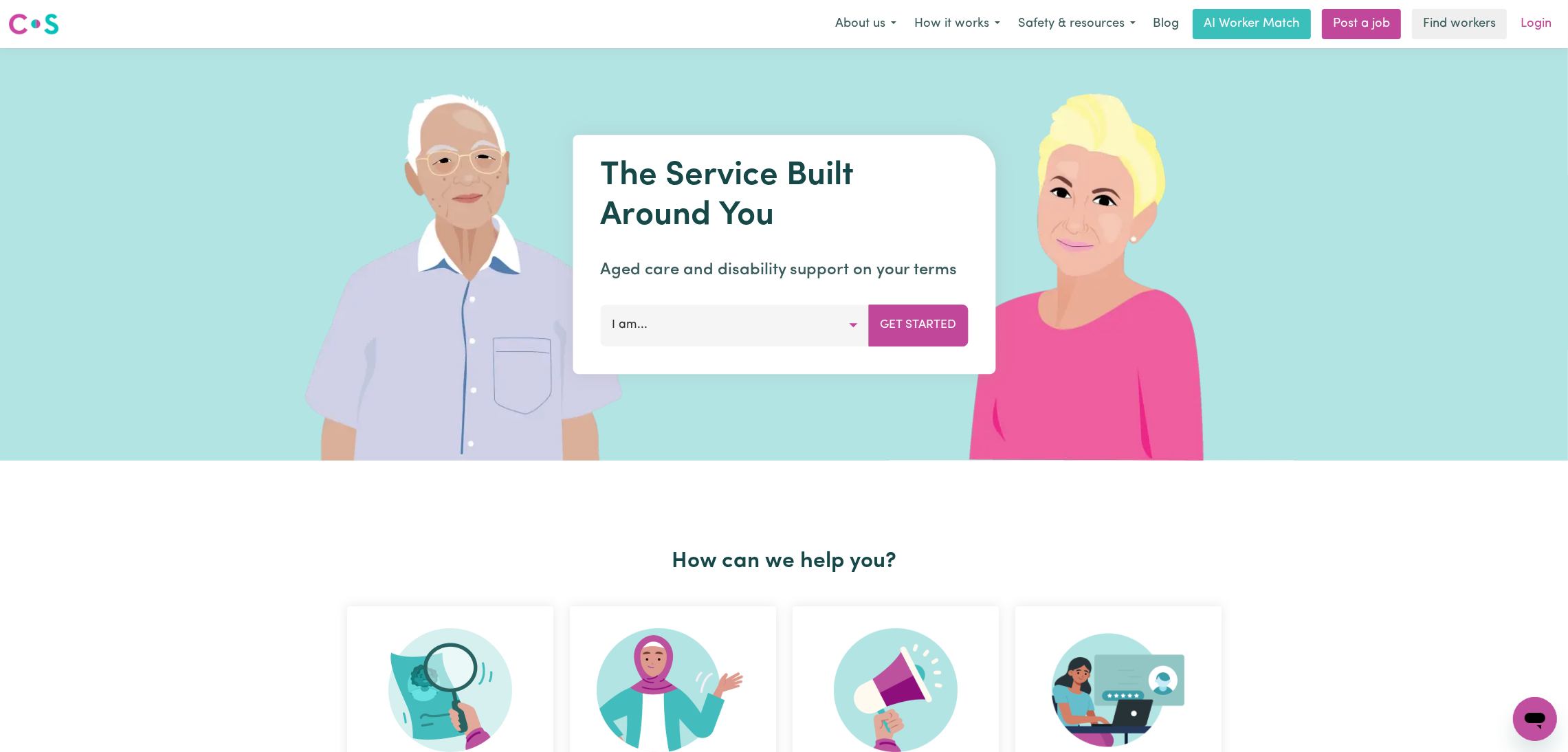 click on "Login" at bounding box center (1536, 24) 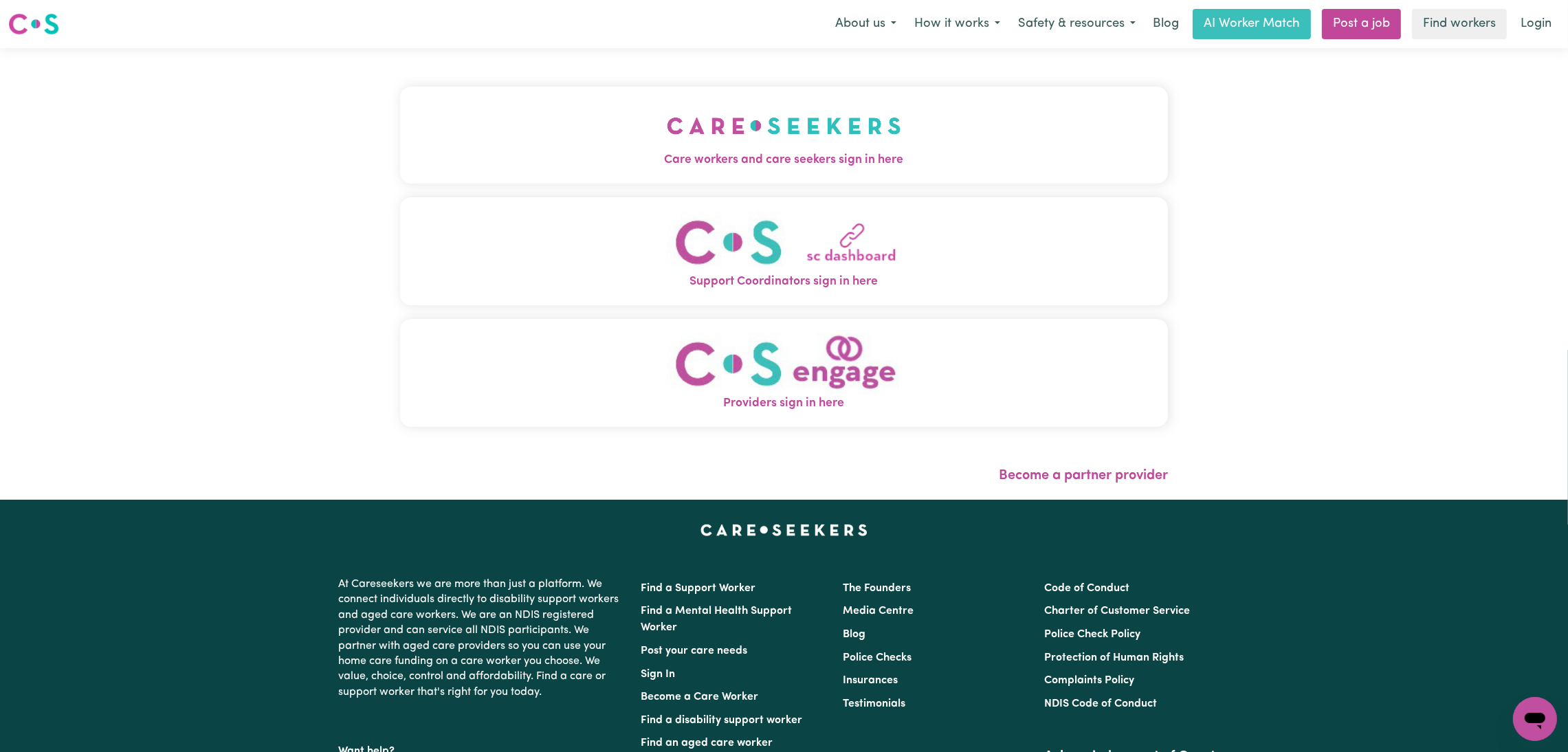 click on "Care workers and care seekers sign in here" at bounding box center [784, 135] 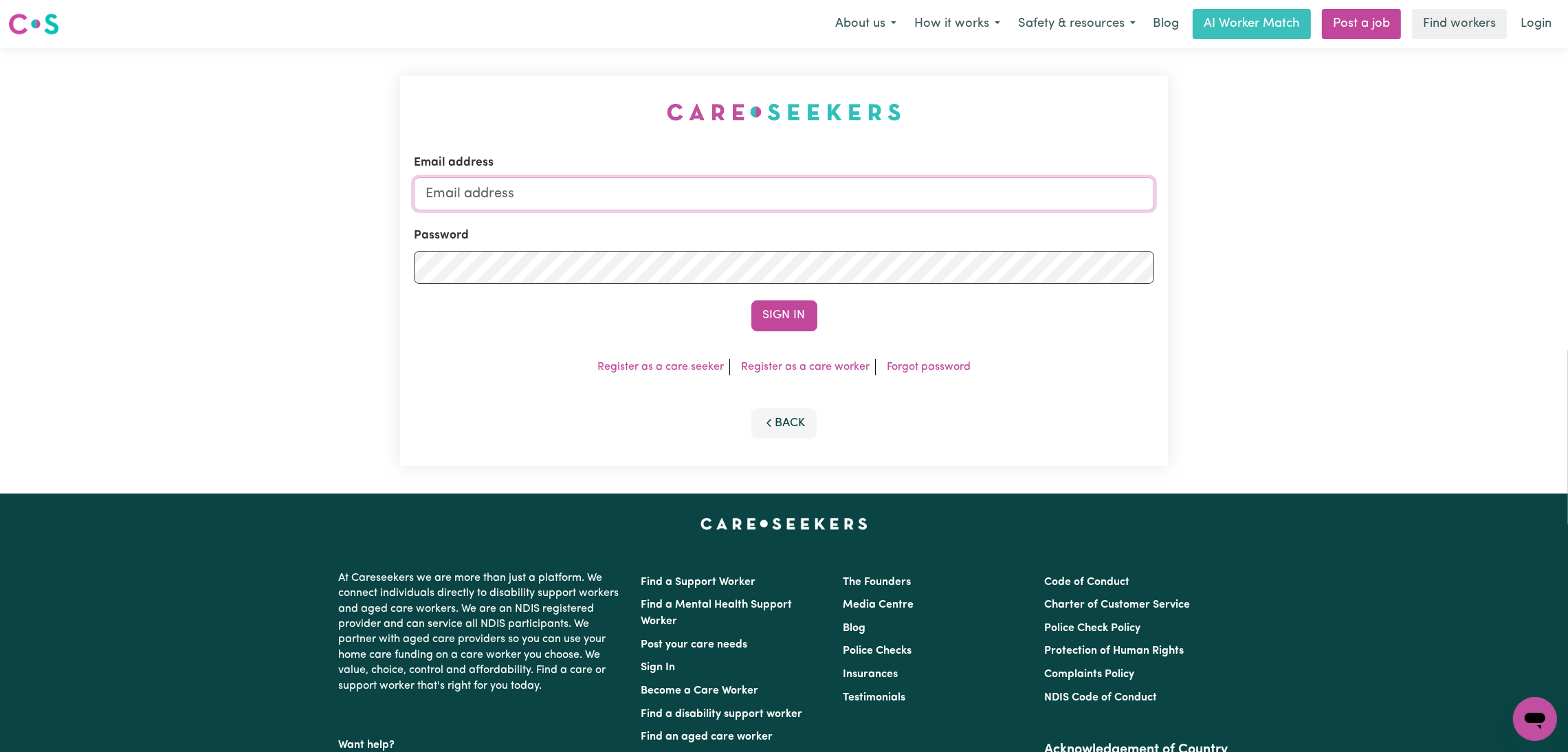 type on "onboardingcs@careseekers.com.au" 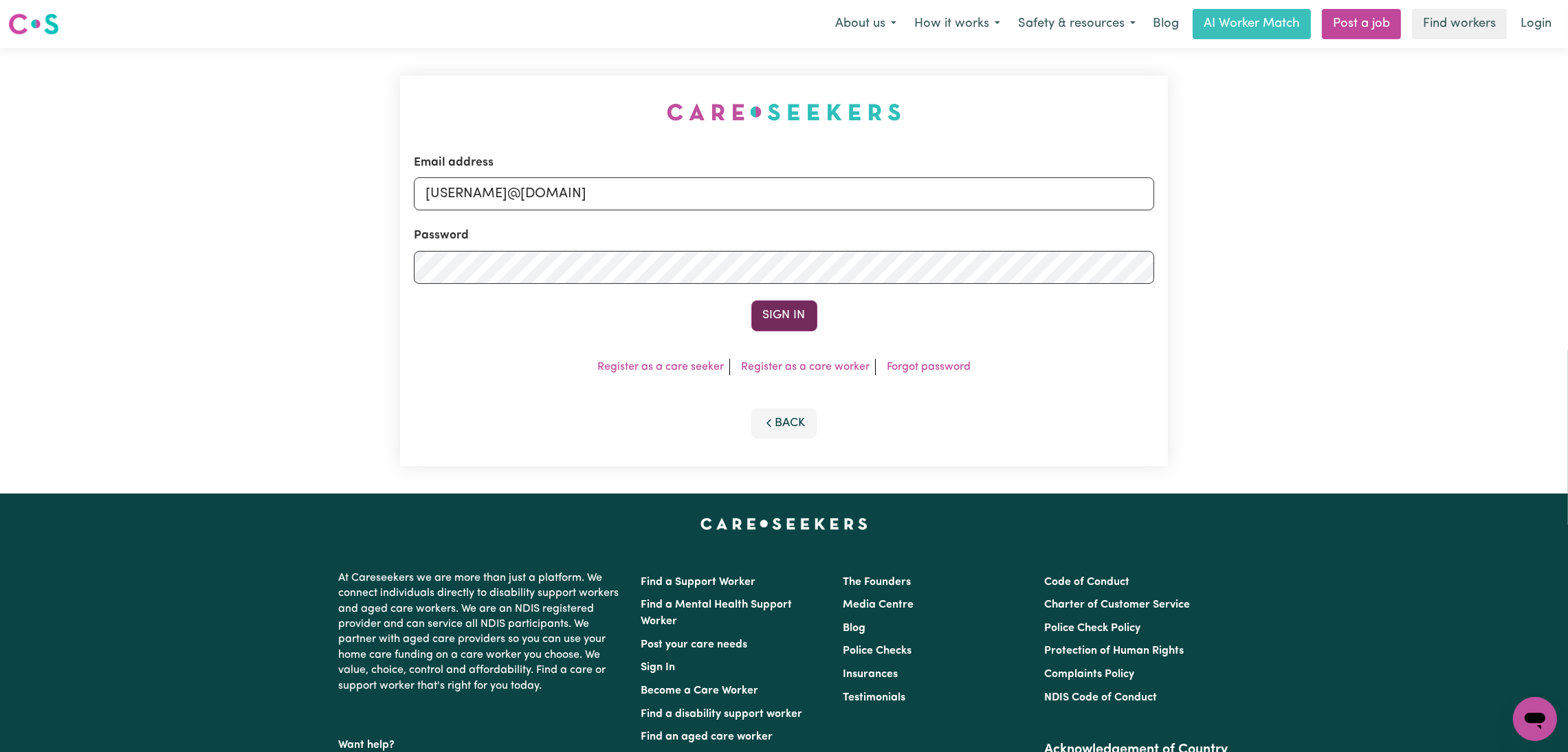 click on "Sign In" at bounding box center (784, 316) 